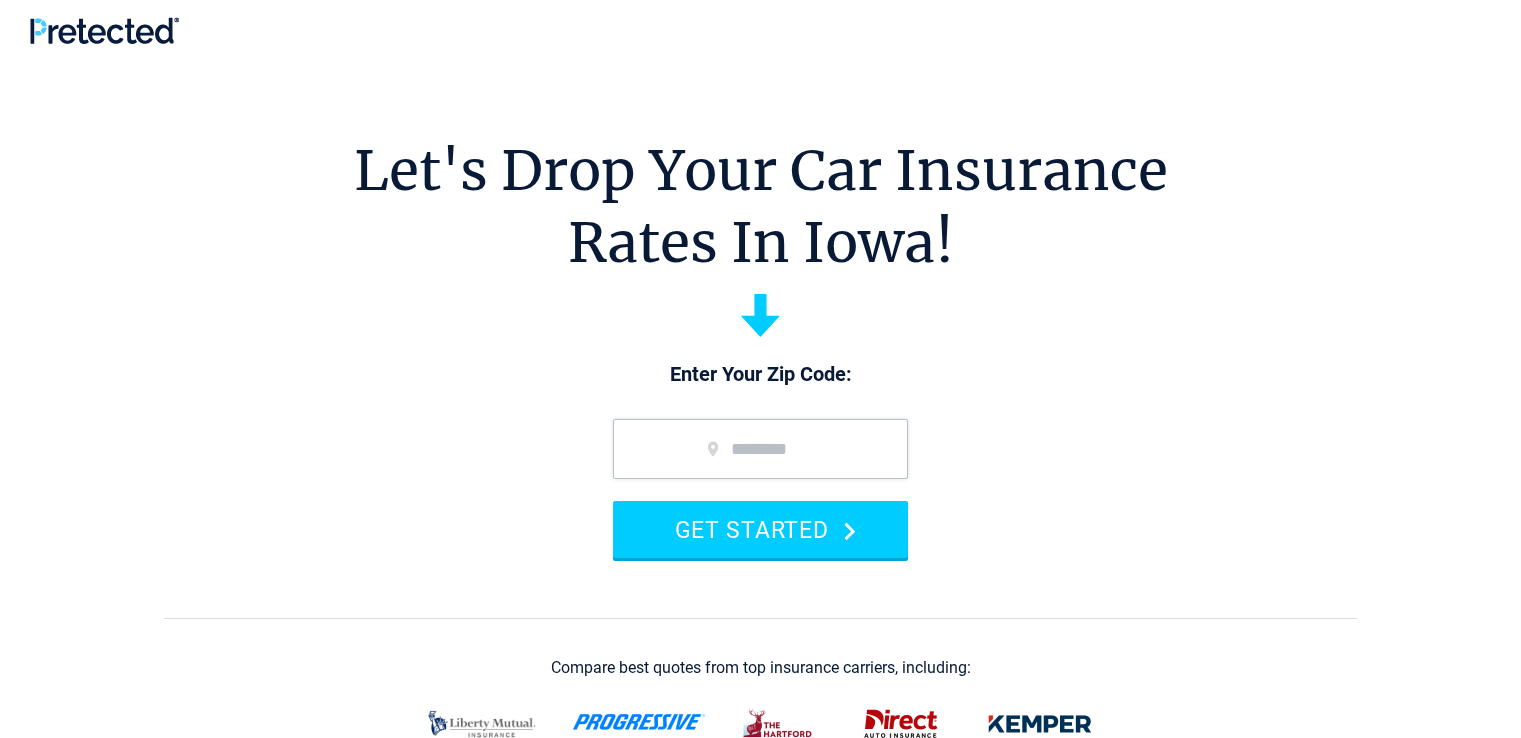 scroll, scrollTop: 0, scrollLeft: 0, axis: both 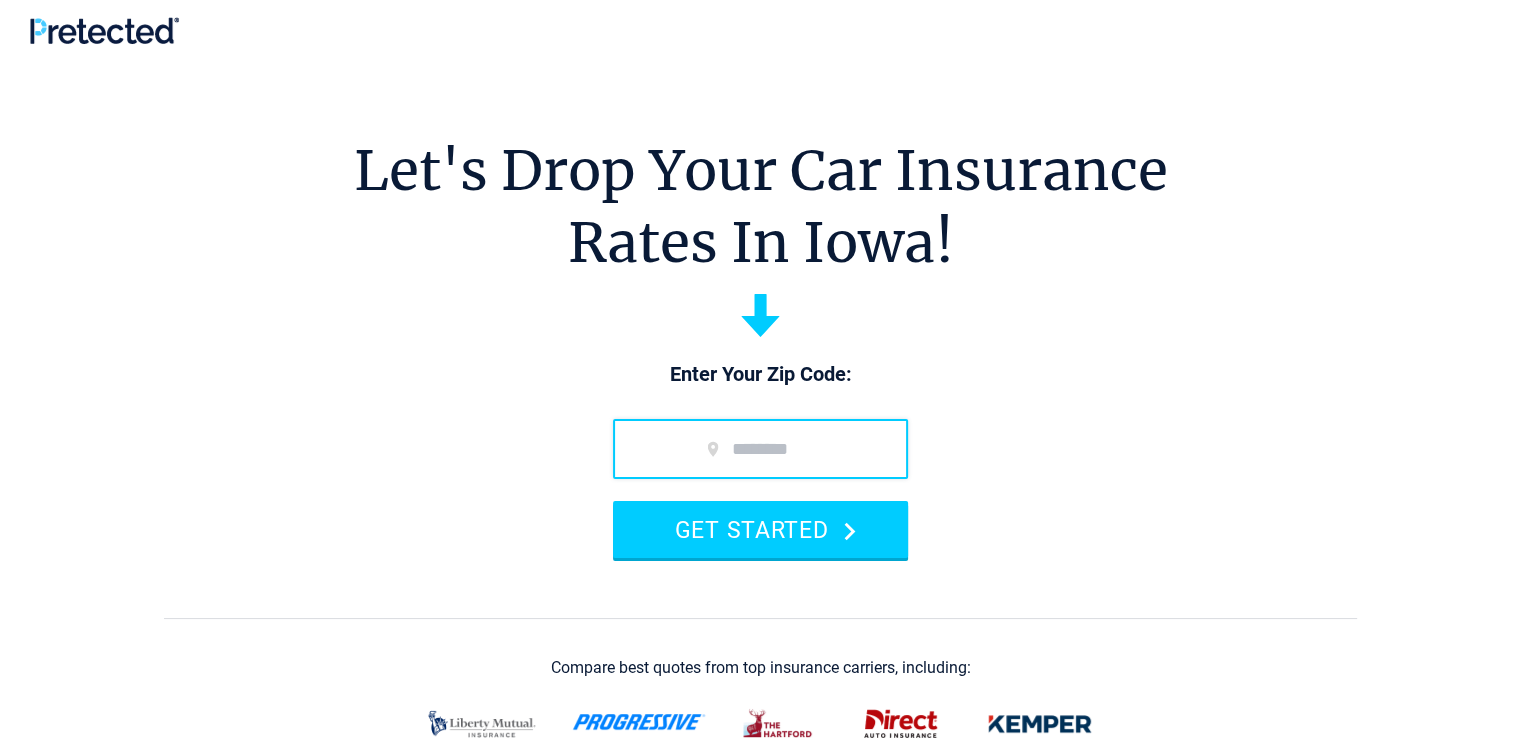 click at bounding box center (760, 449) 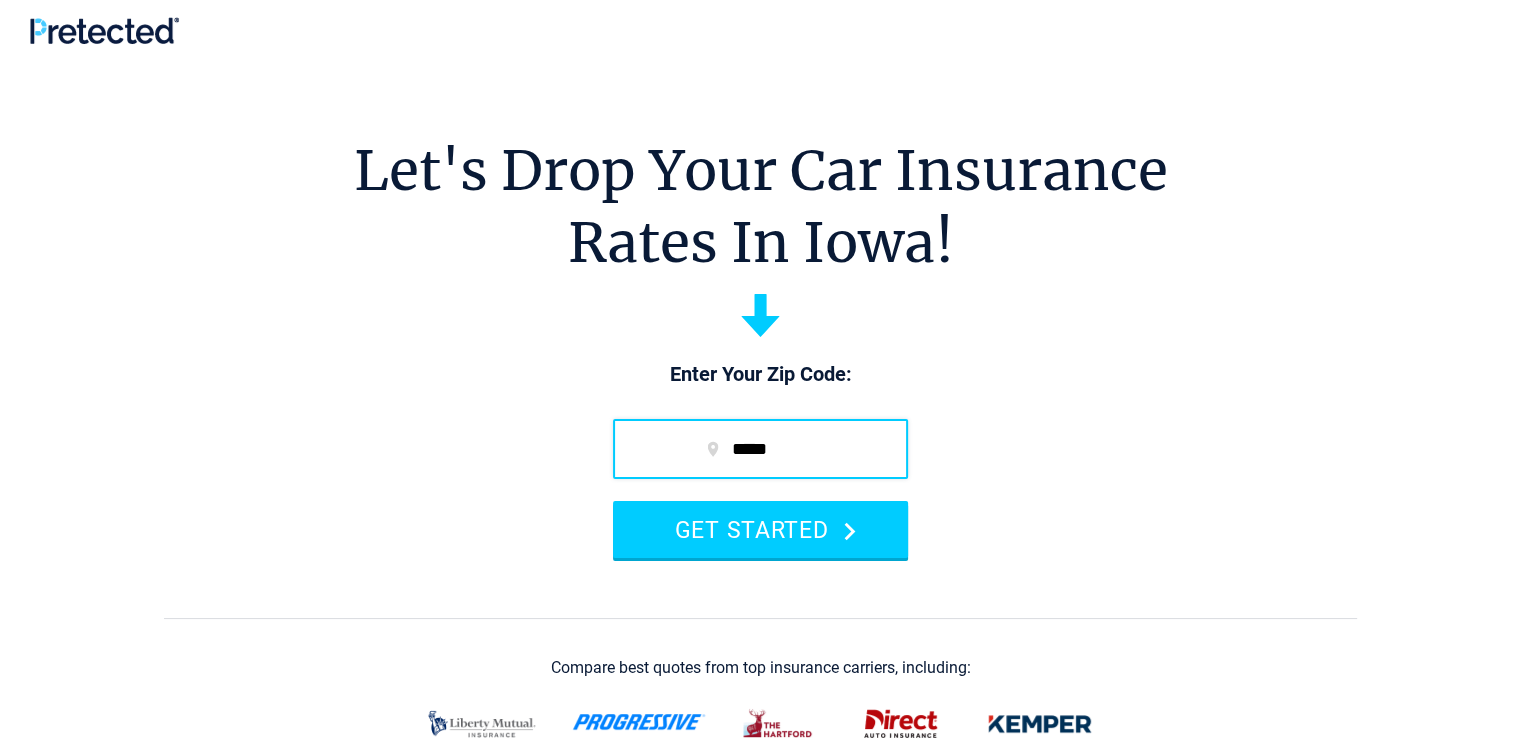 type on "*****" 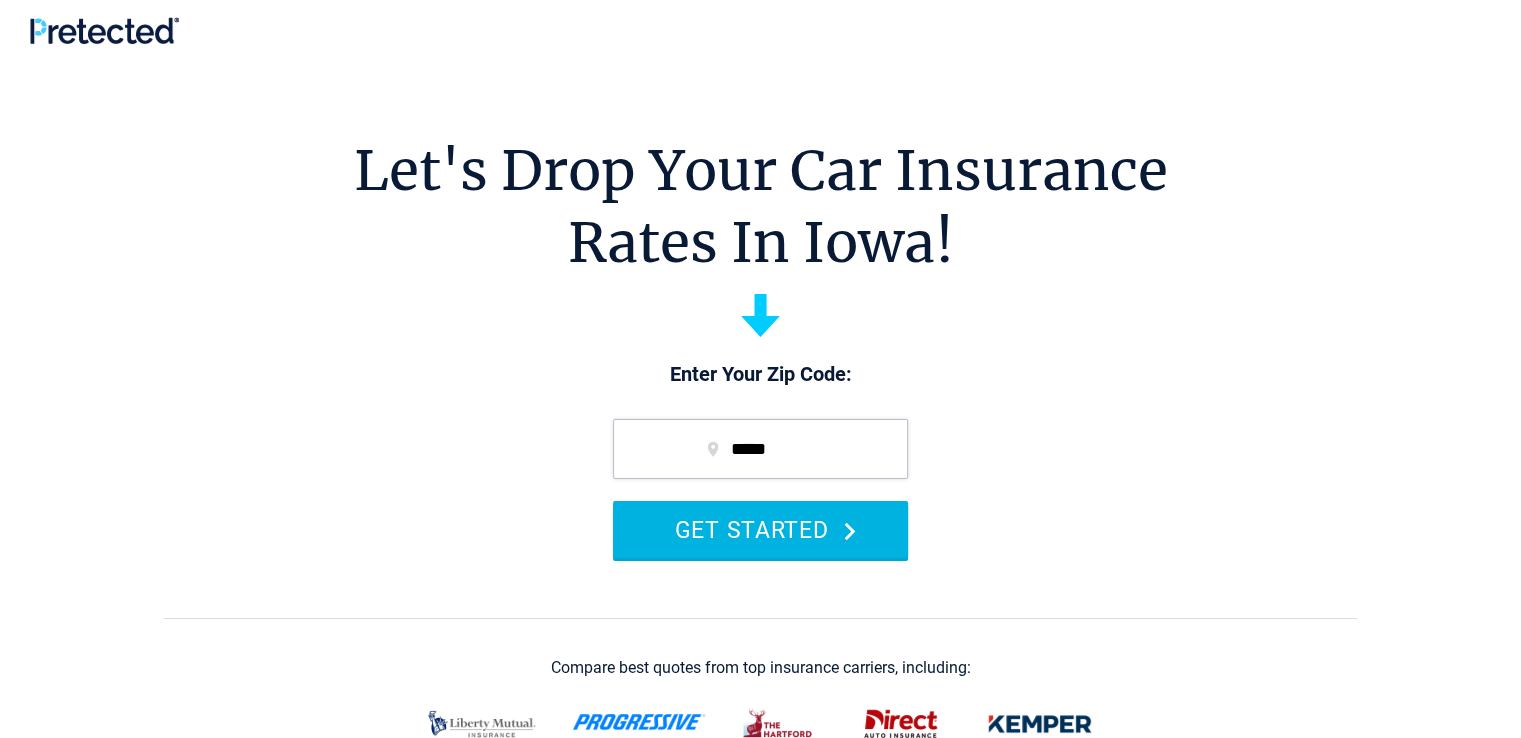 click on "GET STARTED" at bounding box center [760, 529] 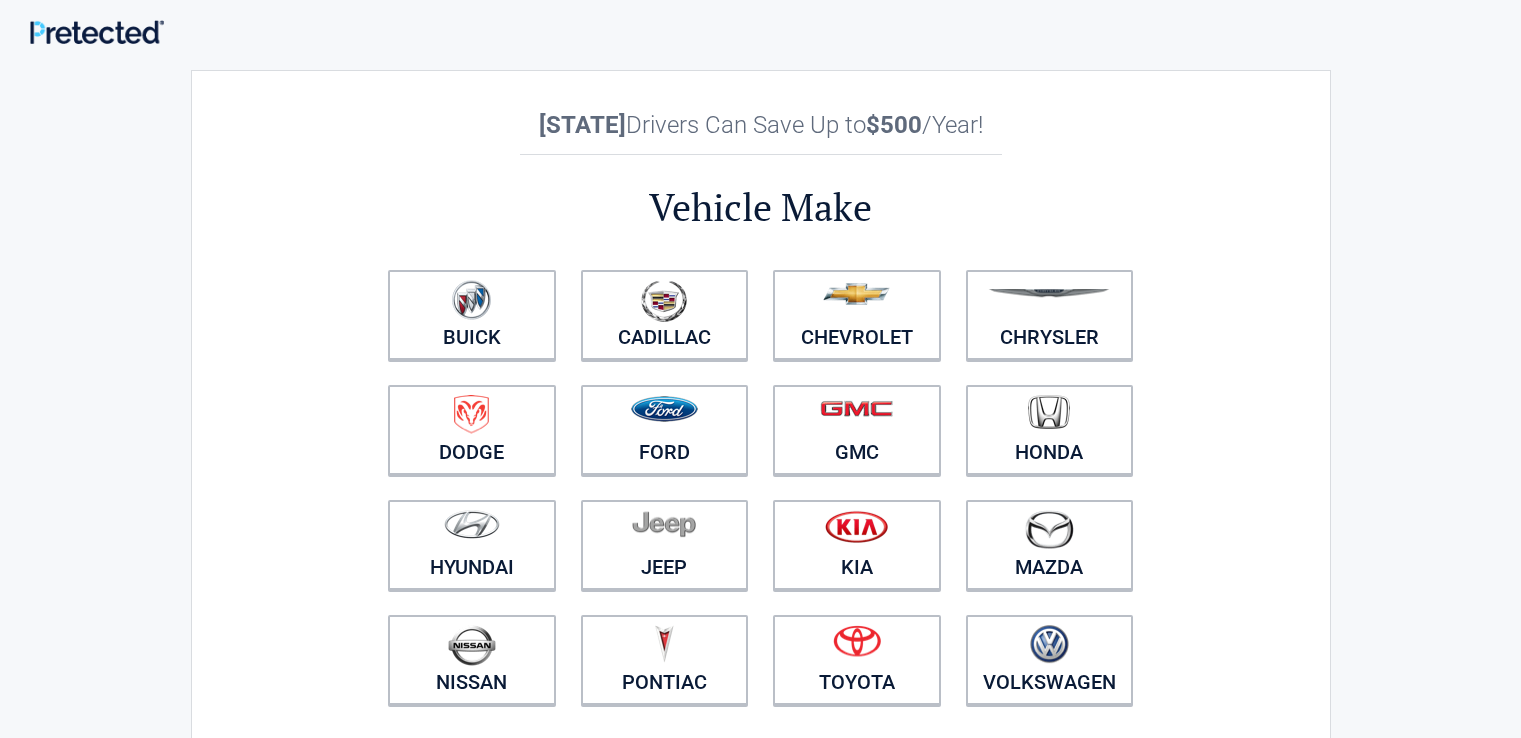 scroll, scrollTop: 0, scrollLeft: 0, axis: both 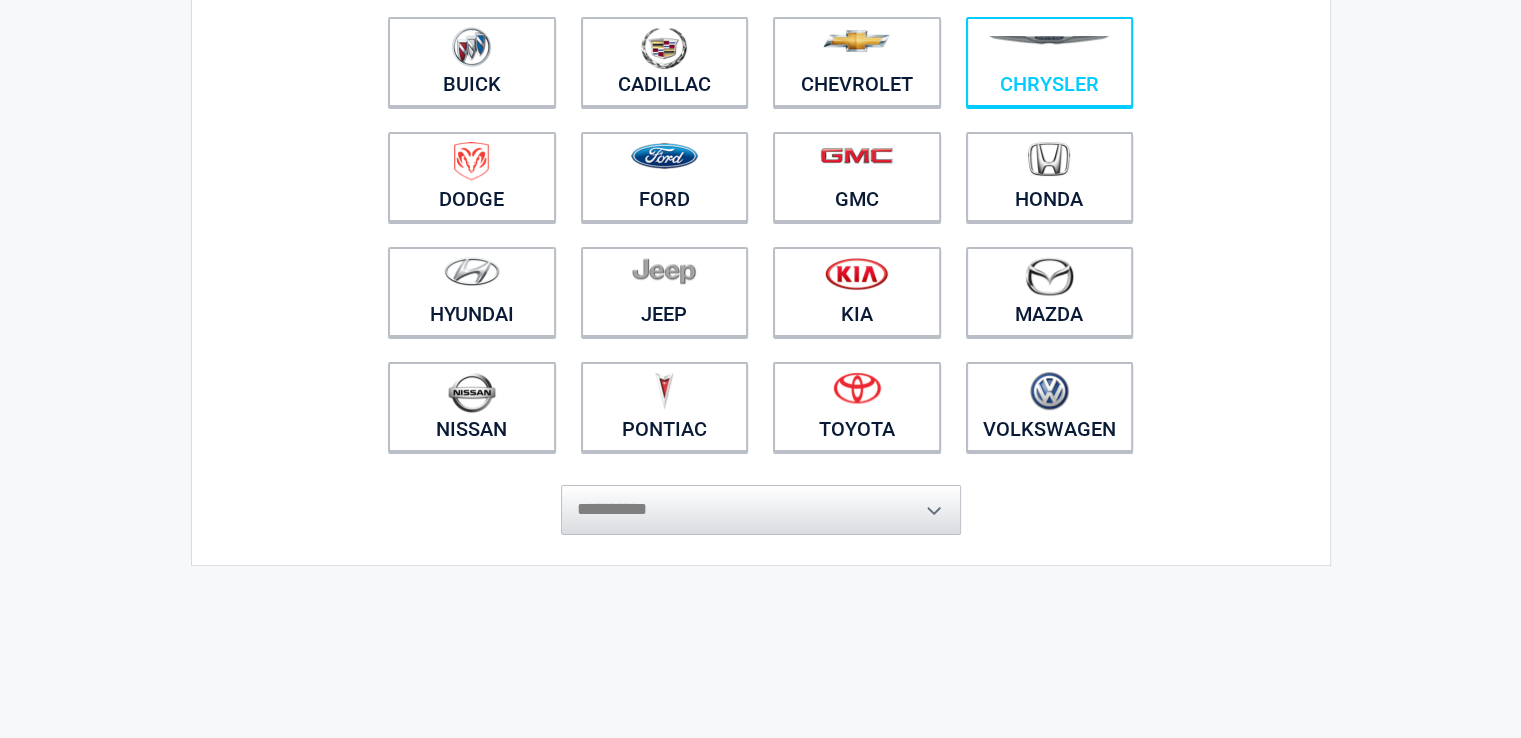 click at bounding box center [1050, 49] 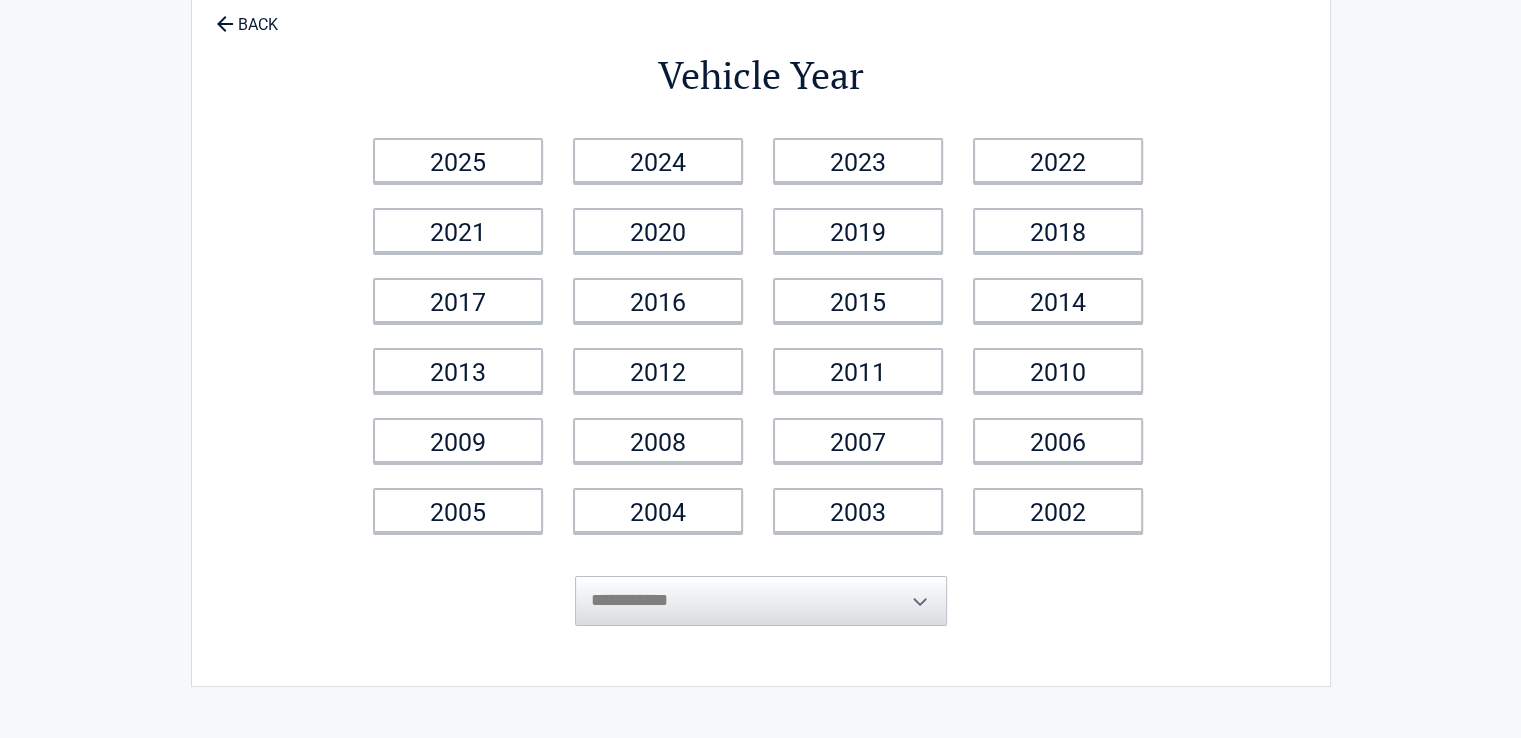 scroll, scrollTop: 0, scrollLeft: 0, axis: both 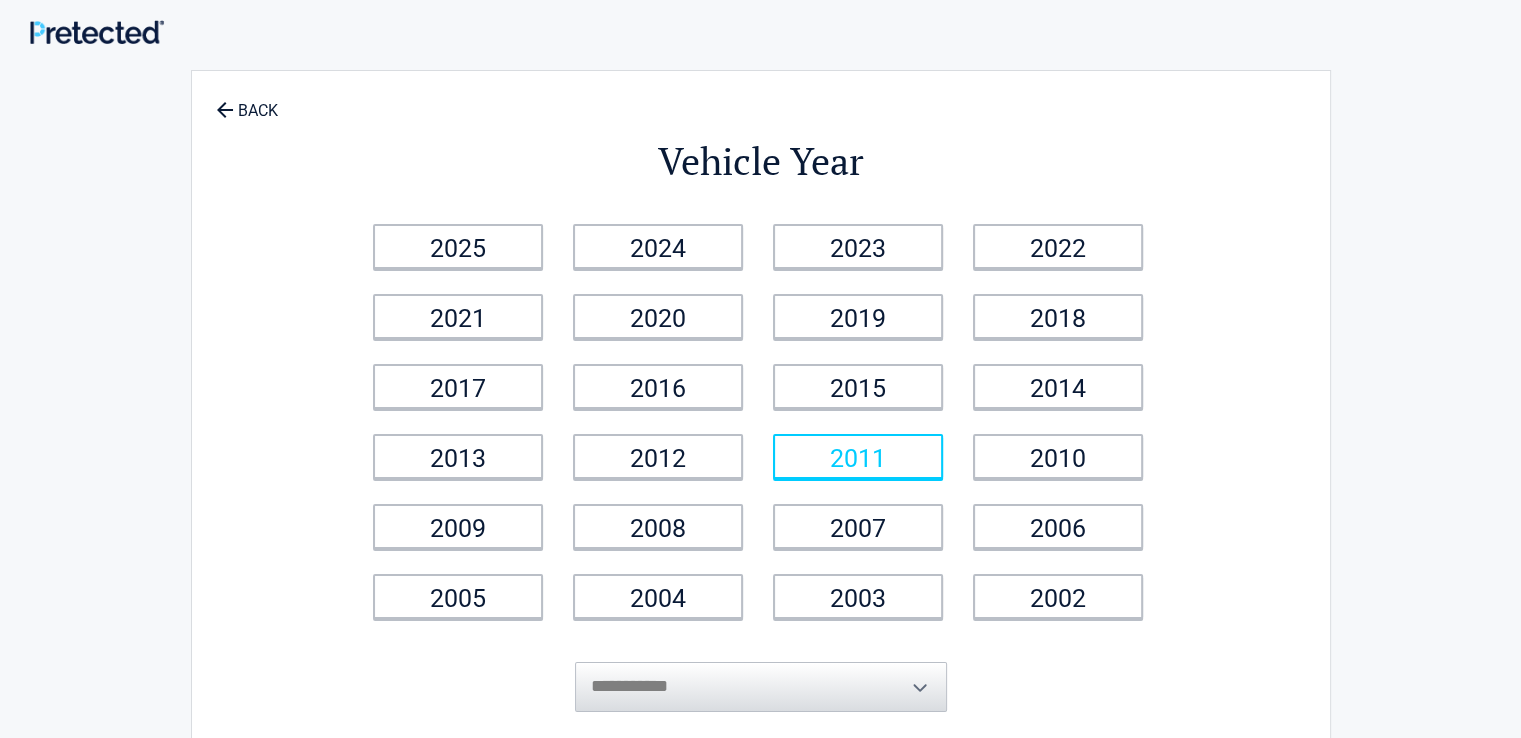 click on "2011" at bounding box center (858, 456) 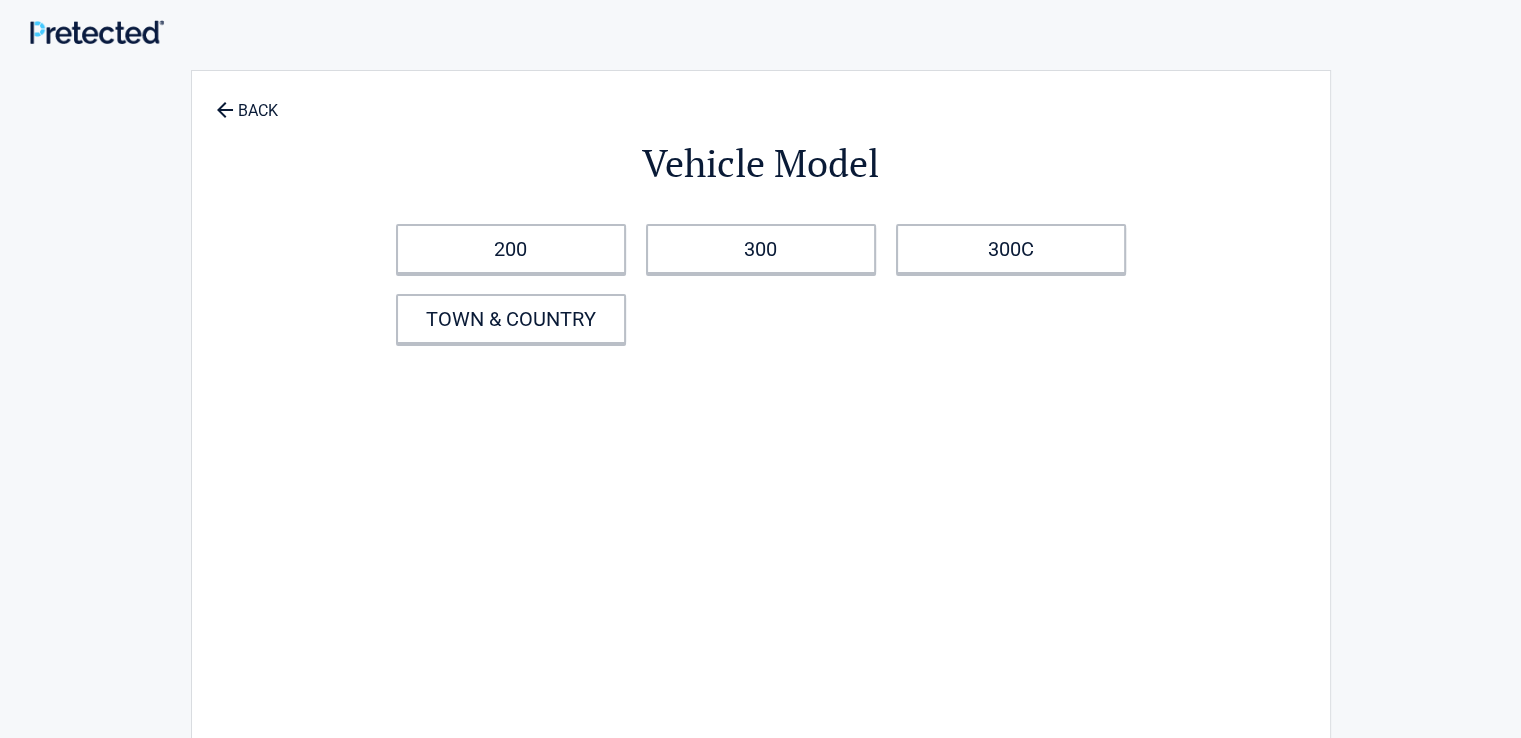 click on "200 300 300C TOWN & COUNTRY" at bounding box center [761, 284] 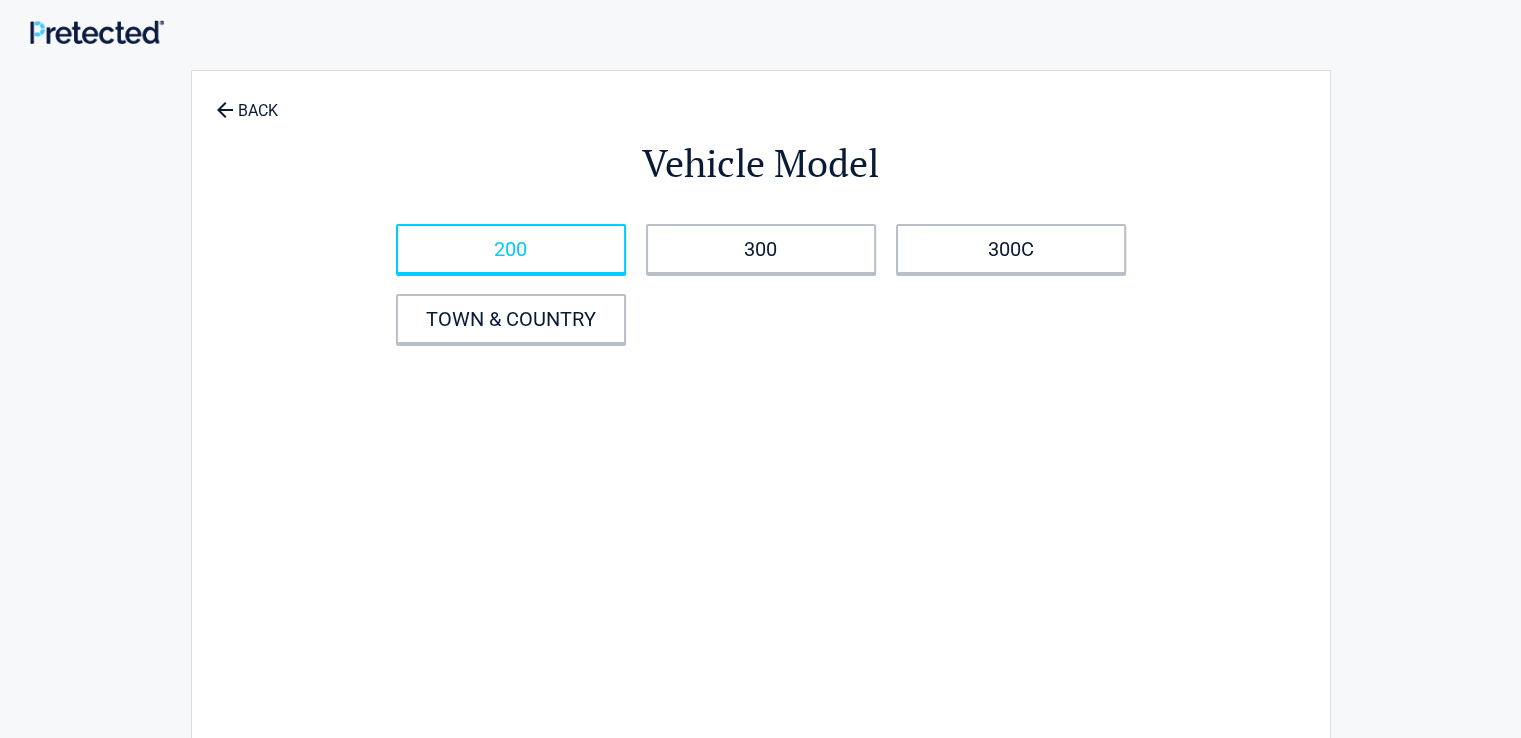 click on "200" at bounding box center (511, 249) 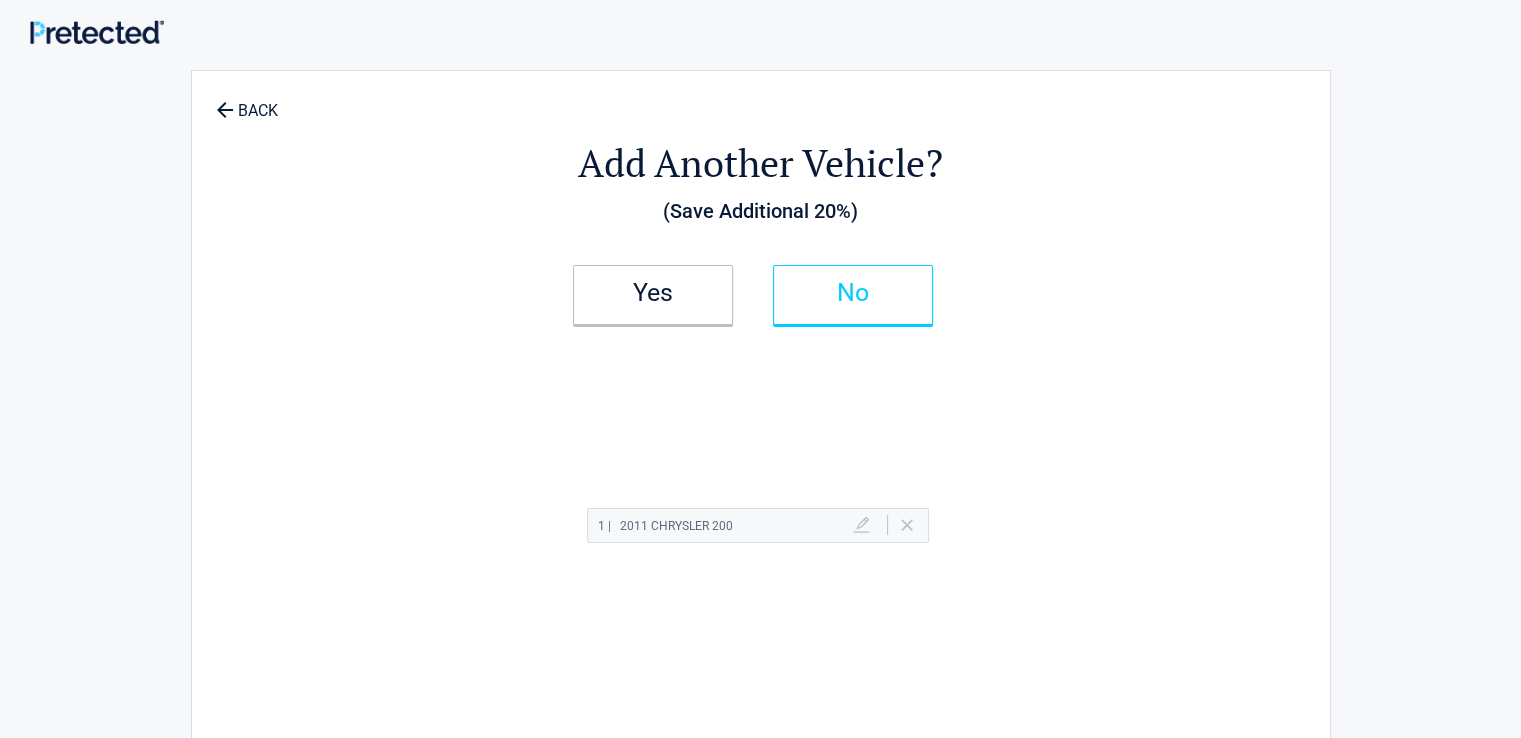 click on "No" at bounding box center (853, 295) 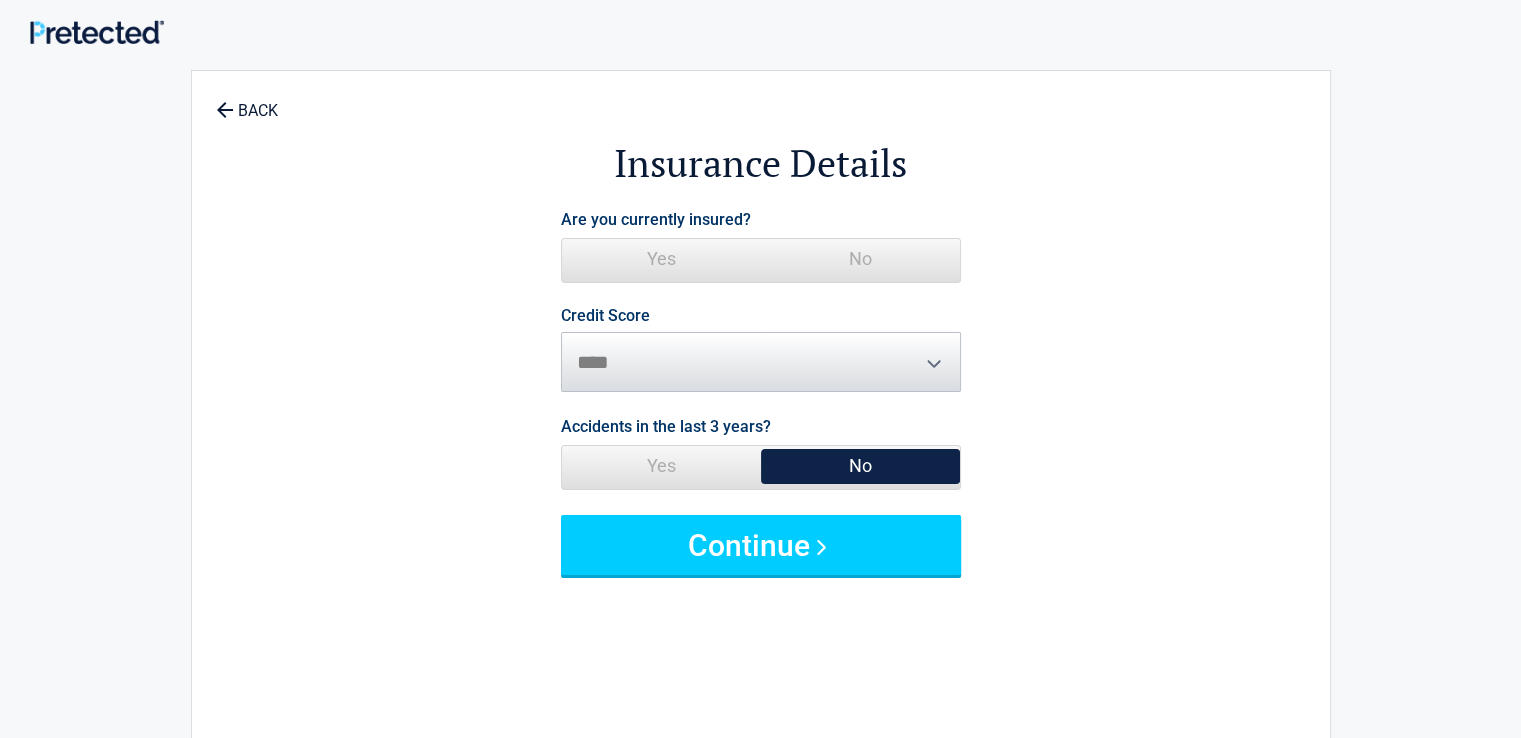 click on "Yes" at bounding box center (661, 259) 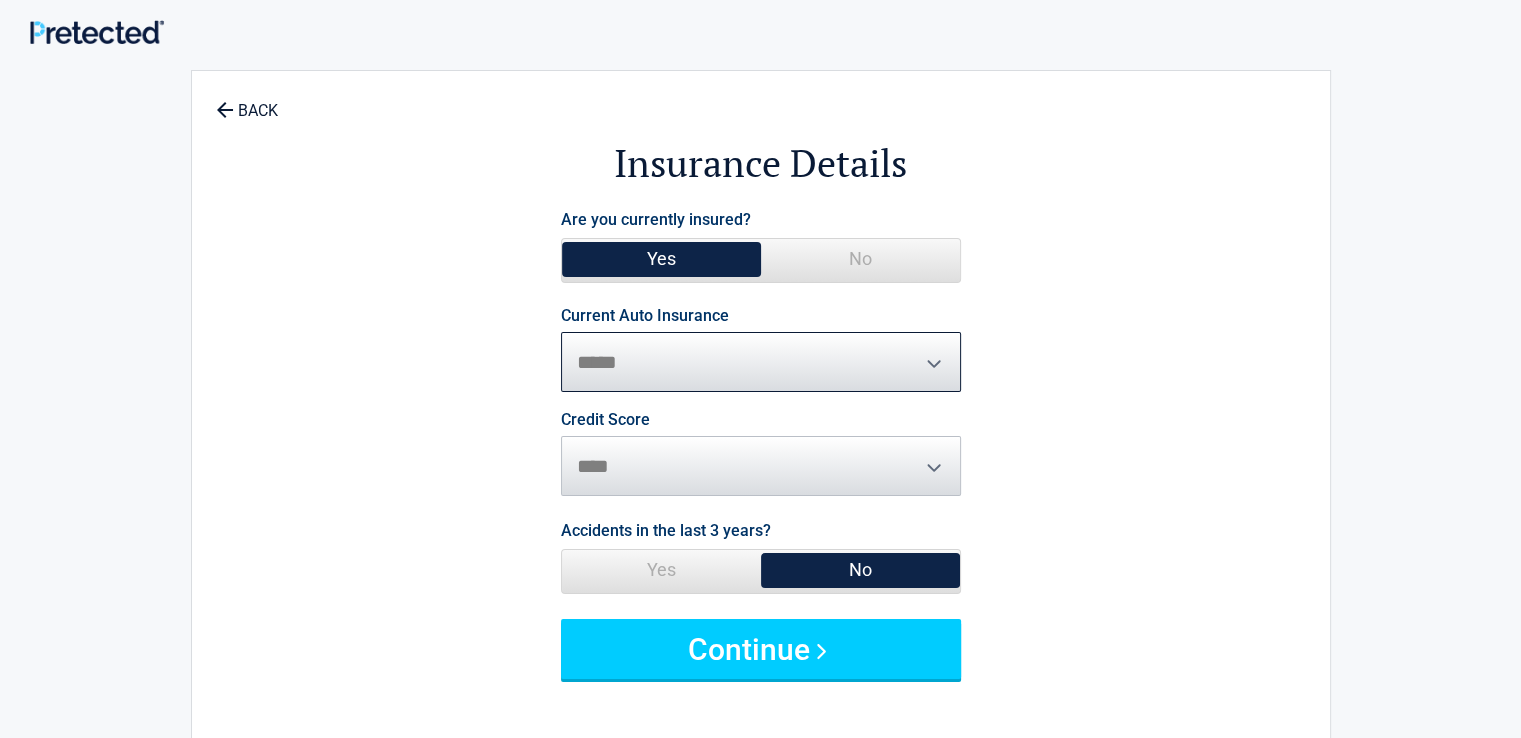 click on "**********" at bounding box center (761, 362) 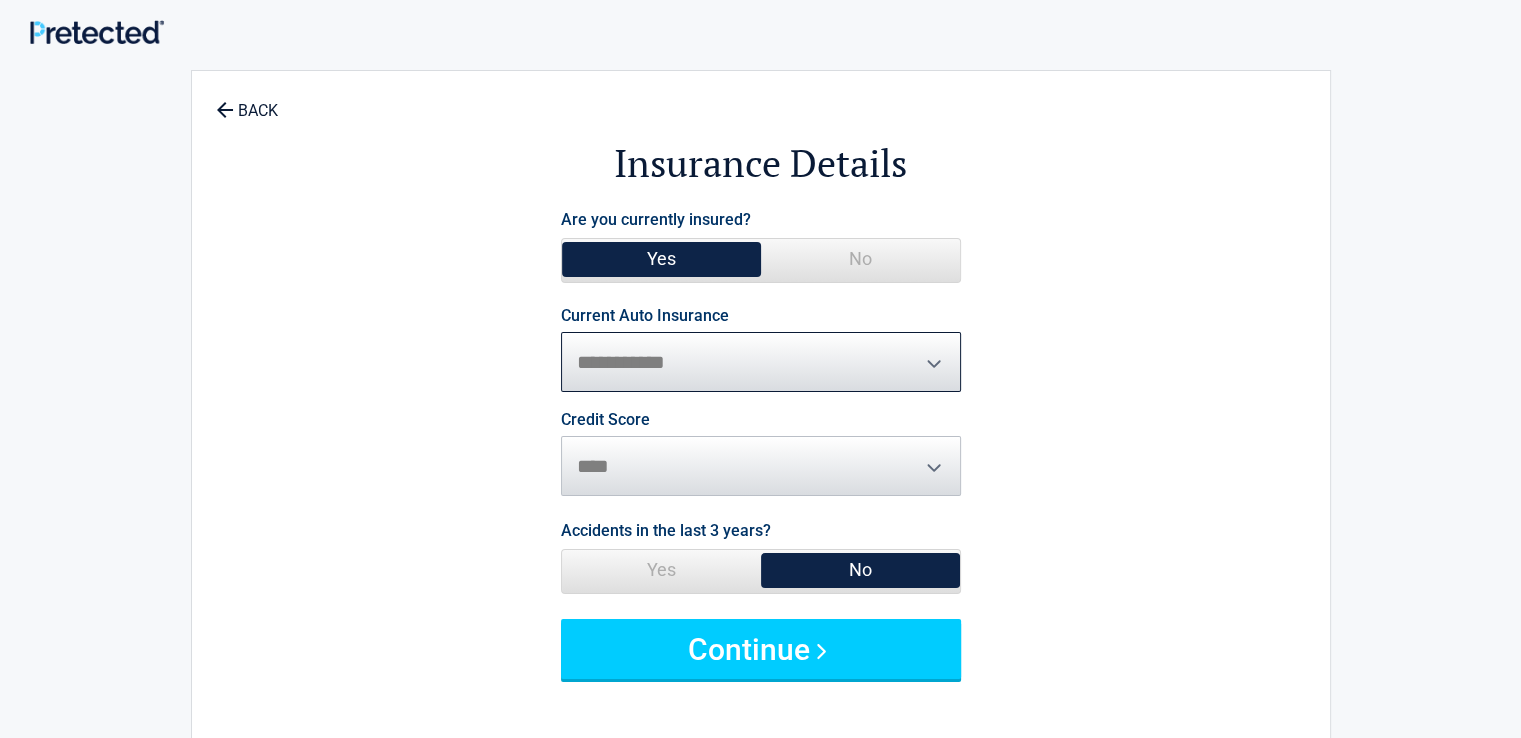 click on "**********" at bounding box center [761, 362] 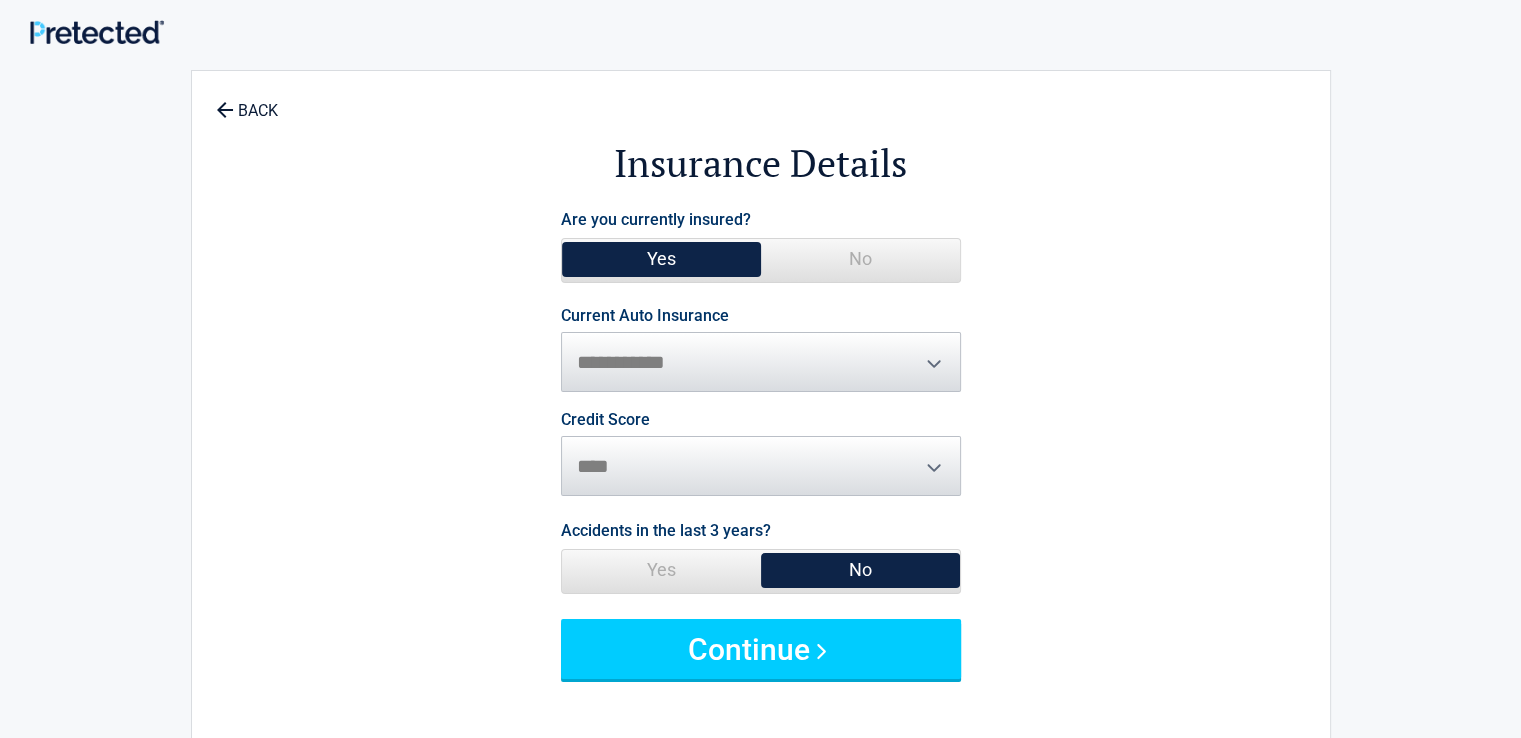 click on "Credit Score
*********
****
*******
****" at bounding box center [761, 454] 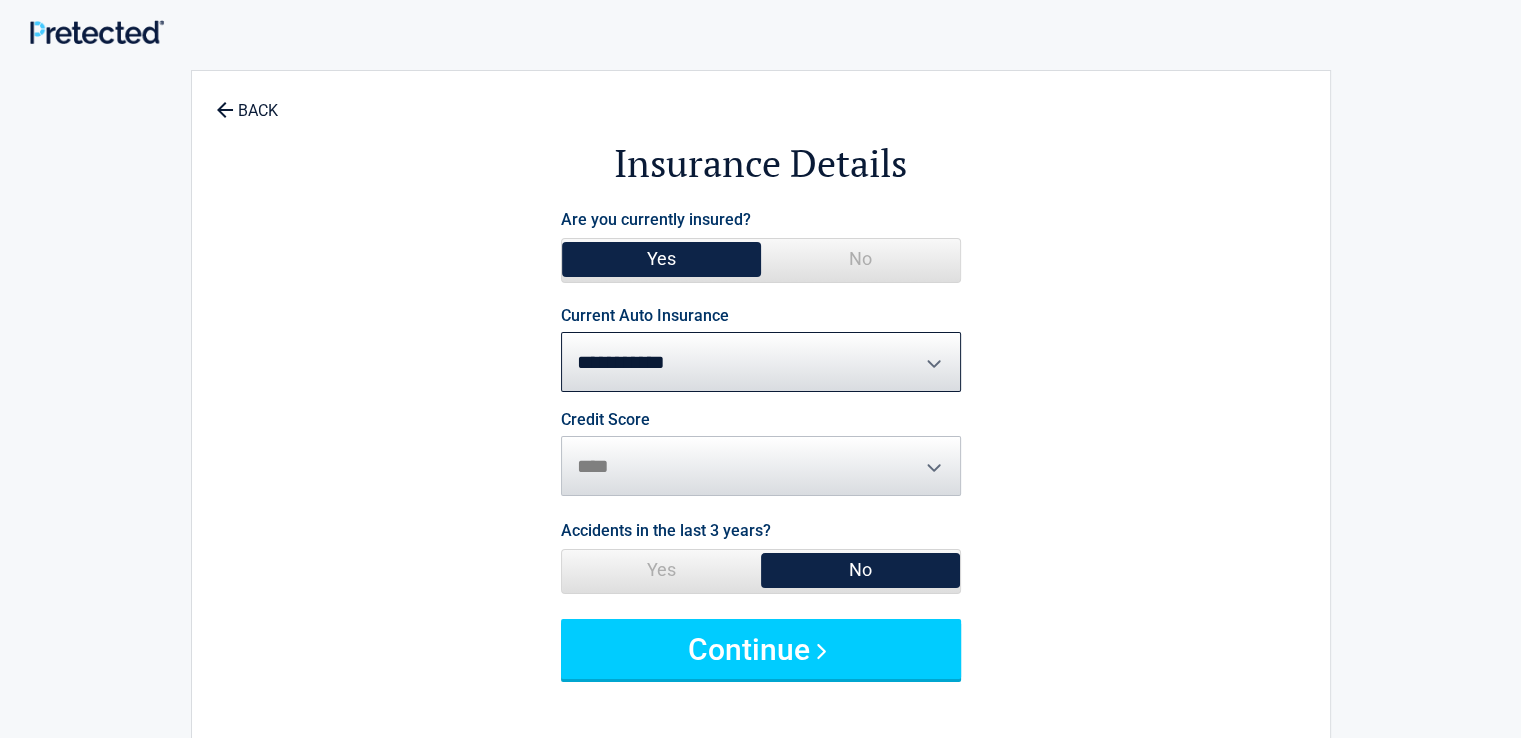 click on "No" at bounding box center [860, 570] 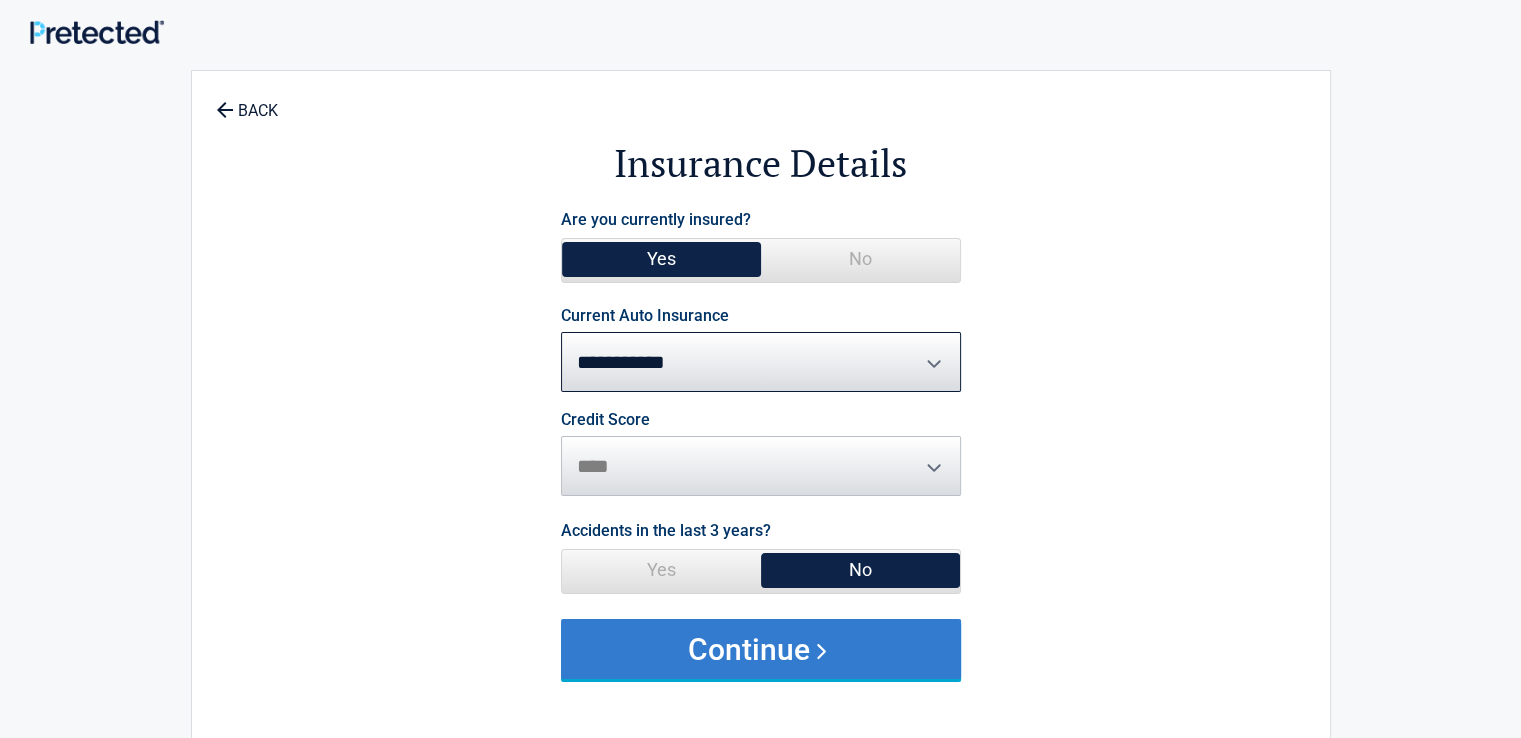click on "Continue" at bounding box center [761, 649] 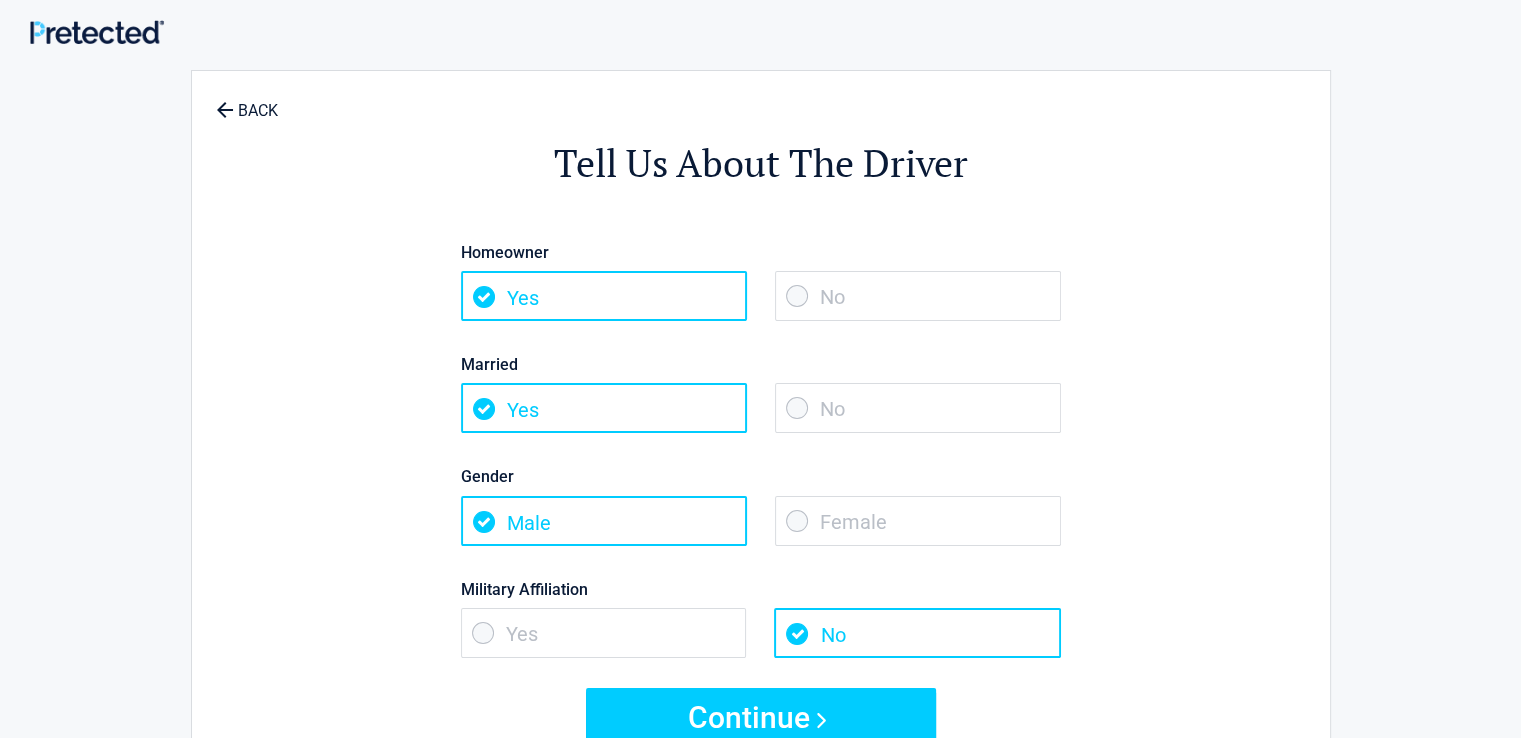 click on "Yes" at bounding box center (604, 296) 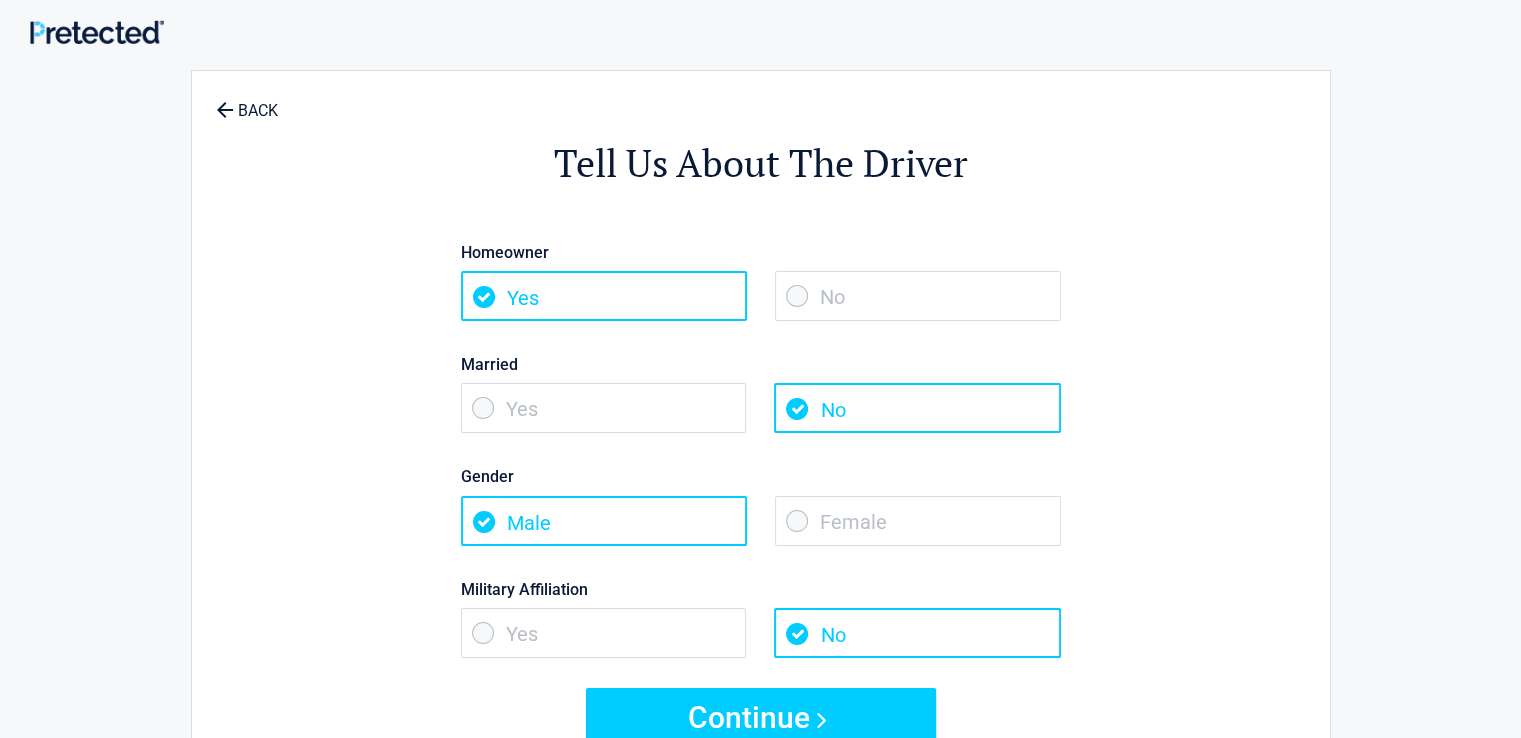 click on "Female" at bounding box center (918, 521) 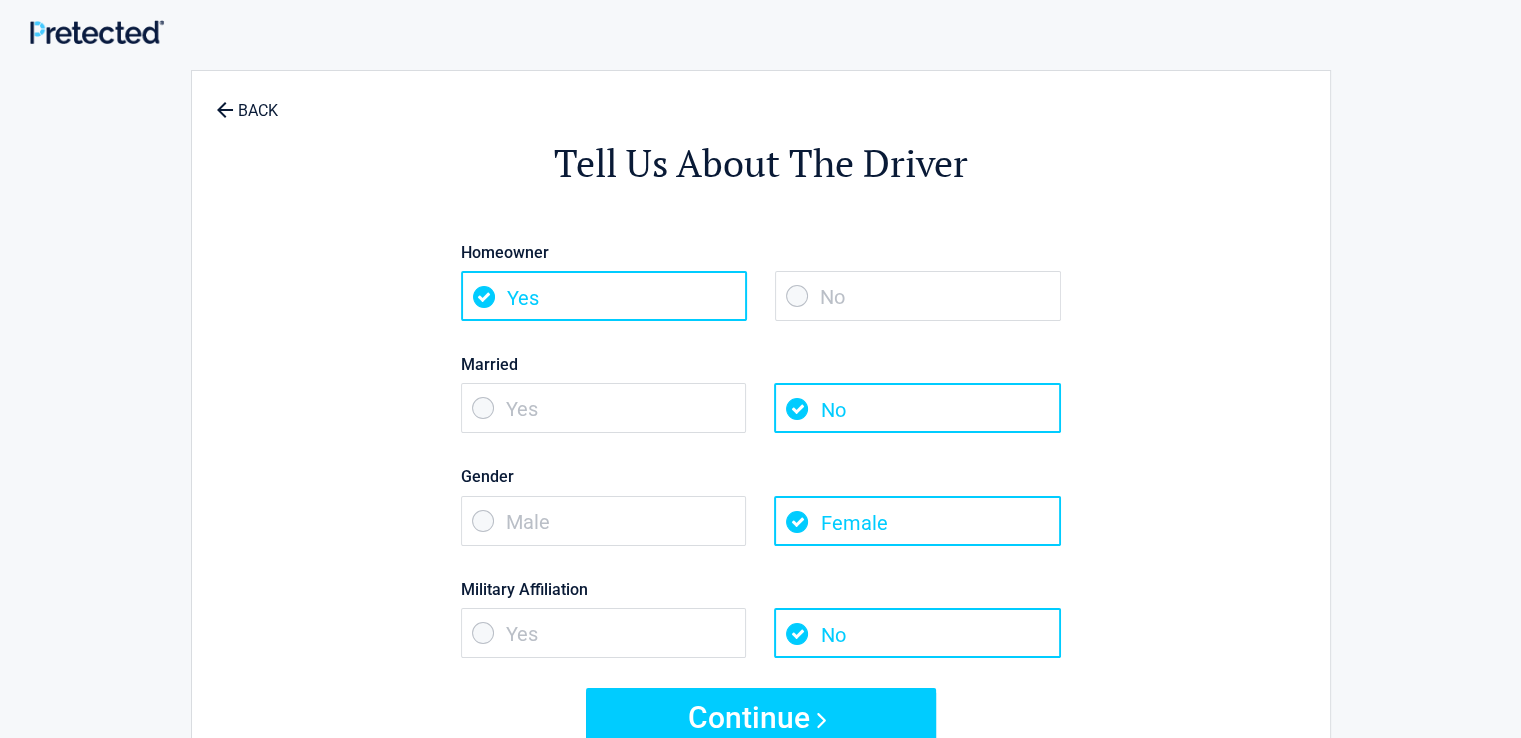 click on "No" at bounding box center (917, 633) 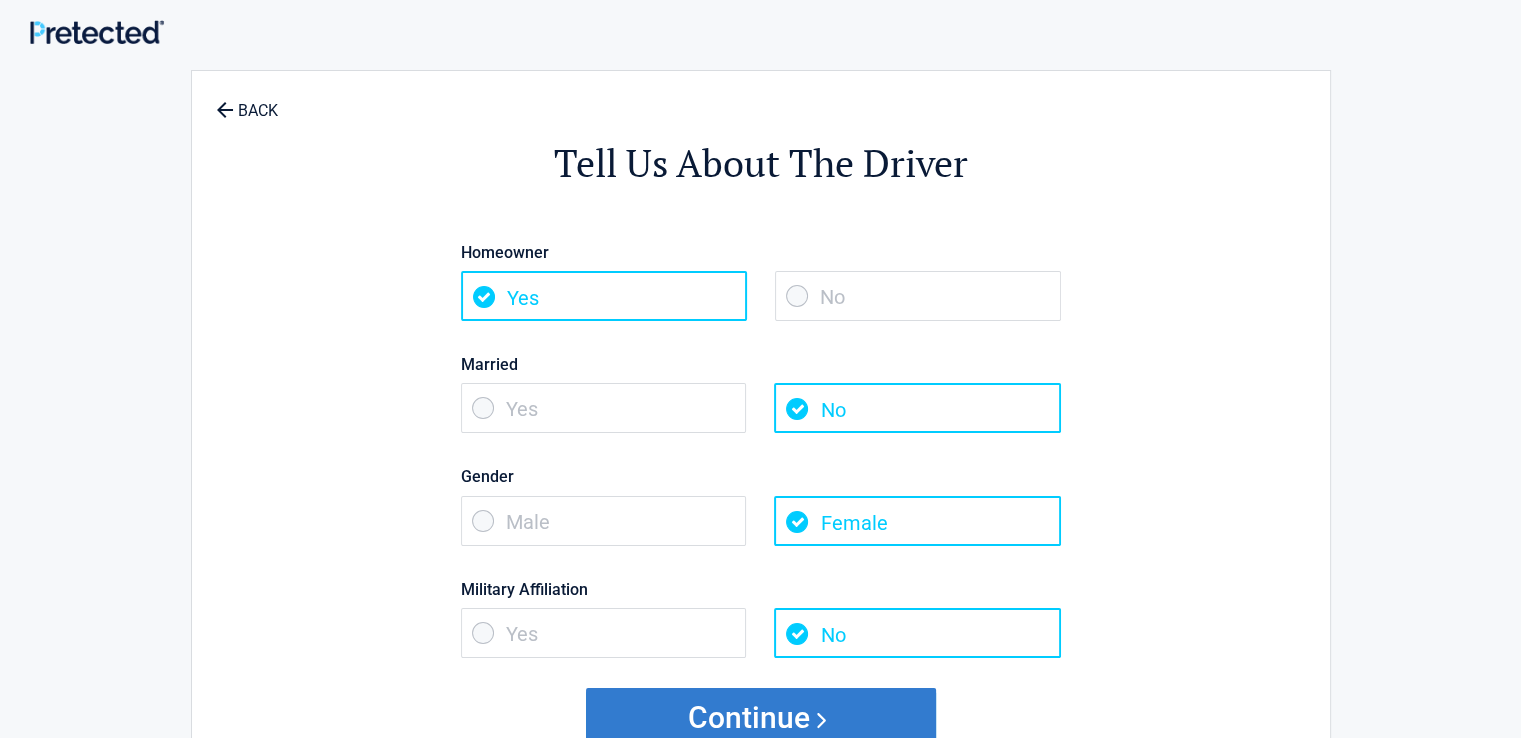 click on "Continue" at bounding box center (761, 718) 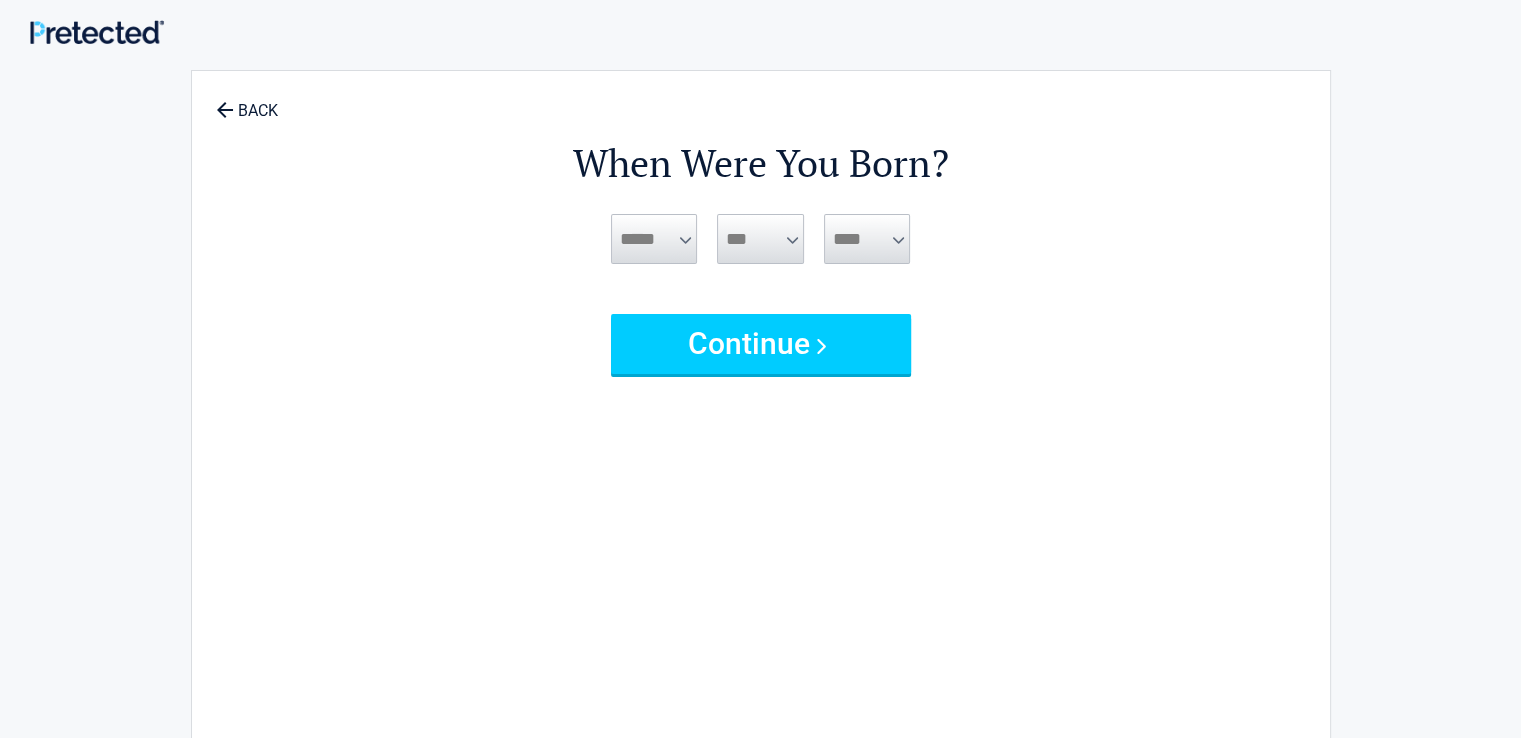 click on "*****
***
***
***
***
***
***
***
***
***
***
***
***" at bounding box center (654, 239) 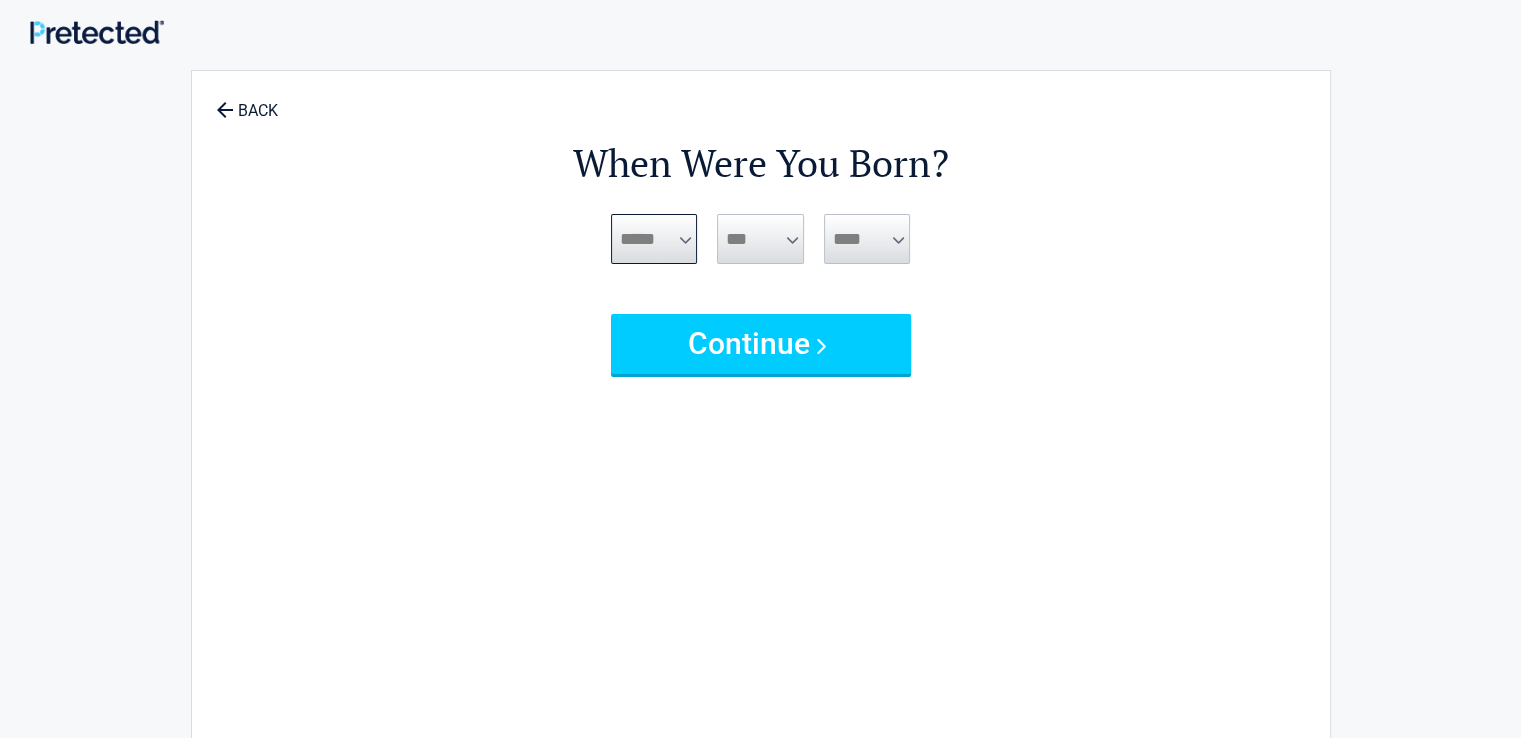 click on "*****
***
***
***
***
***
***
***
***
***
***
***
***" at bounding box center (654, 239) 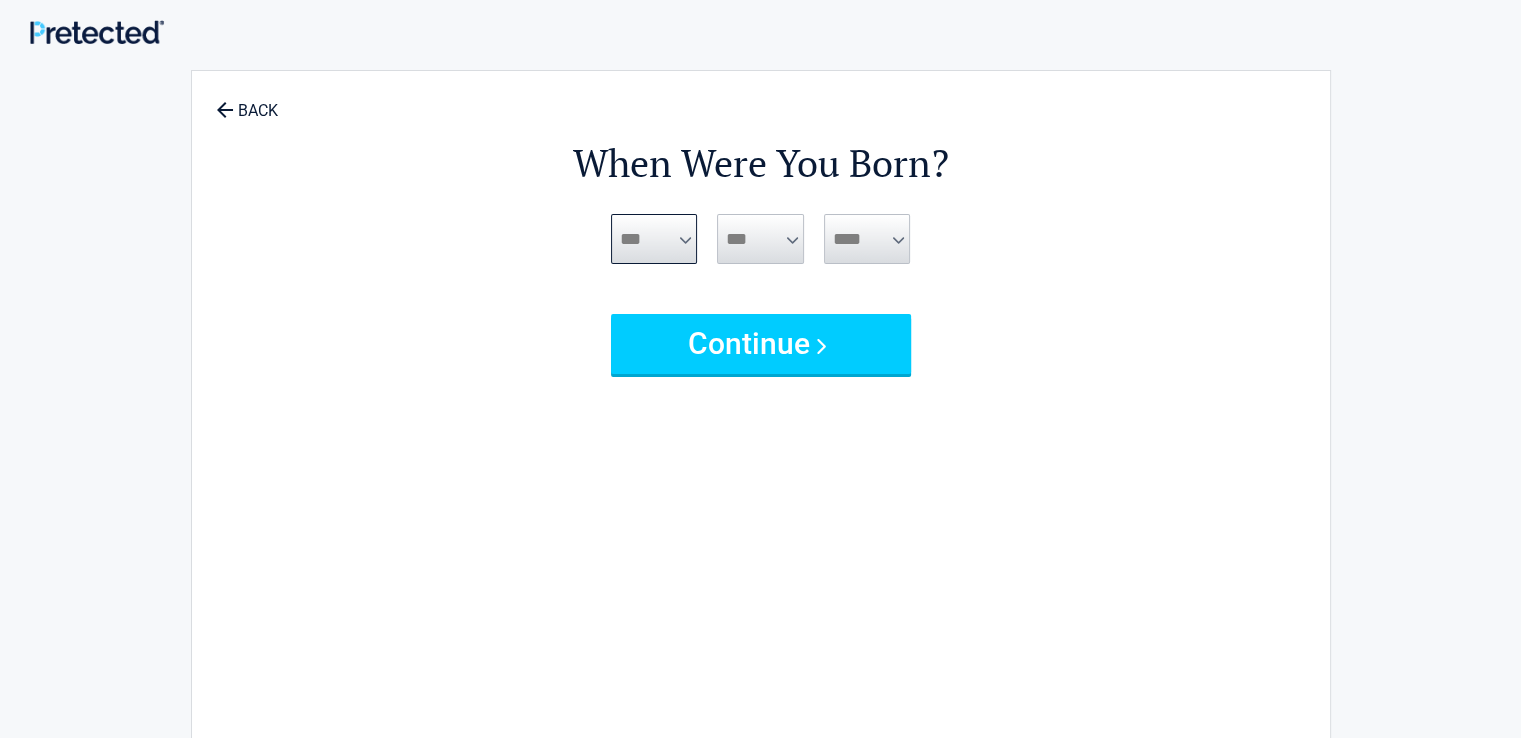 click on "*****
***
***
***
***
***
***
***
***
***
***
***
***" at bounding box center [654, 239] 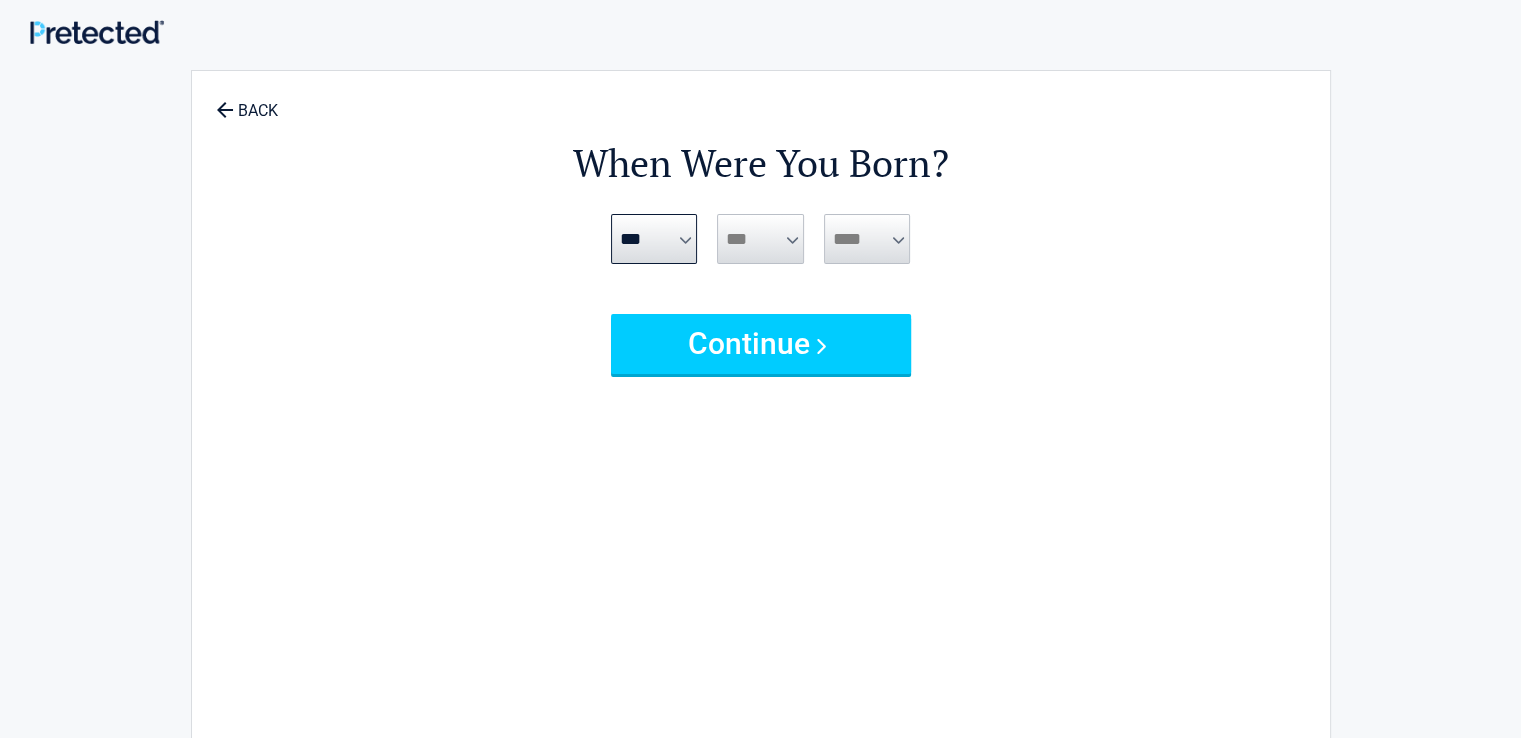 click on "*** * * * * * * * * * ** ** ** ** ** ** ** ** ** ** ** ** ** ** ** ** ** ** ** ** **" at bounding box center [760, 239] 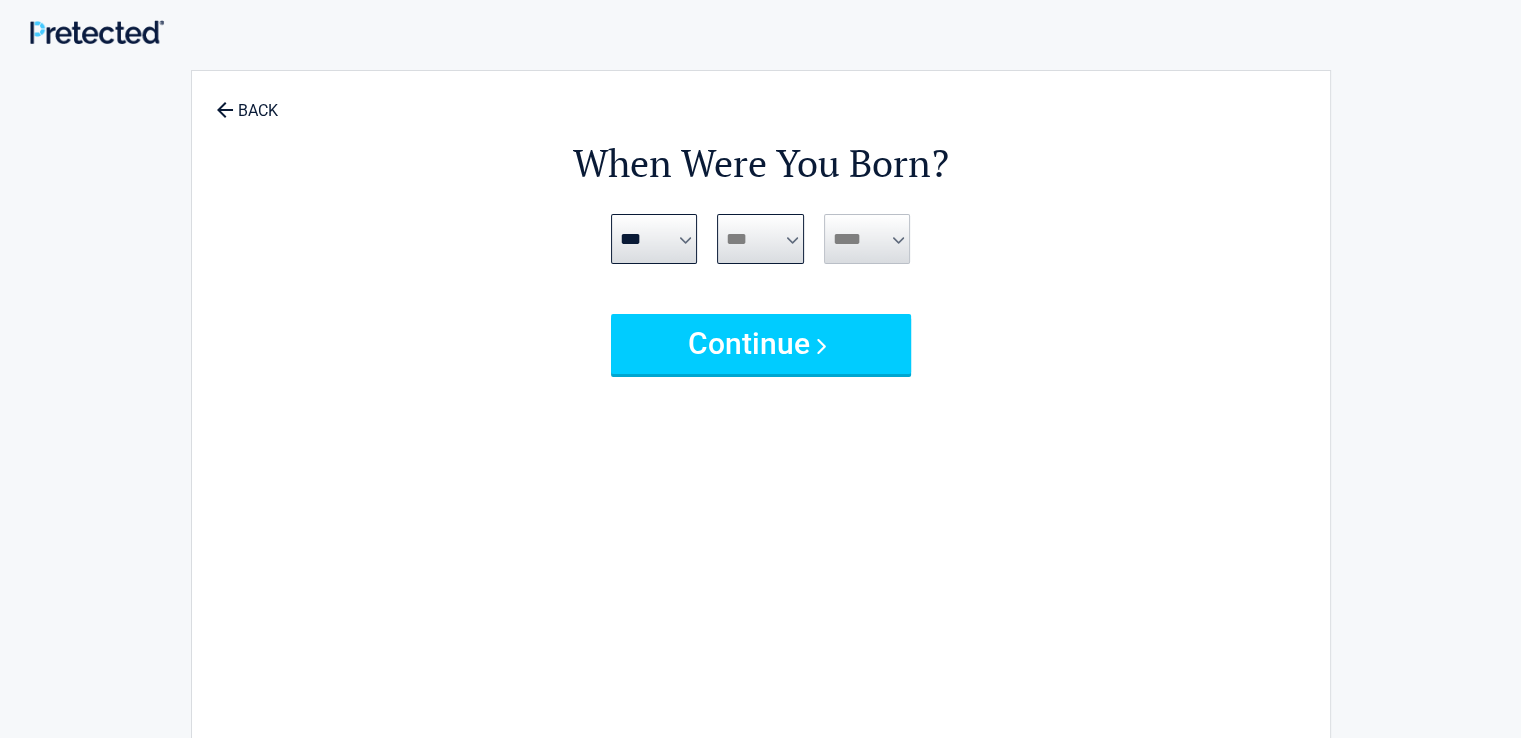 click on "*** * * * * * * * * * ** ** ** ** ** ** ** ** ** ** ** ** ** ** ** ** ** ** ** ** **" at bounding box center [760, 239] 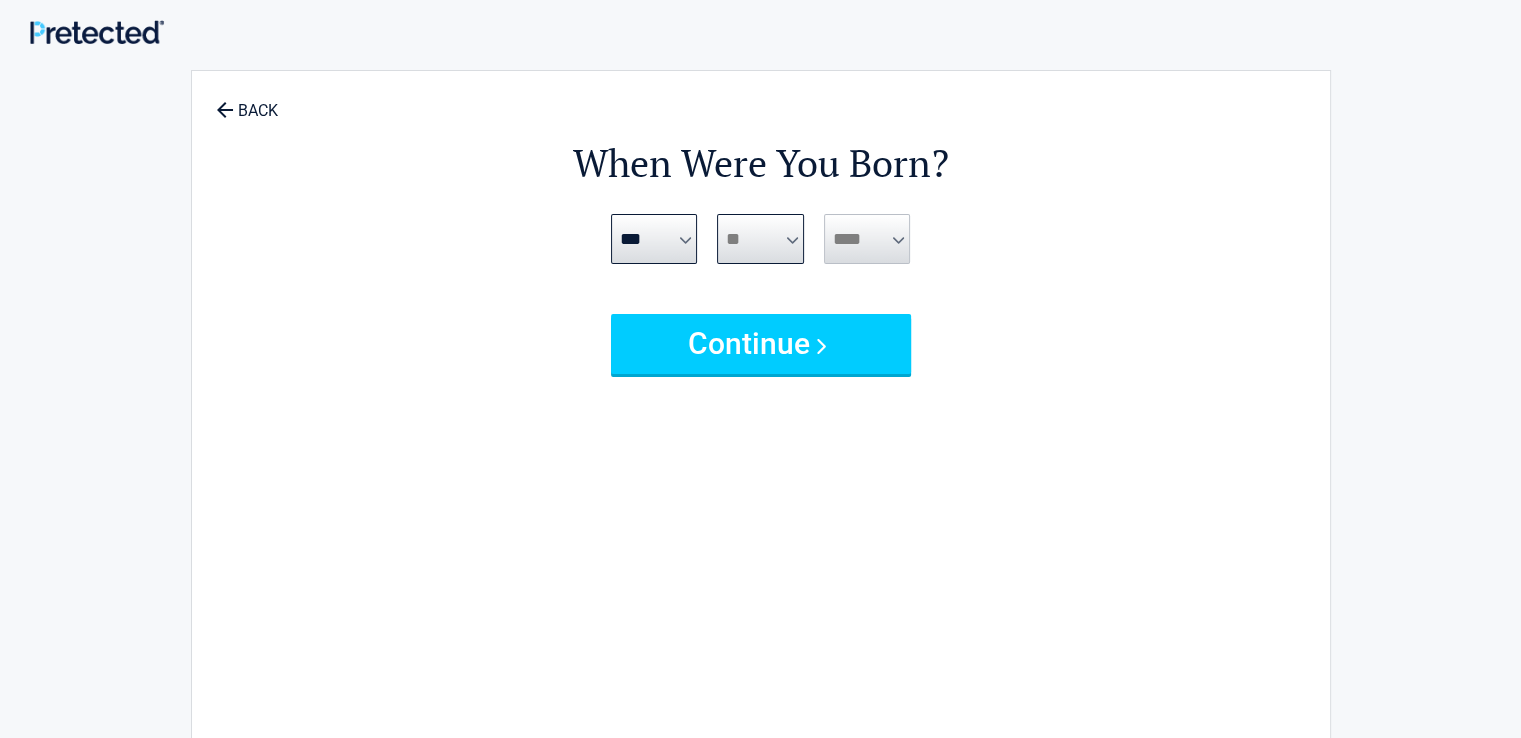 click on "*** * * * * * * * * * ** ** ** ** ** ** ** ** ** ** ** ** ** ** ** ** ** ** ** ** **" at bounding box center (760, 239) 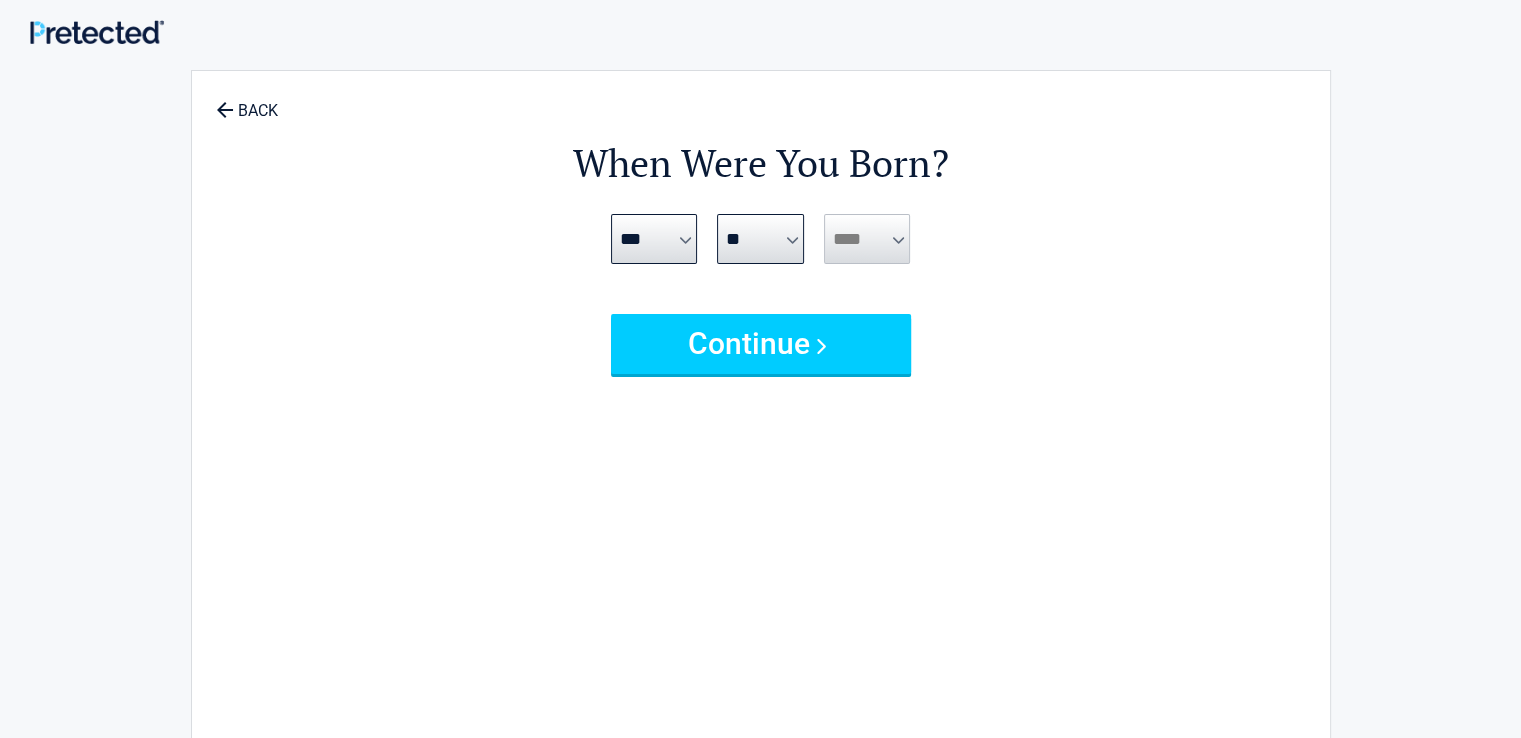 click on "****
****
****
****
****
****
****
****
****
****
****
****
****
****
****
****
****
****
****
****
****
****
****
****
****
****
****
****
****
****
****
****
****
****
****
****
****
****
****
****
****
****
****
****
****
****
****
****
****
****
****
****
****
****
****
****
****
****
****
****
****
****
**** ****" at bounding box center (867, 239) 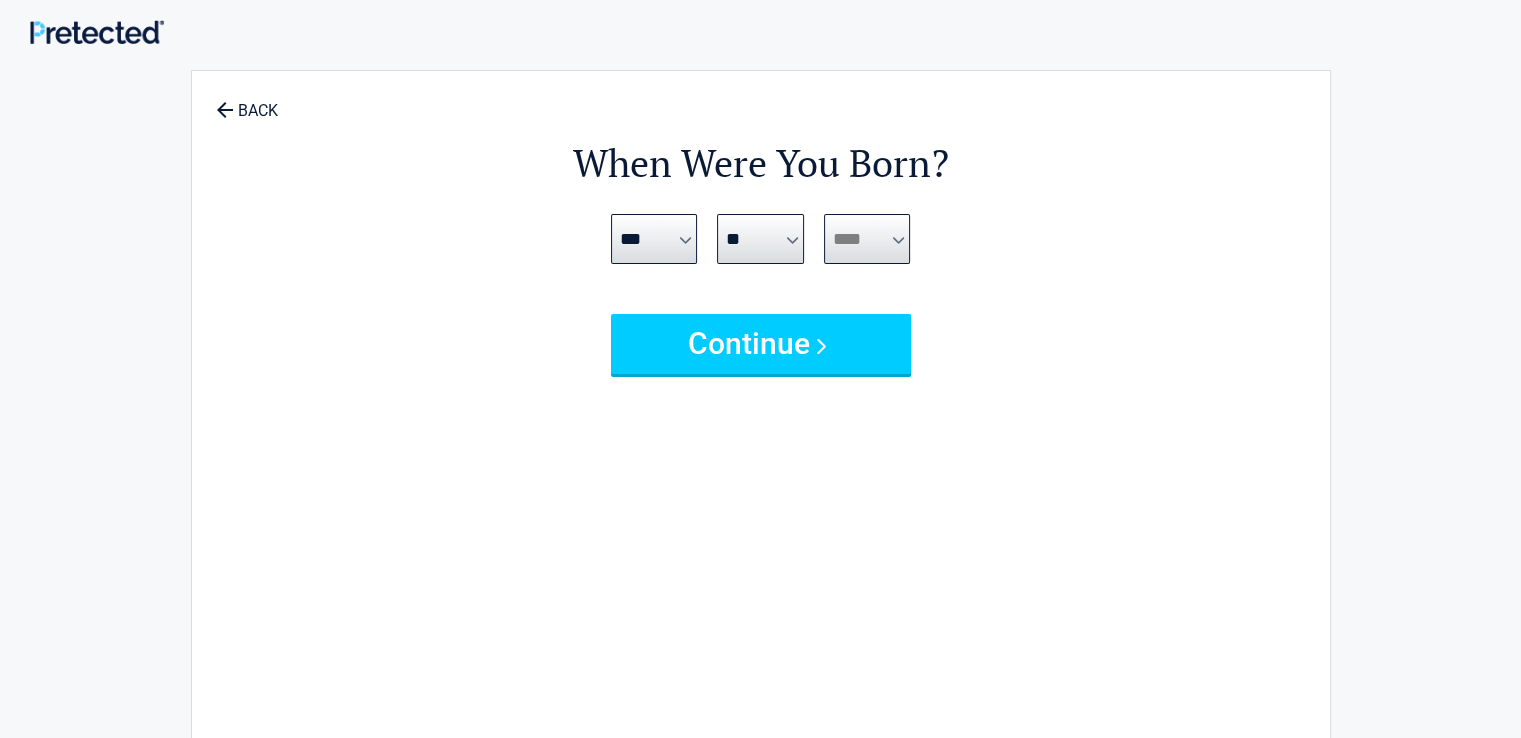 click on "****
****
****
****
****
****
****
****
****
****
****
****
****
****
****
****
****
****
****
****
****
****
****
****
****
****
****
****
****
****
****
****
****
****
****
****
****
****
****
****
****
****
****
****
****
****
****
****
****
****
****
****
****
****
****
****
****
****
****
****
****
****
****
****" at bounding box center [867, 239] 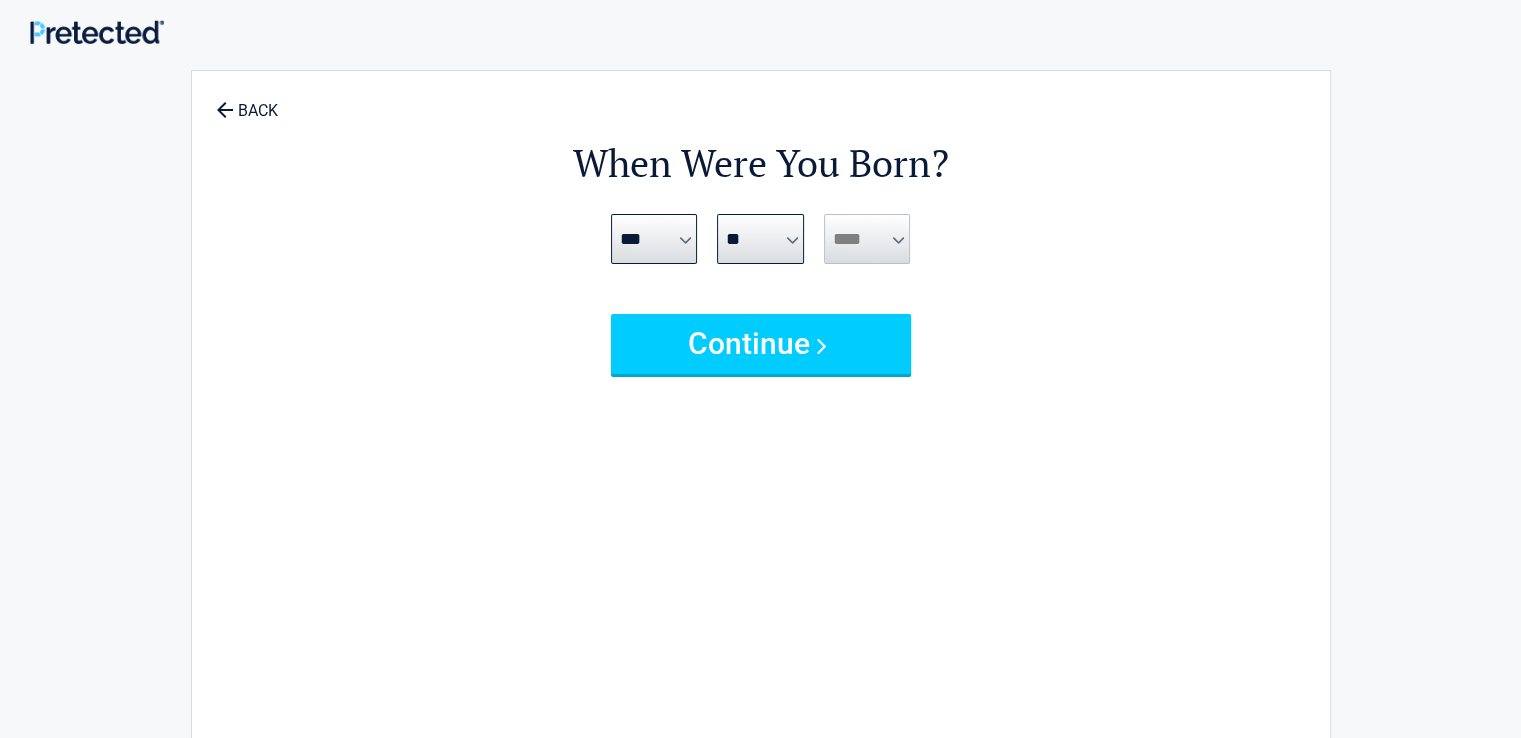click on "****
****
****
****
****
****
****
****
****
****
****
****
****
****
****
****
****
****
****
****
****
****
****
****
****
****
****
****
****
****
****
****
****
****
****
****
****
****
****
****
****
****
****
****
****
****
****
****
****
****
****
****
****
****
****
****
****
****
****
****
****
****
**** ****" at bounding box center [867, 239] 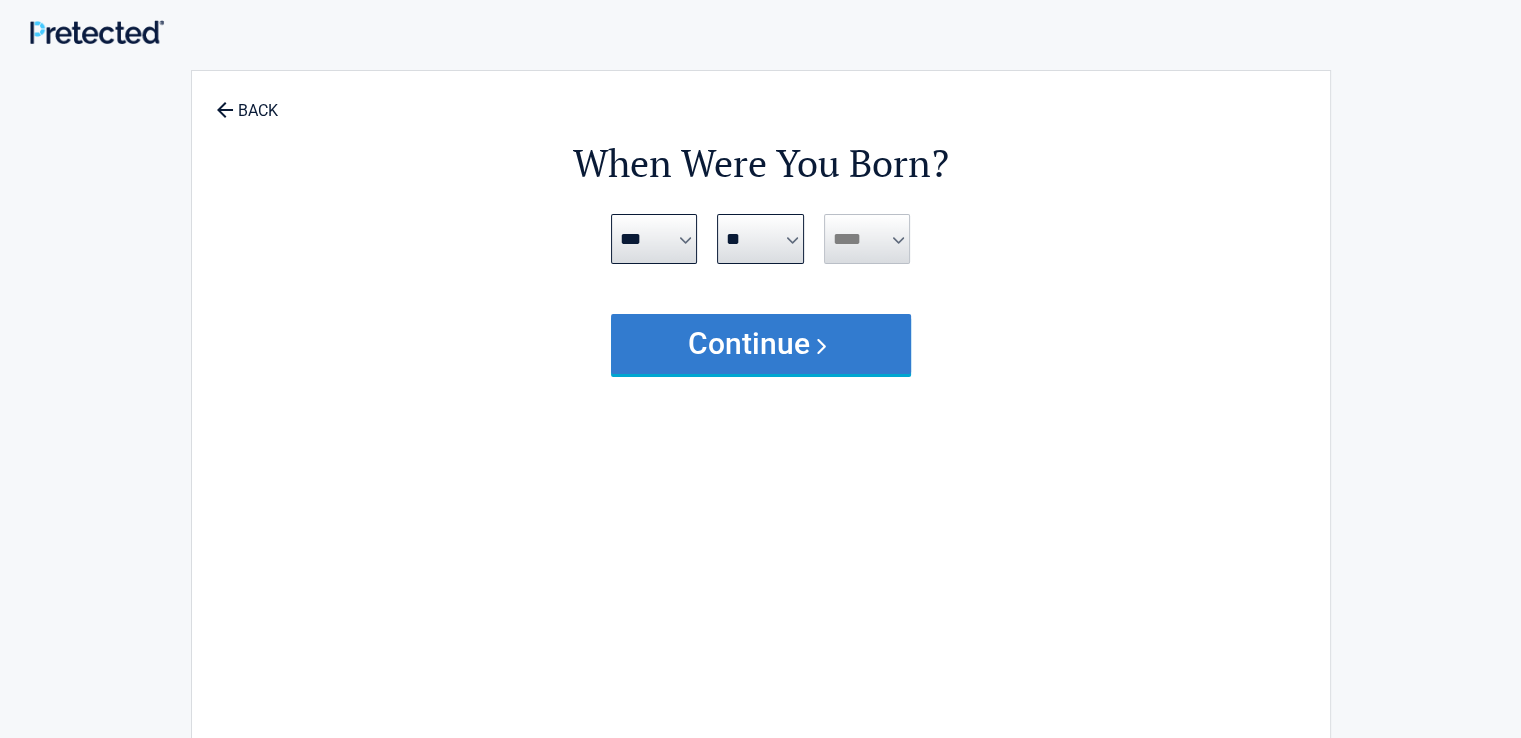 click on "Continue" at bounding box center (761, 344) 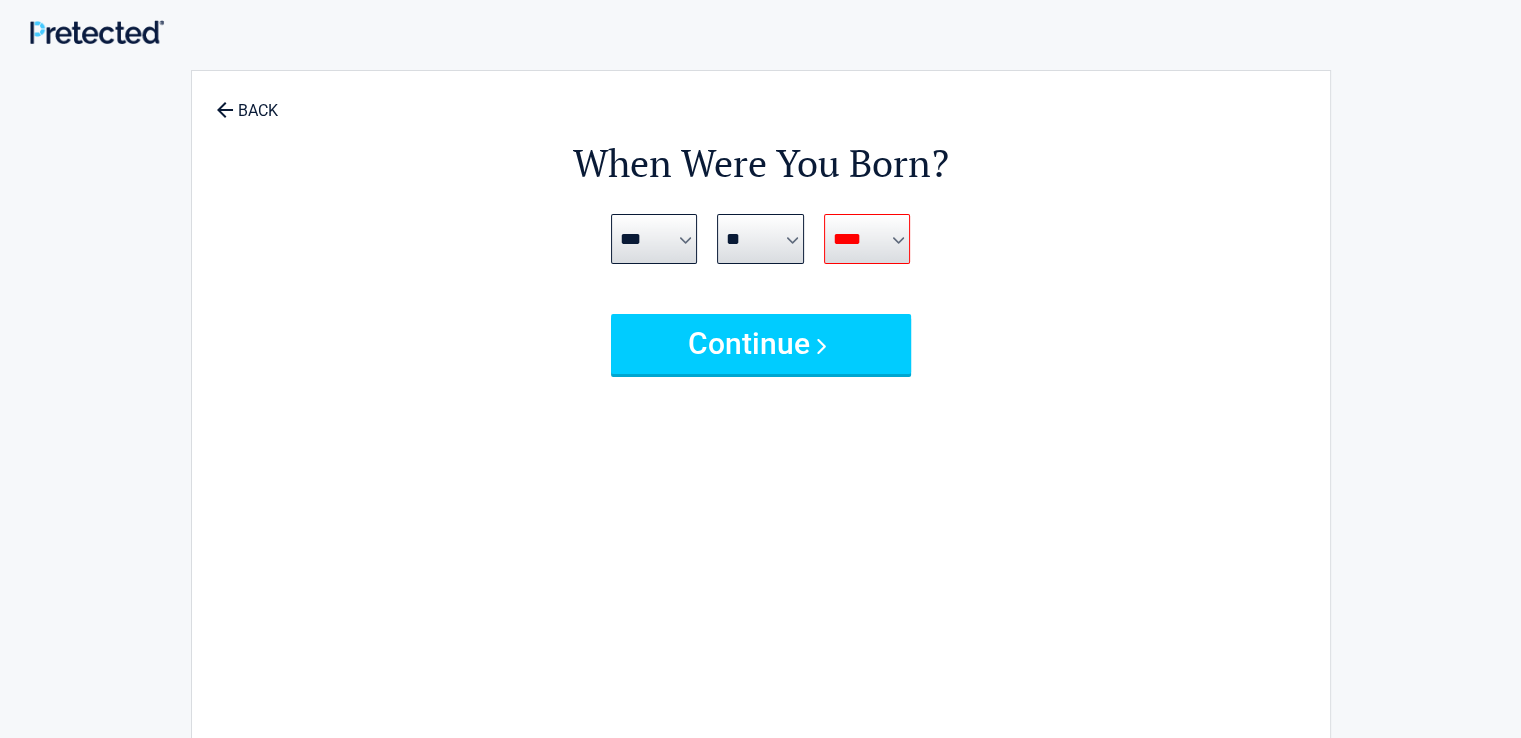 click on "****
****
****
****
****
****
****
****
****
****
****
****
****
****
****
****
****
****
****
****
****
****
****
****
****
****
****
****
****
****
****
****
****
****
****
****
****
****
****
****
****
****
****
****
****
****
****
****
****
****
****
****
****
****
****
****
****
****
****
****
****
****
****
****" at bounding box center (867, 239) 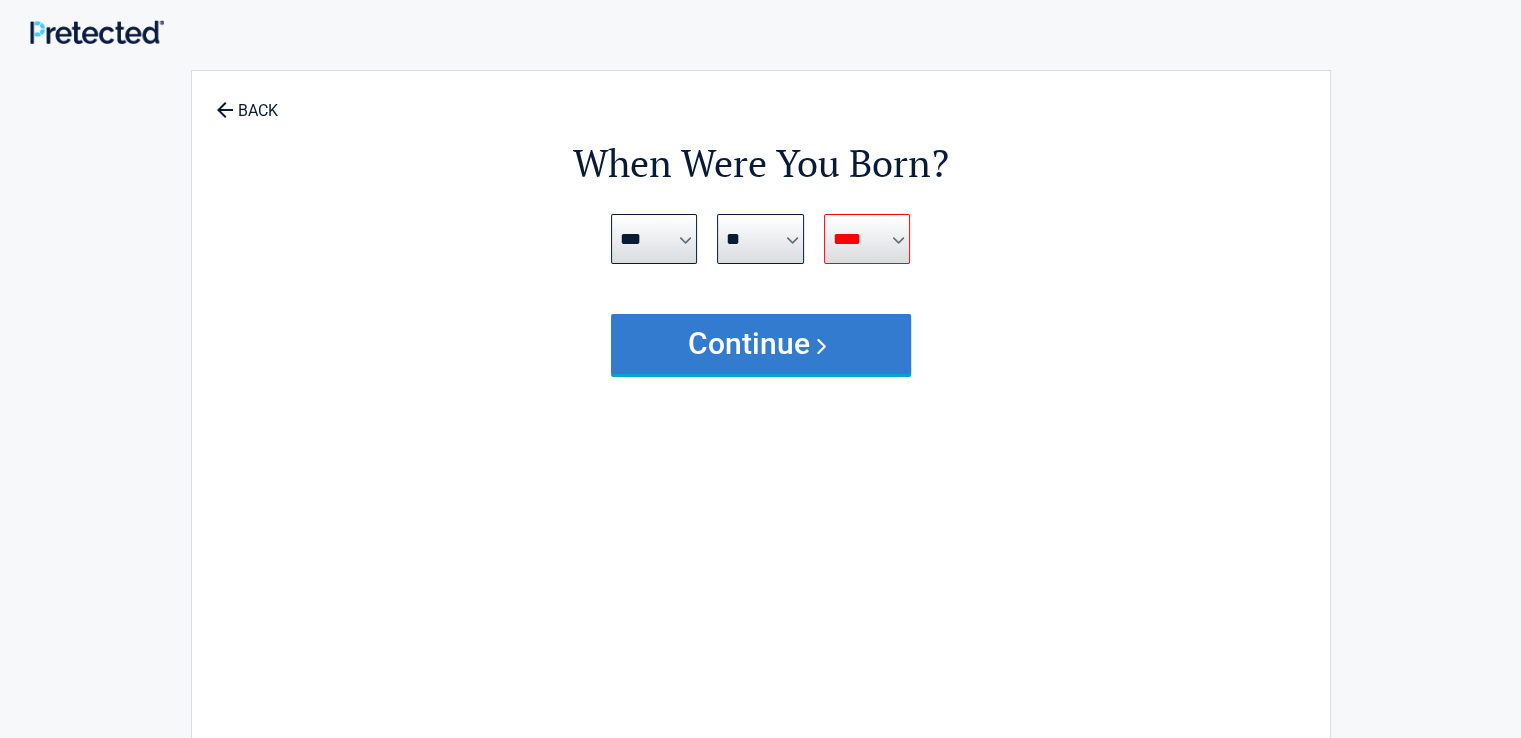 click on "Continue" at bounding box center [761, 344] 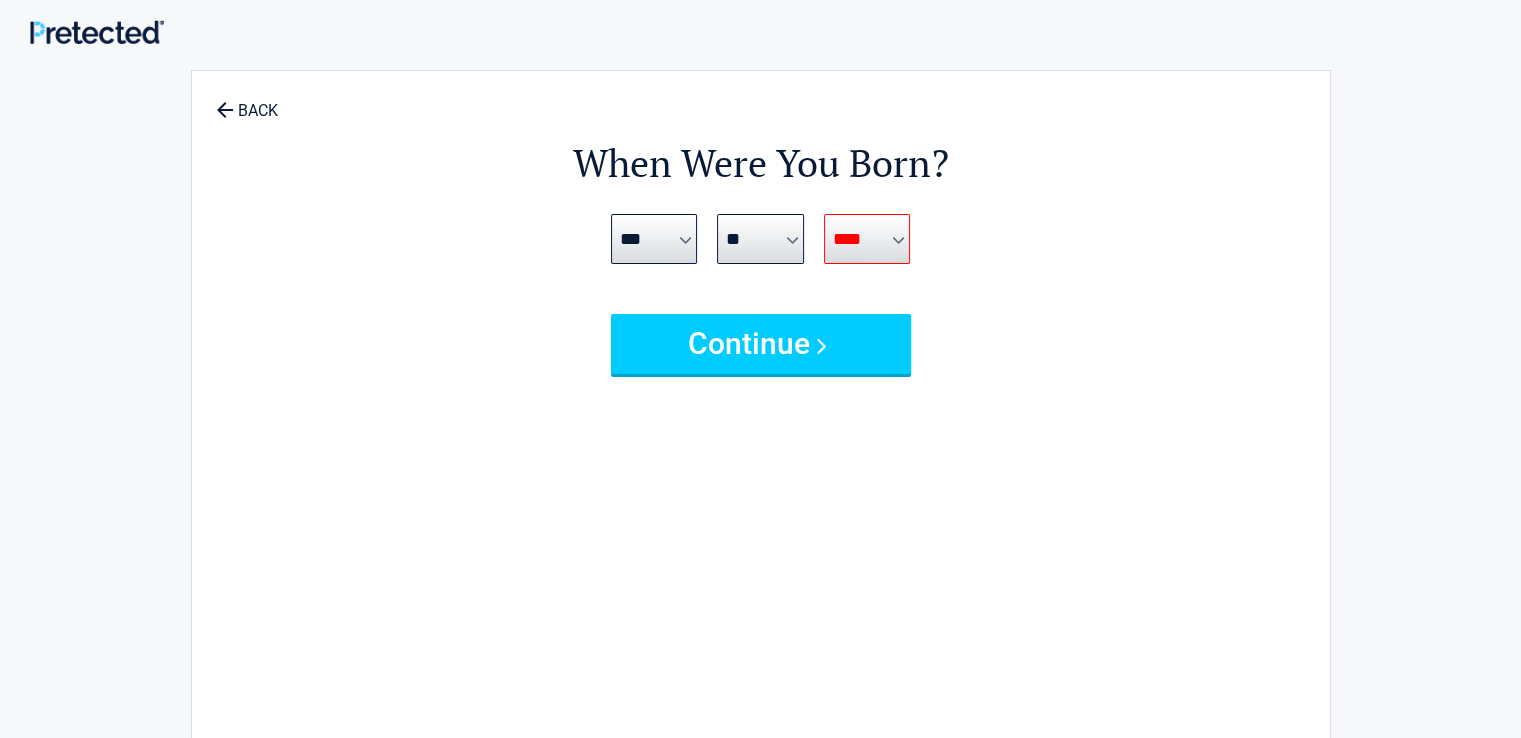 click on "****
****
****
****
****
****
****
****
****
****
****
****
****
****
****
****
****
****
****
****
****
****
****
****
****
****
****
****
****
****
****
****
****
****
****
****
****
****
****
****
****
****
****
****
****
****
****
****
****
****
****
****
****
****
****
****
****
****
****
****
****
****
****
****" at bounding box center [867, 239] 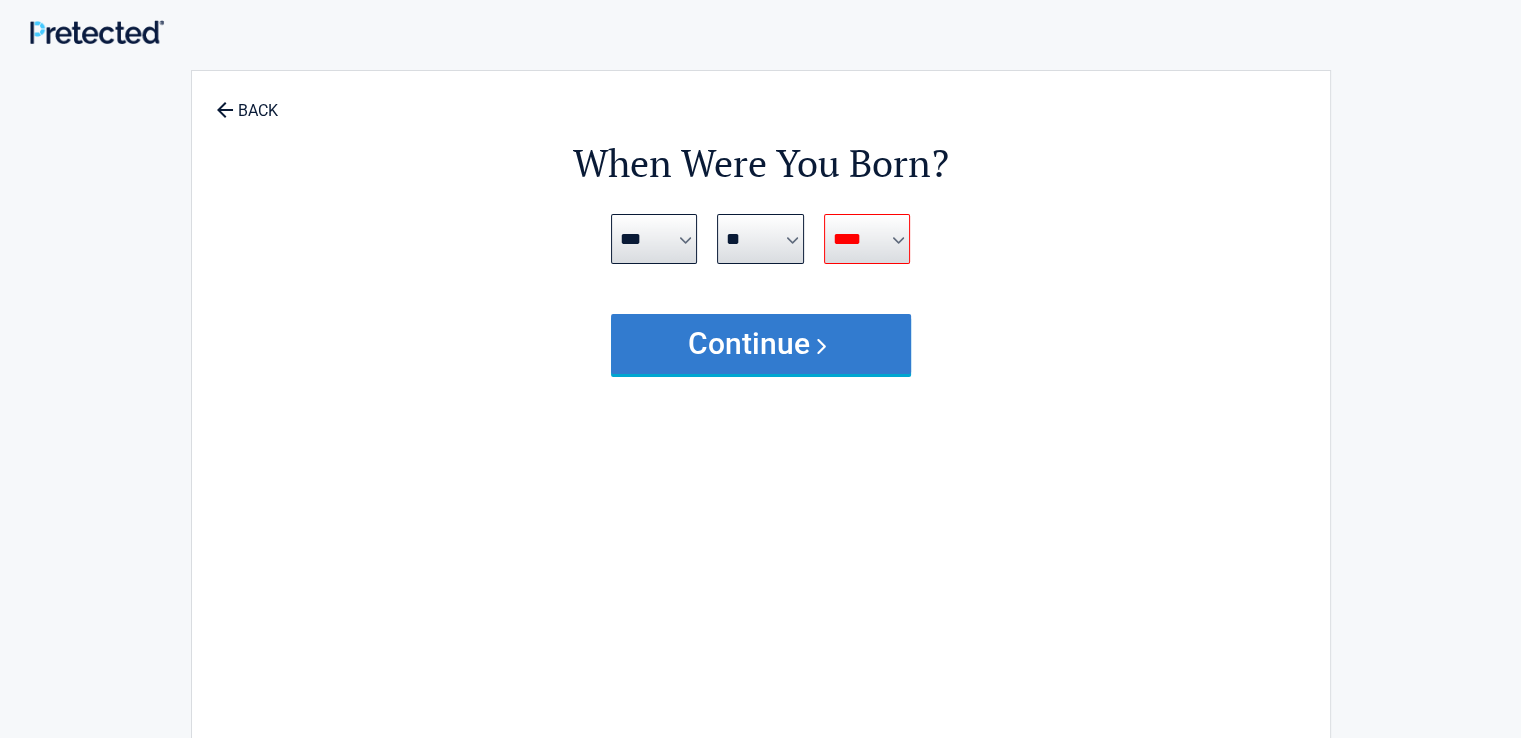 click on "Continue" at bounding box center (761, 344) 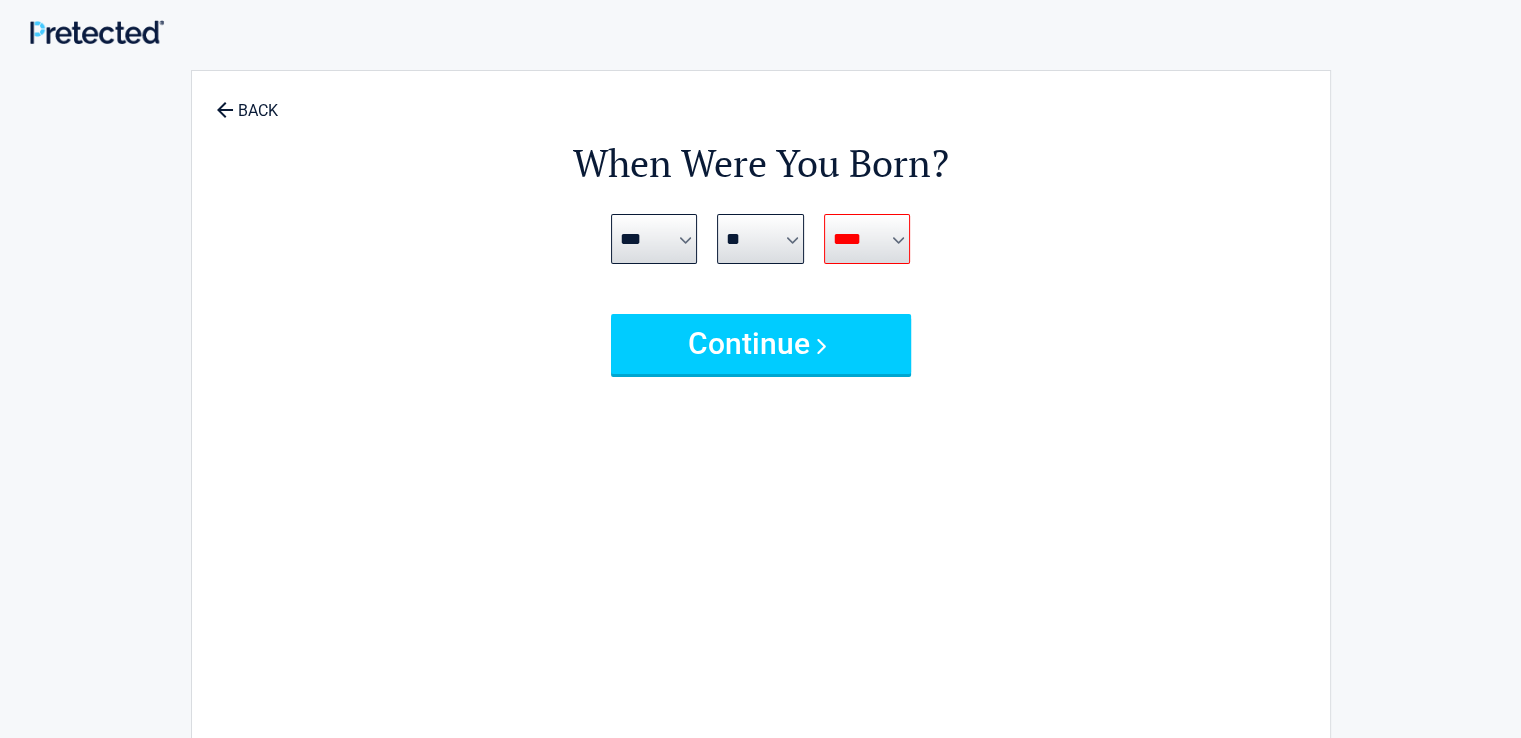 click on "****
****
****
****
****
****
****
****
****
****
****
****
****
****
****
****
****
****
****
****
****
****
****
****
****
****
****
****
****
****
****
****
****
****
****
****
****
****
****
****
****
****
****
****
****
****
****
****
****
****
****
****
****
****
****
****
****
****
****
****
****
****
****
****" at bounding box center [867, 239] 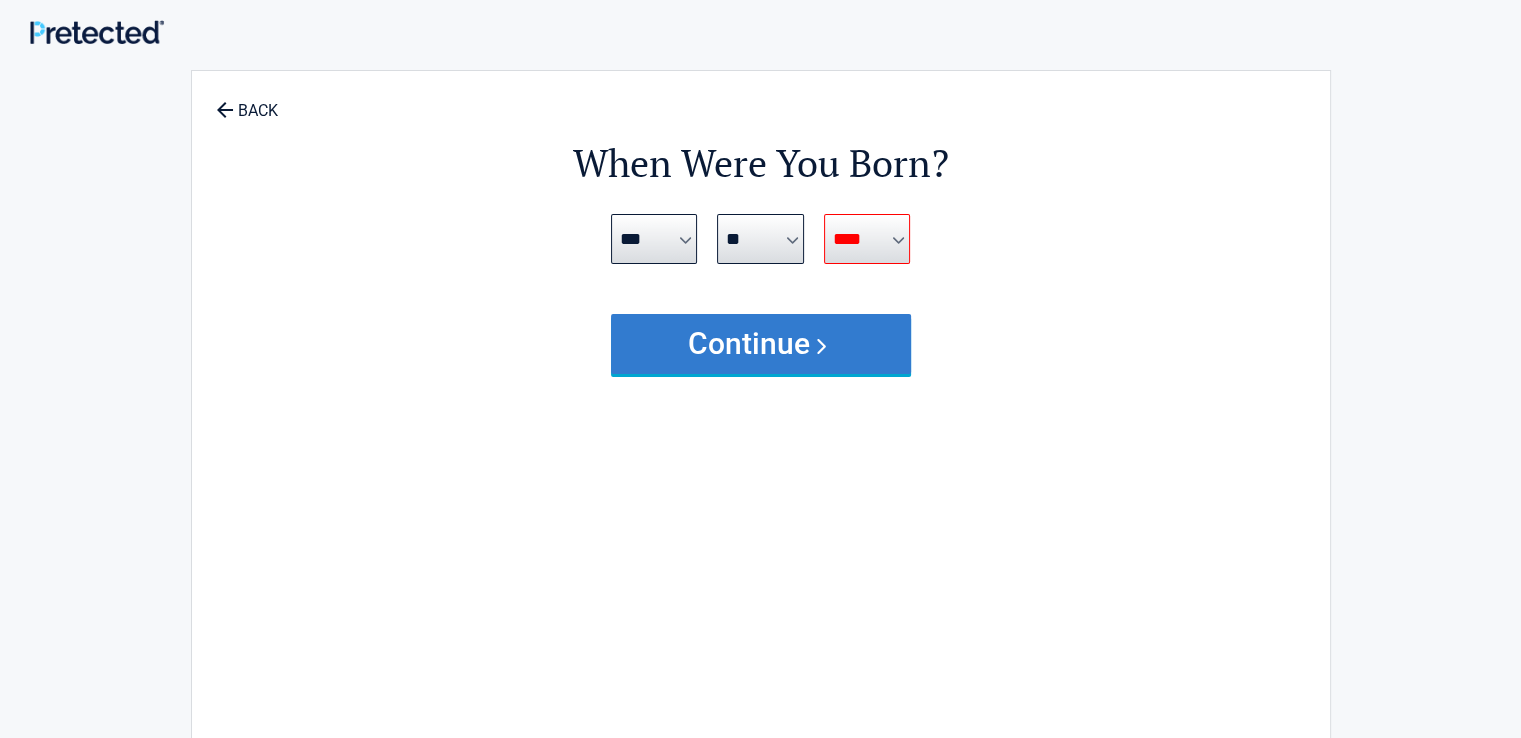 click on "Continue" at bounding box center [761, 344] 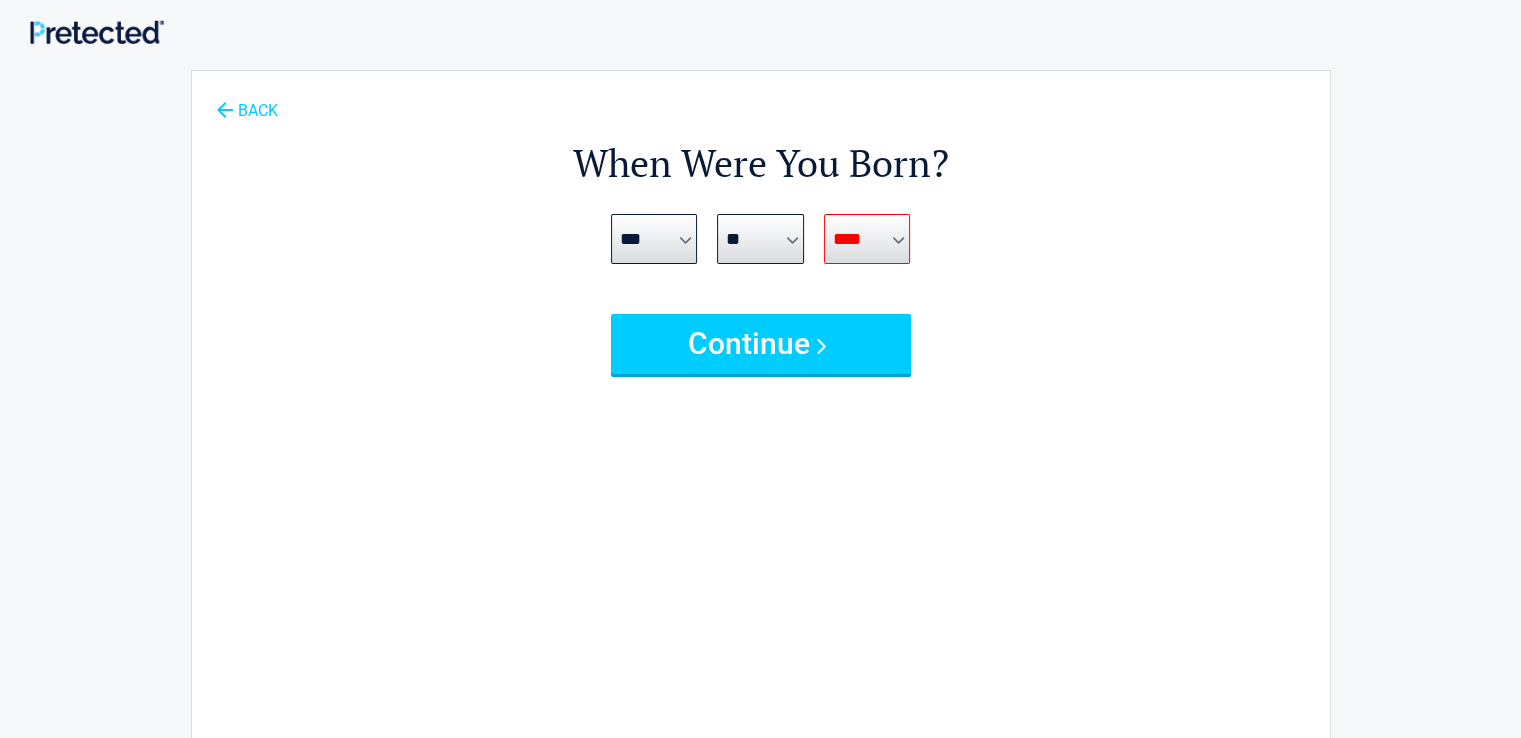 click 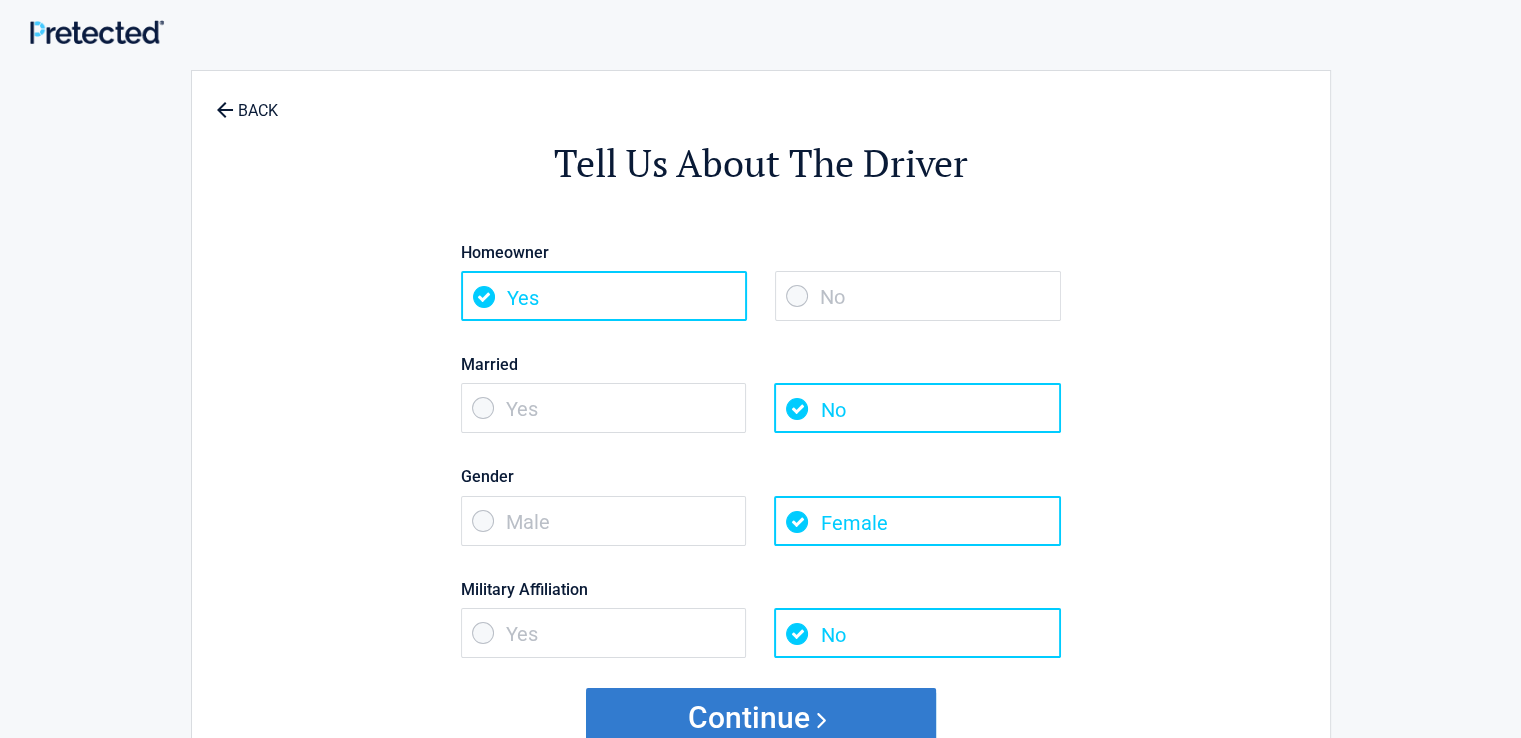 click on "Continue" at bounding box center [761, 718] 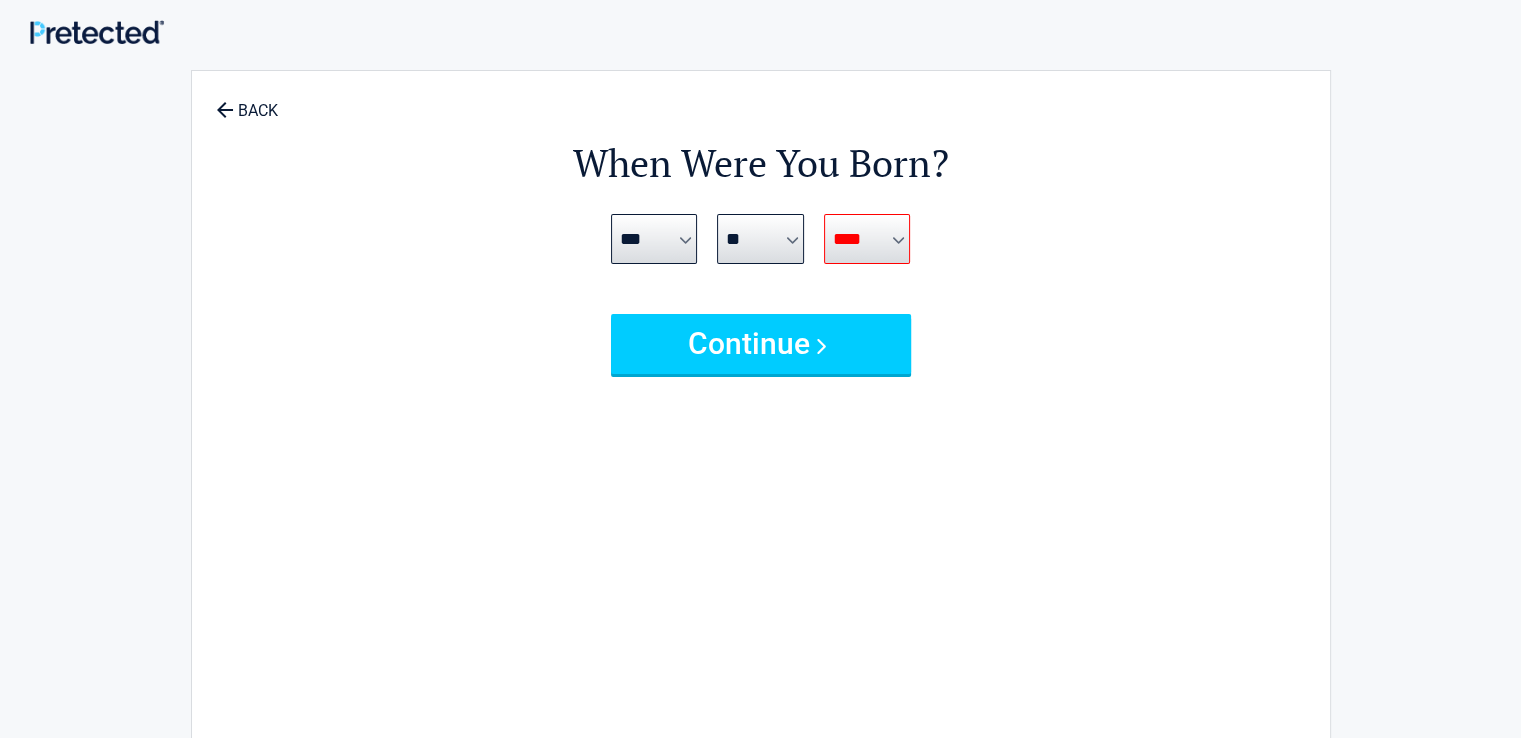 click on "****
****
****
****
****
****
****
****
****
****
****
****
****
****
****
****
****
****
****
****
****
****
****
****
****
****
****
****
****
****
****
****
****
****
****
****
****
****
****
****
****
****
****
****
****
****
****
****
****
****
****
****
****
****
****
****
****
****
****
****
****
****
****
****" at bounding box center [867, 239] 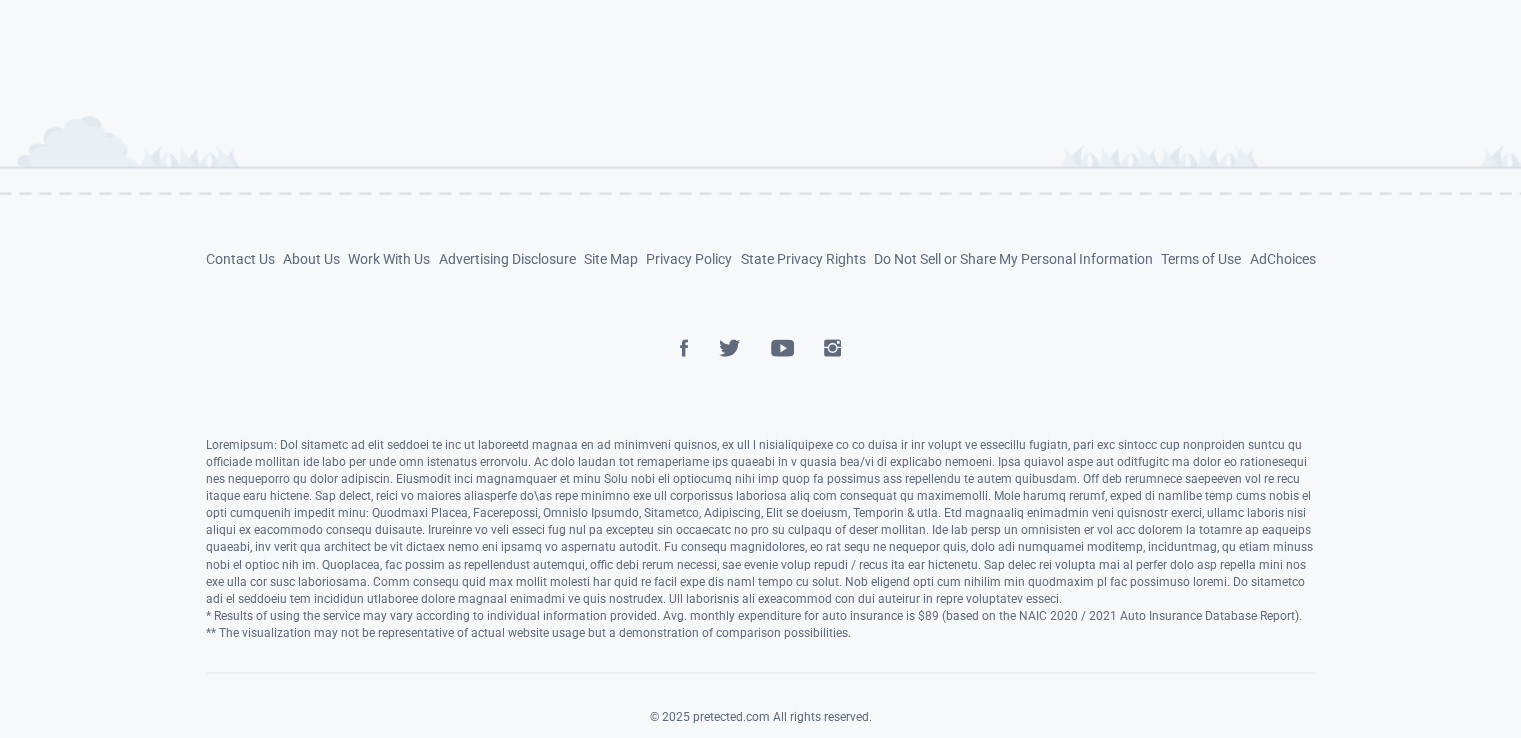 scroll, scrollTop: 984, scrollLeft: 0, axis: vertical 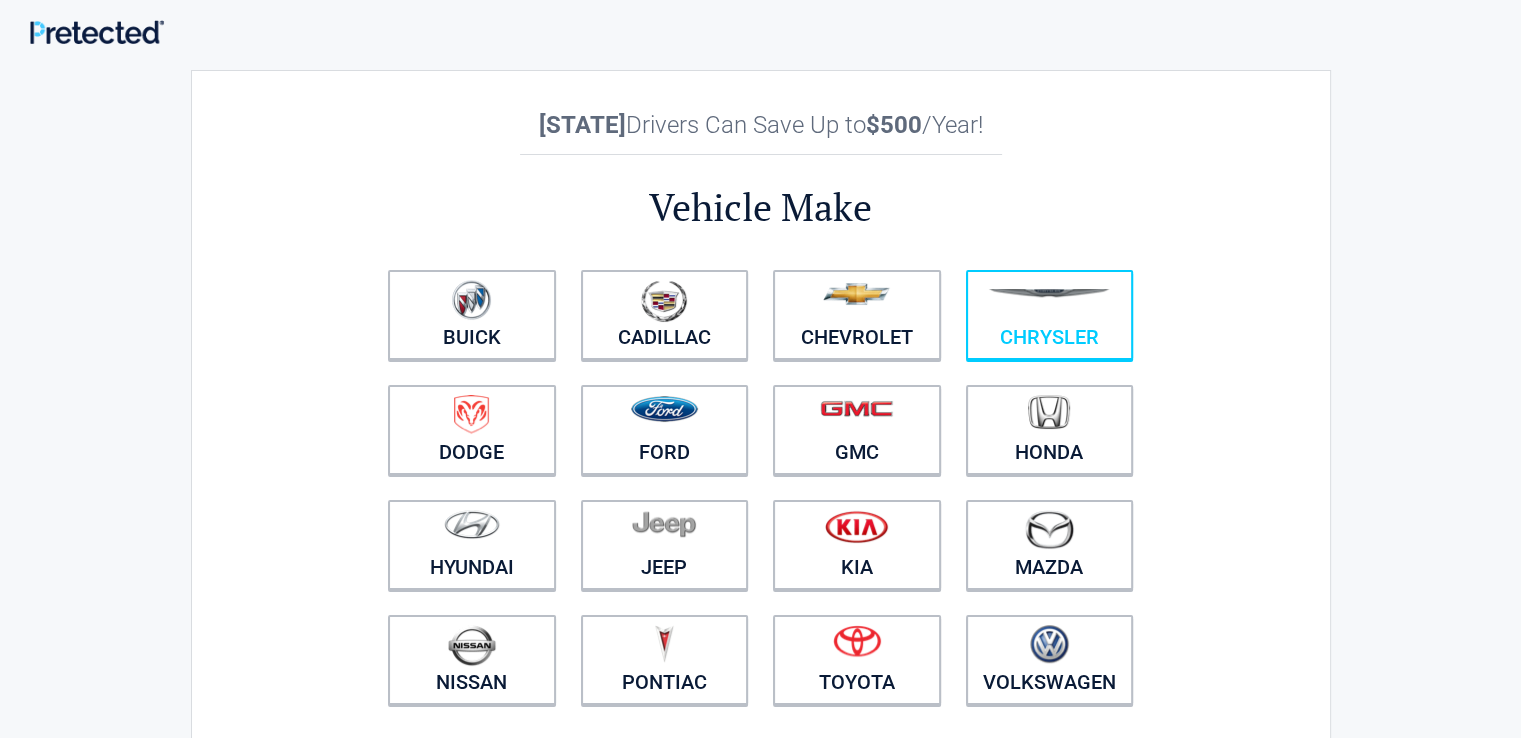 click at bounding box center (1050, 302) 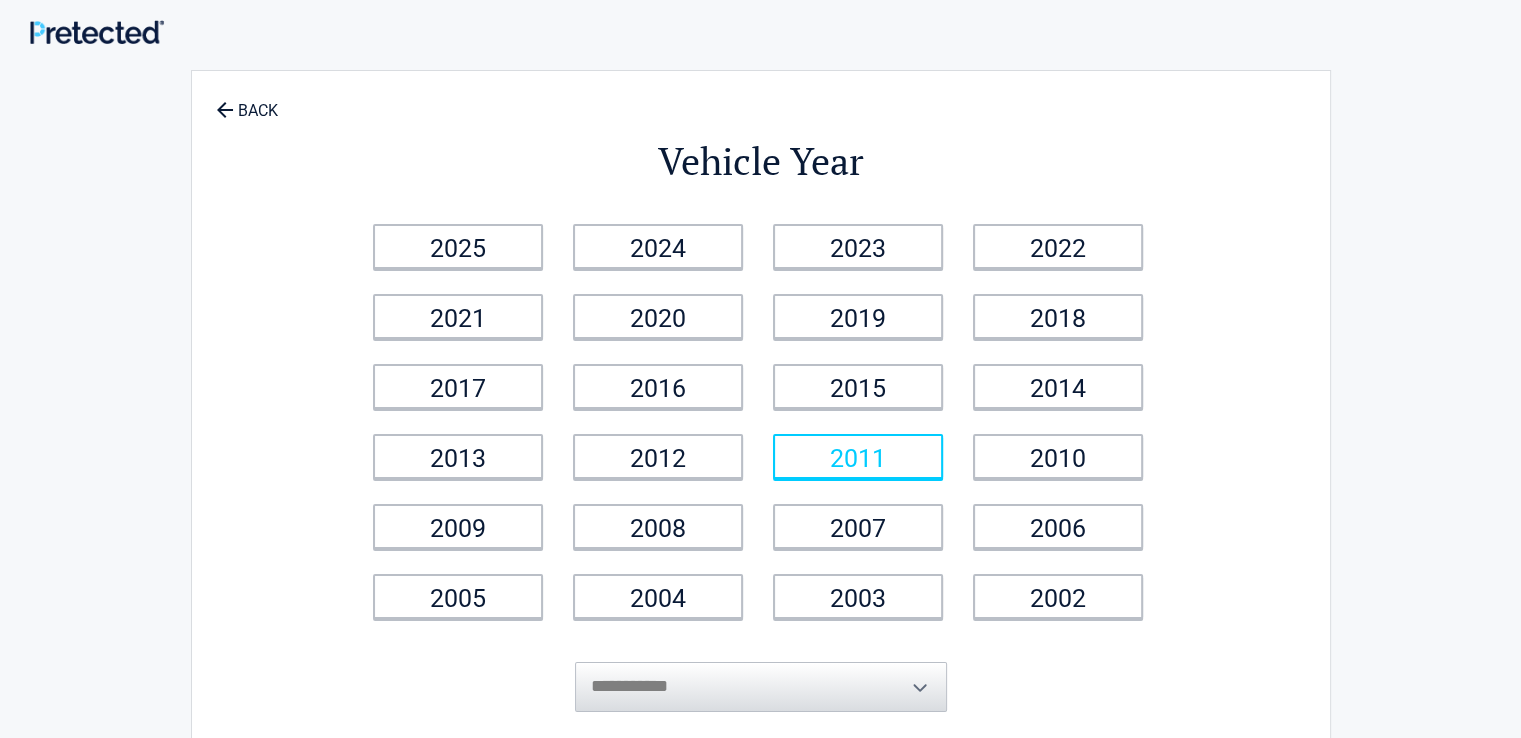 click on "2011" at bounding box center (858, 456) 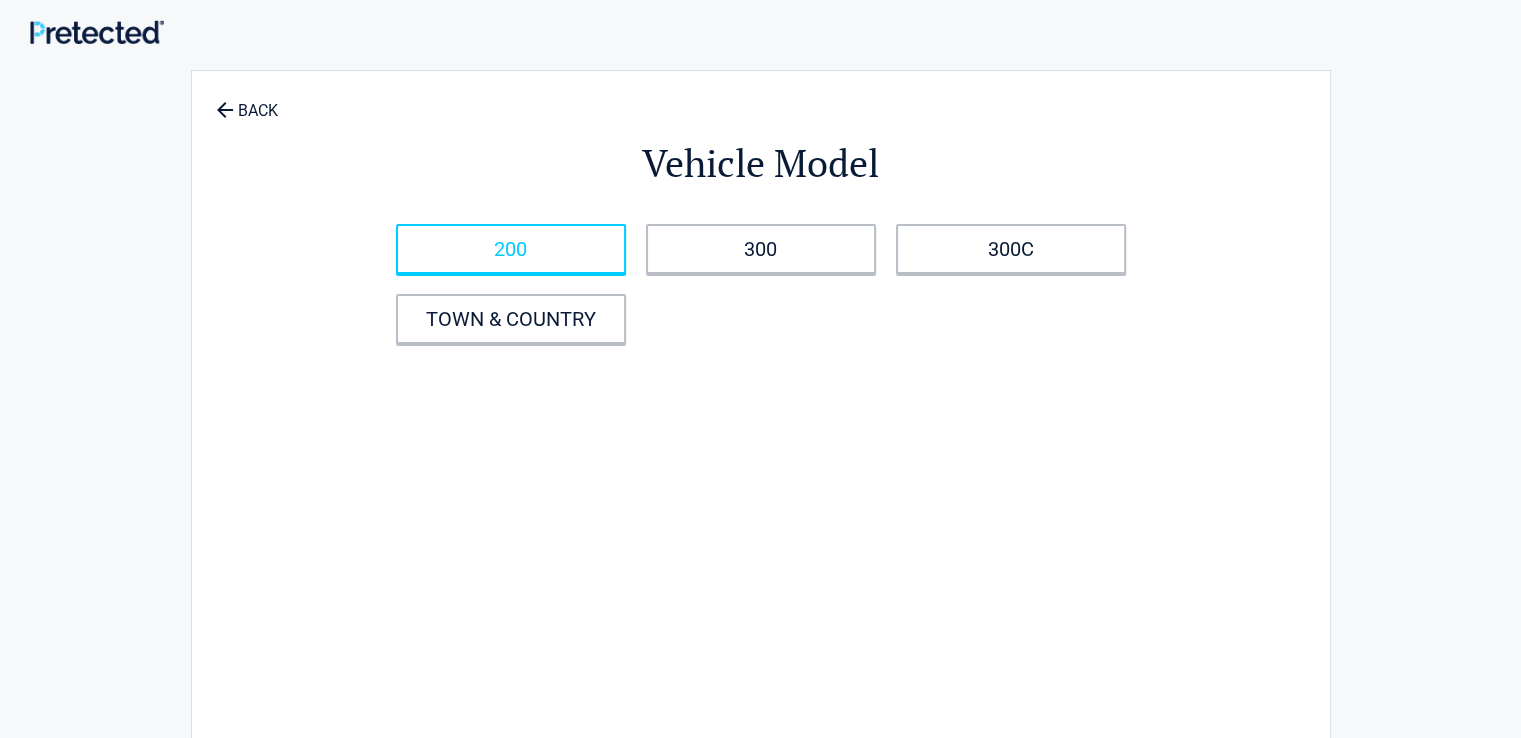 click on "200" at bounding box center (511, 249) 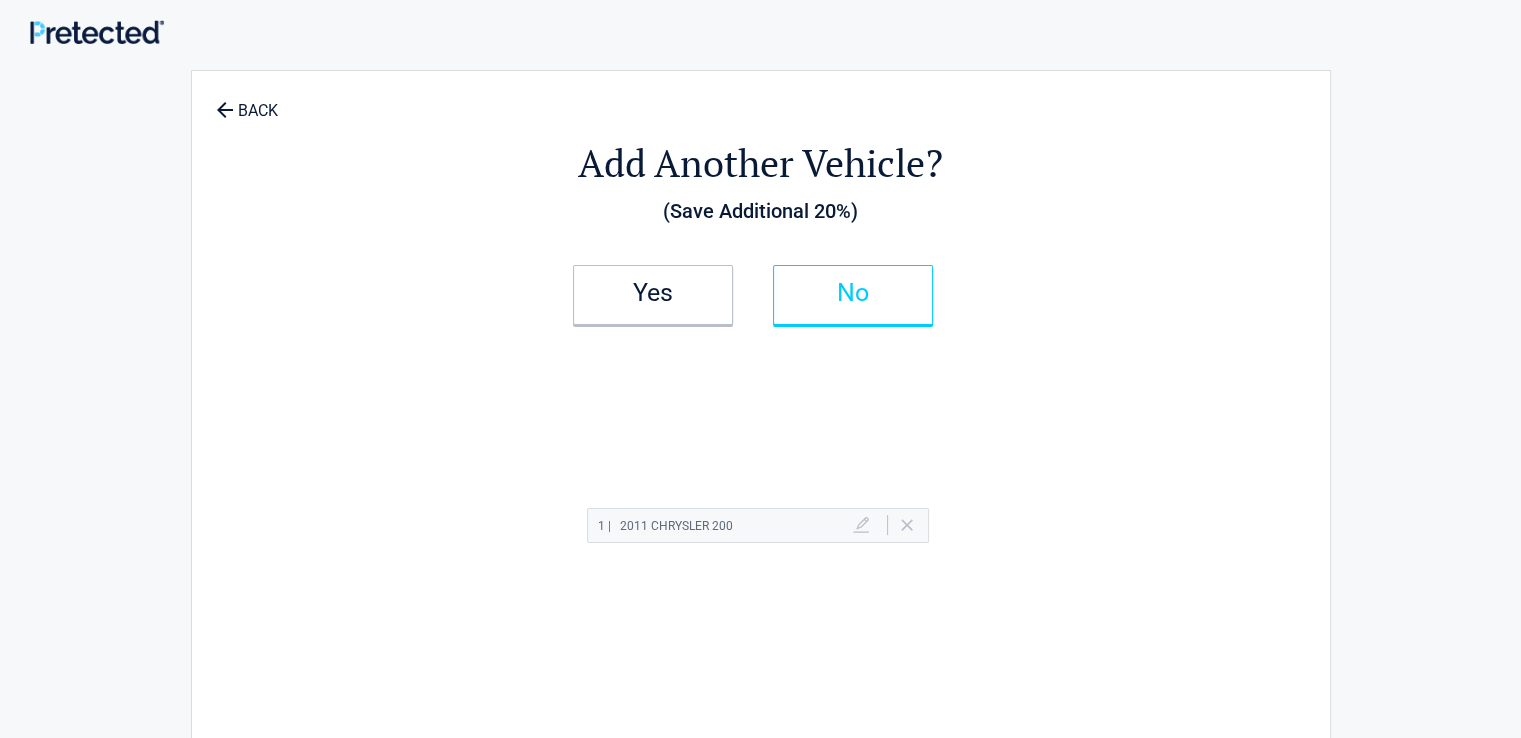click on "No" at bounding box center [853, 295] 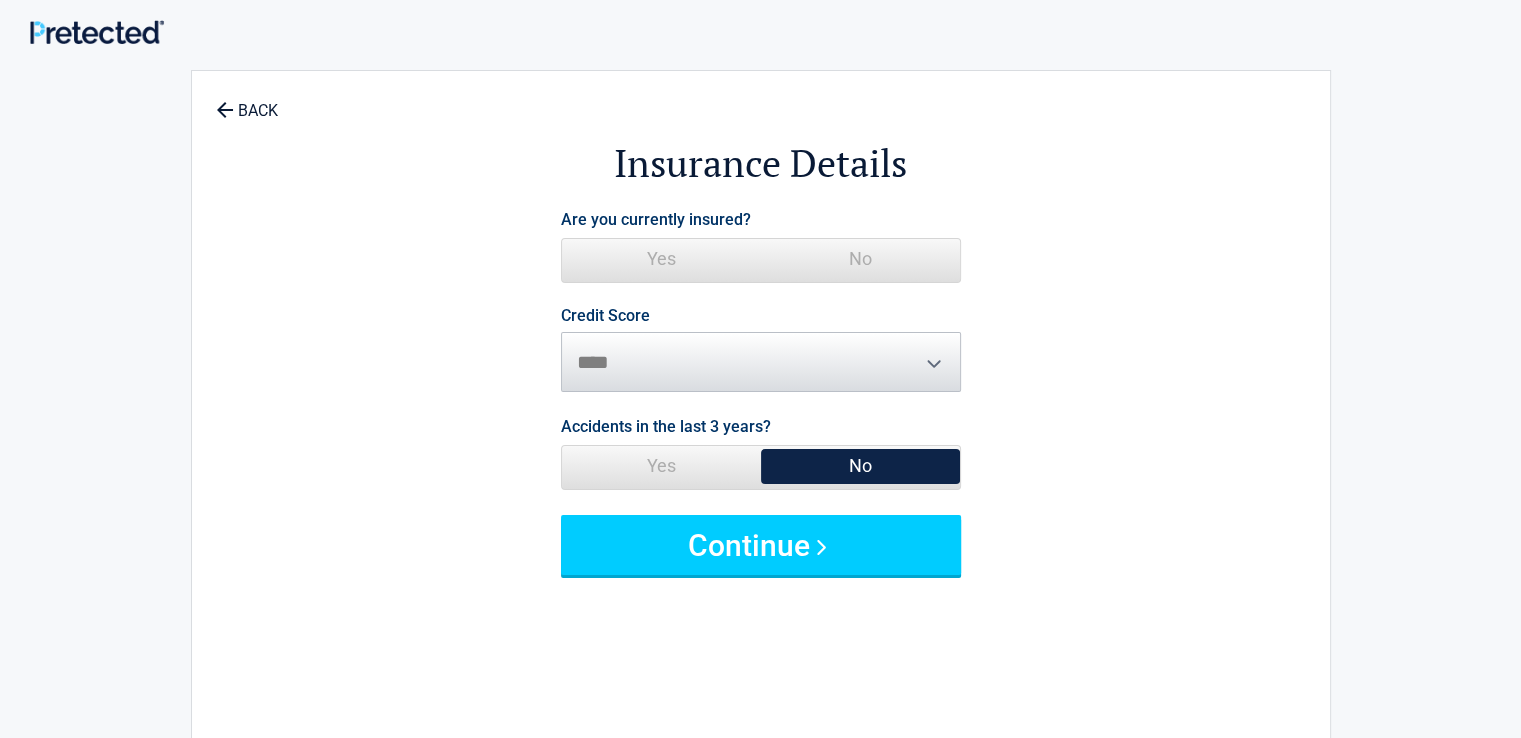 click on "Yes" at bounding box center [661, 259] 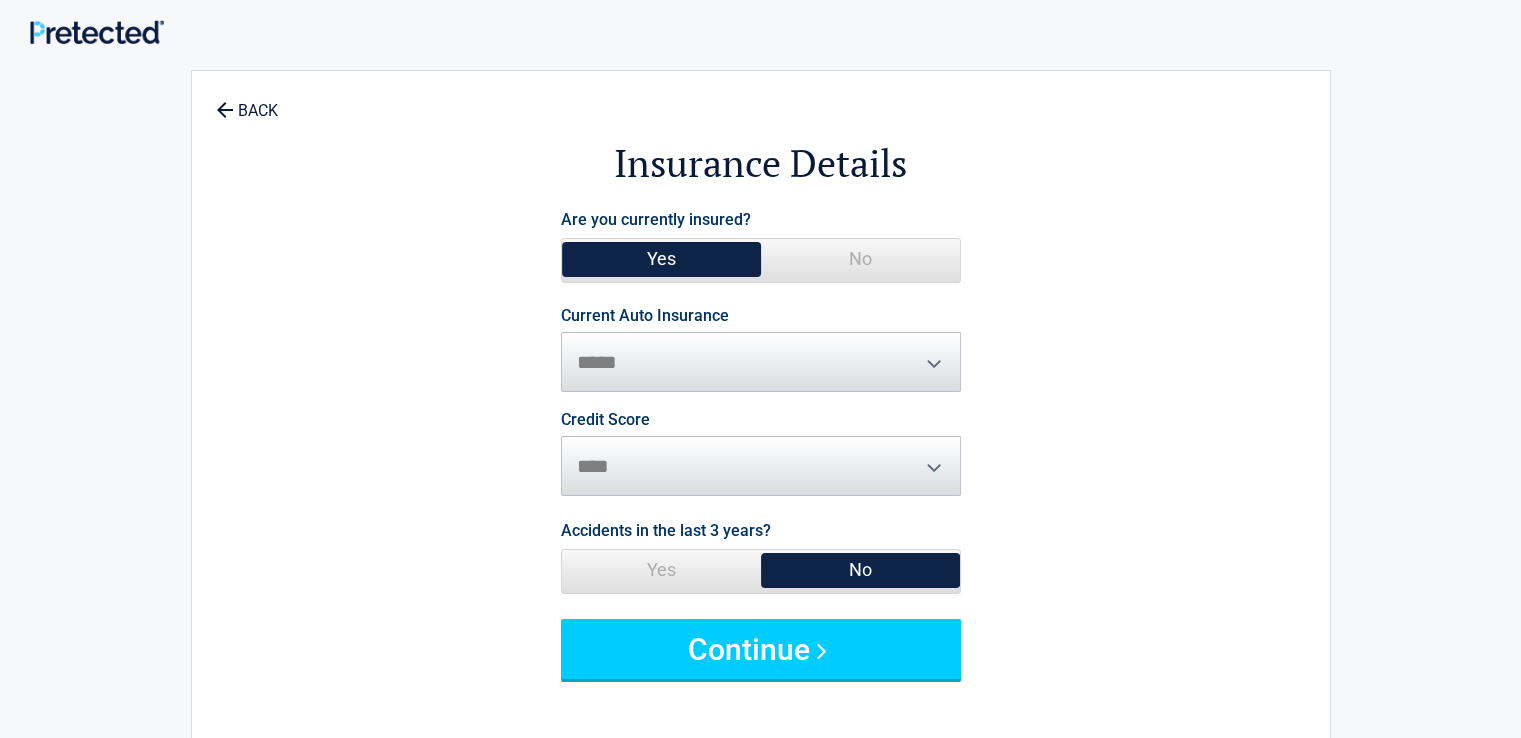 click on "**********" at bounding box center (761, 350) 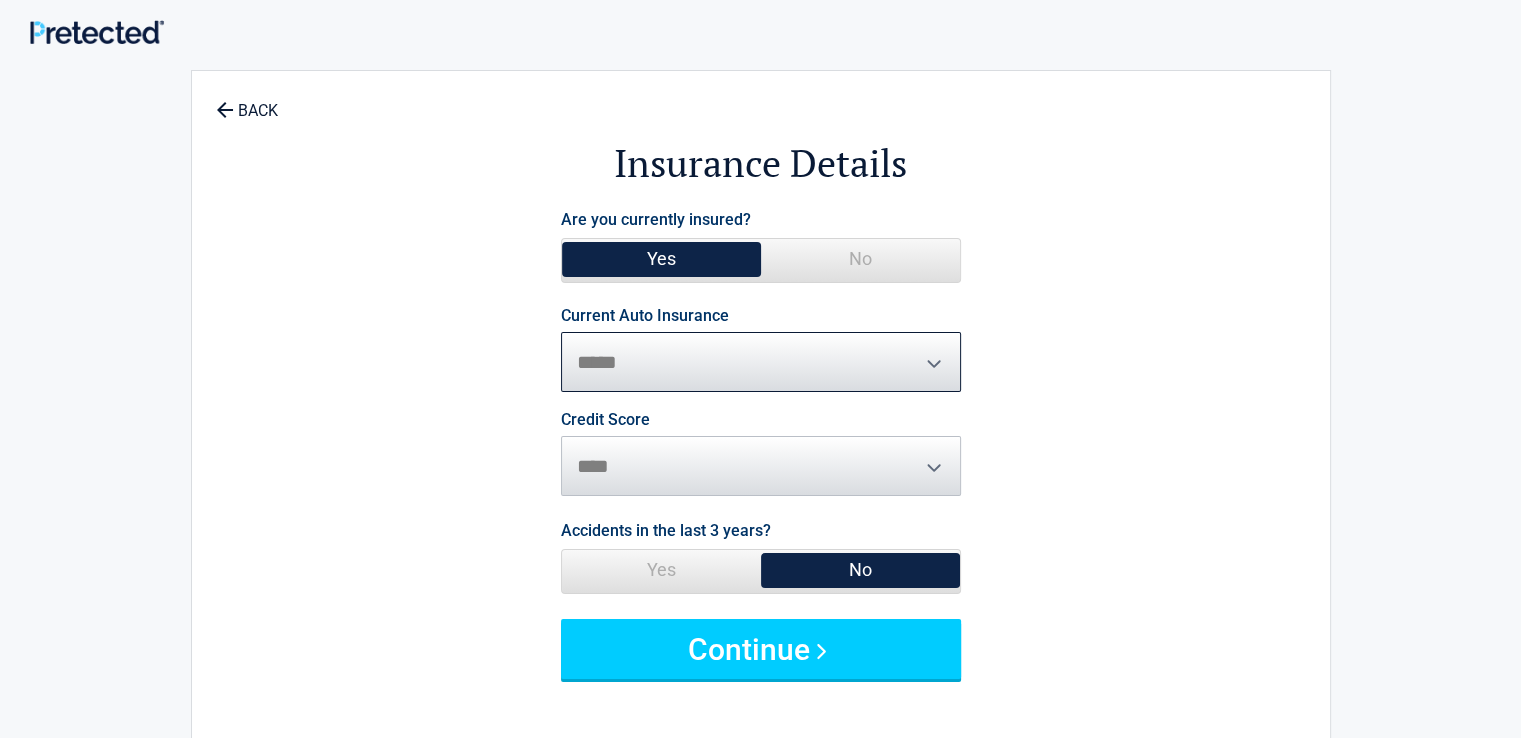 click on "**********" at bounding box center [761, 362] 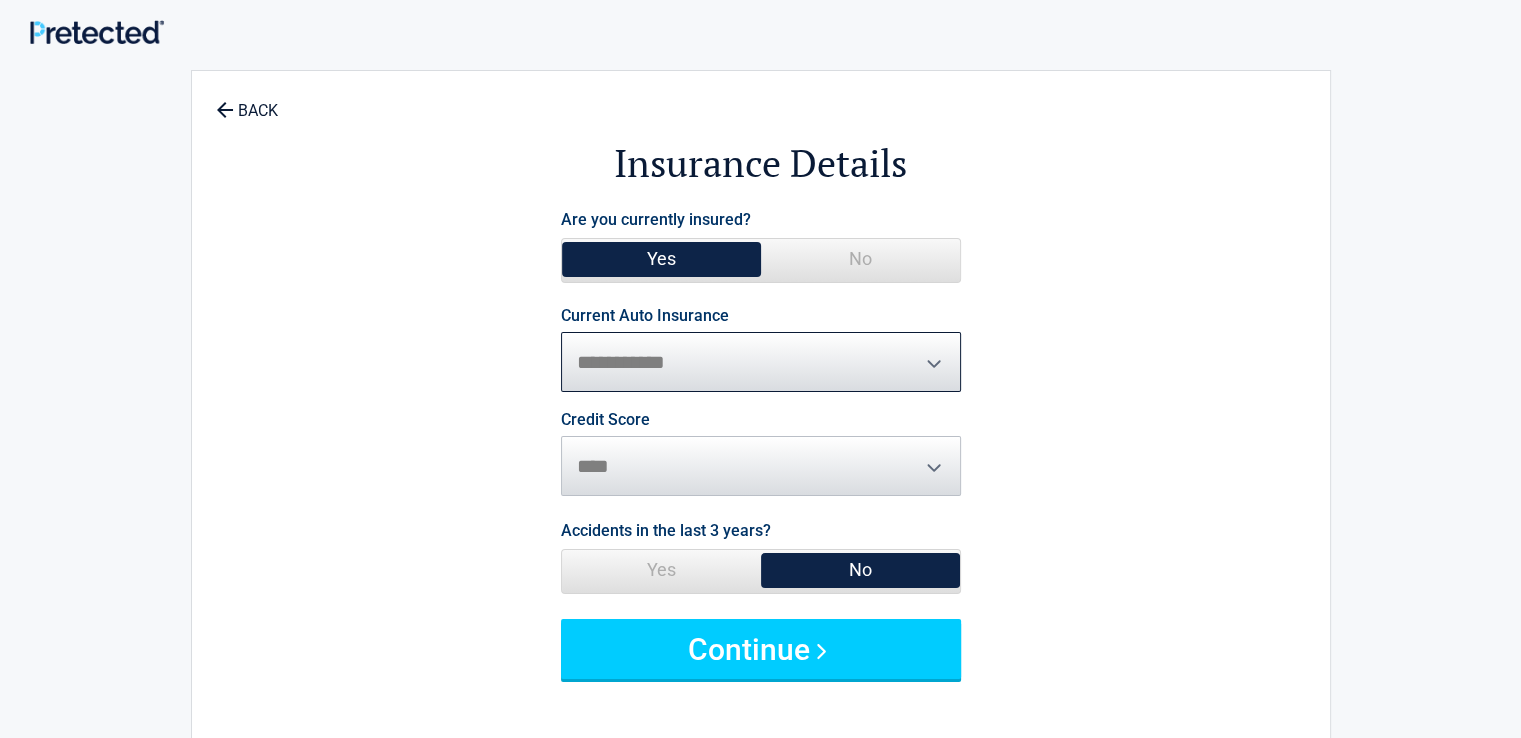 click on "**********" at bounding box center [761, 362] 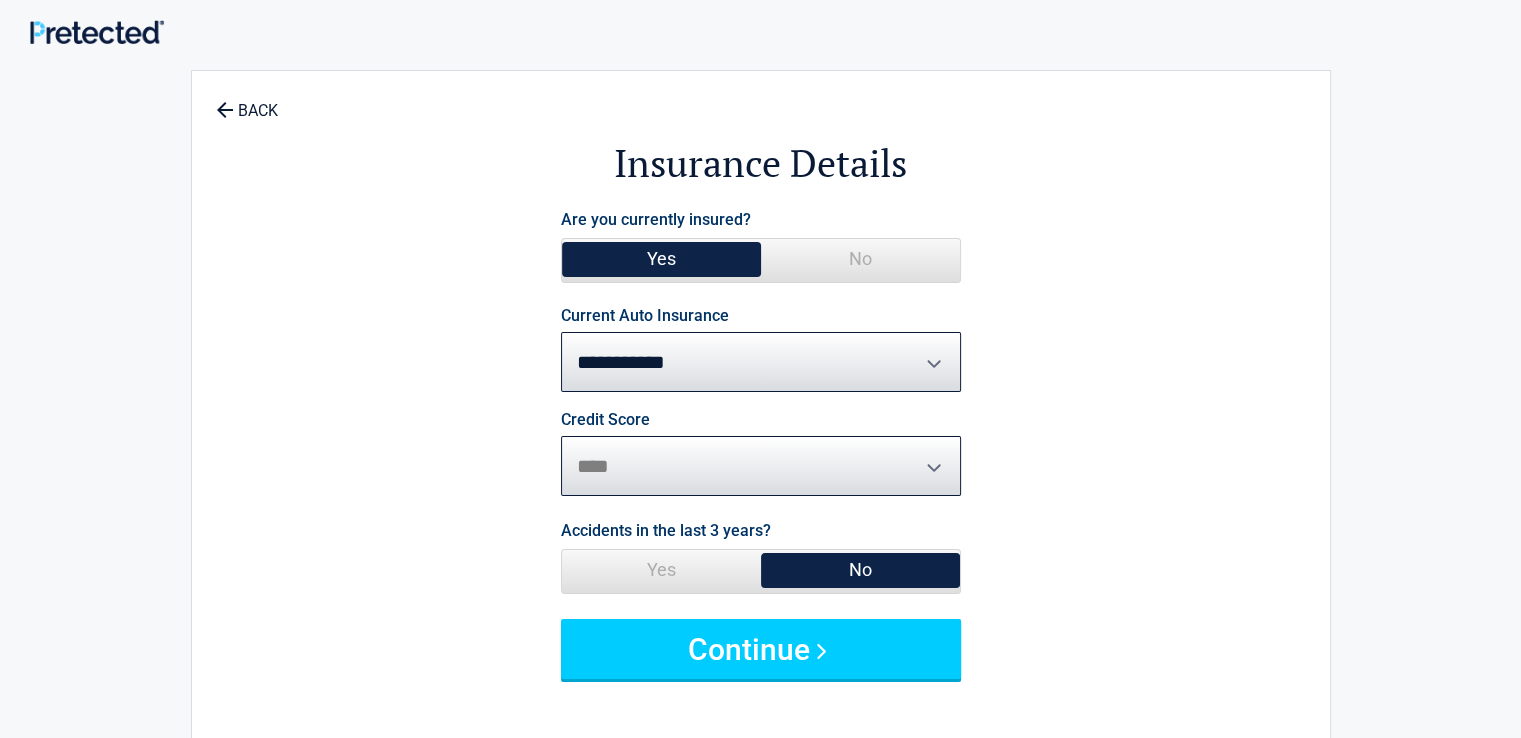 click on "*********
****
*******
****" at bounding box center (761, 466) 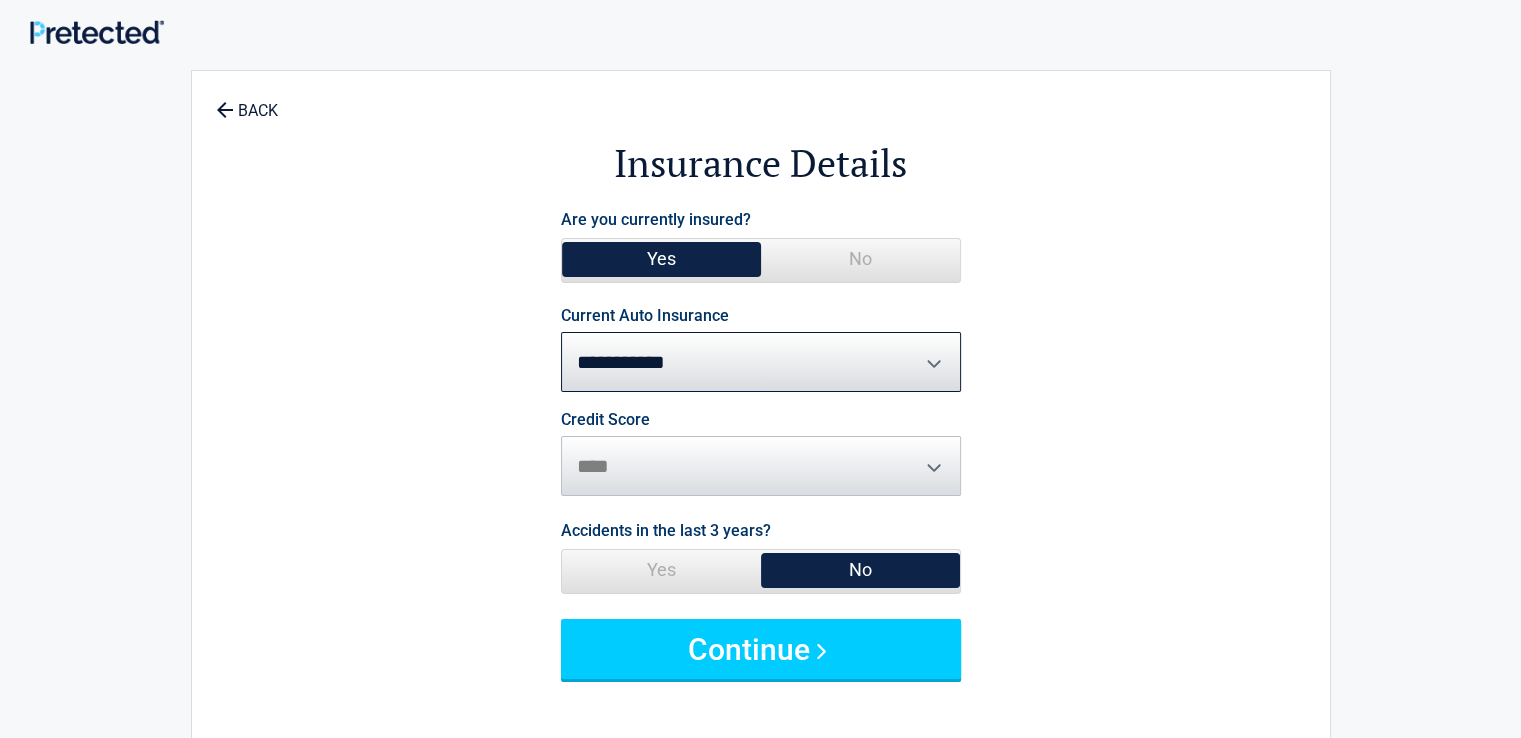 click on "Credit Score
*********
****
*******
****" at bounding box center [761, 454] 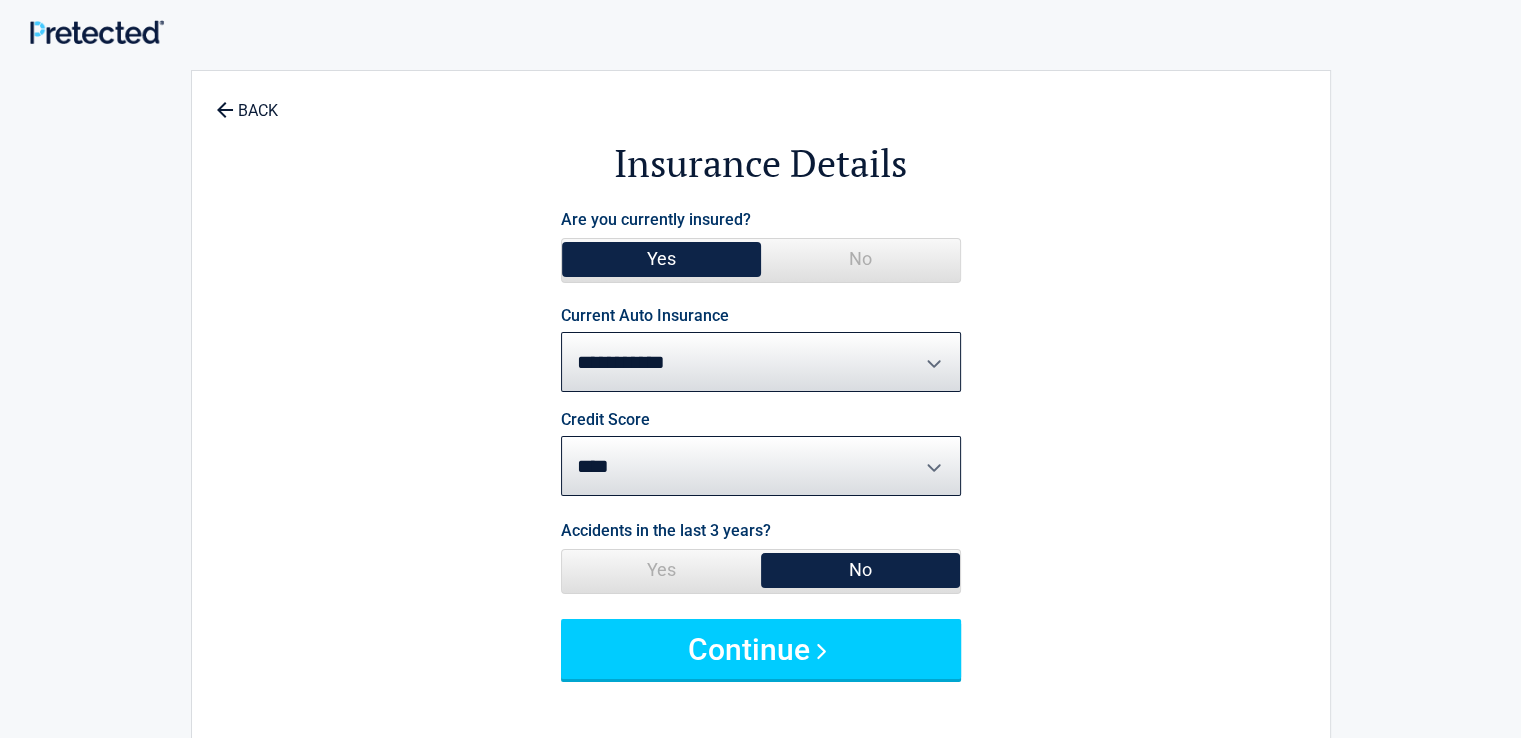 click on "No" at bounding box center (860, 570) 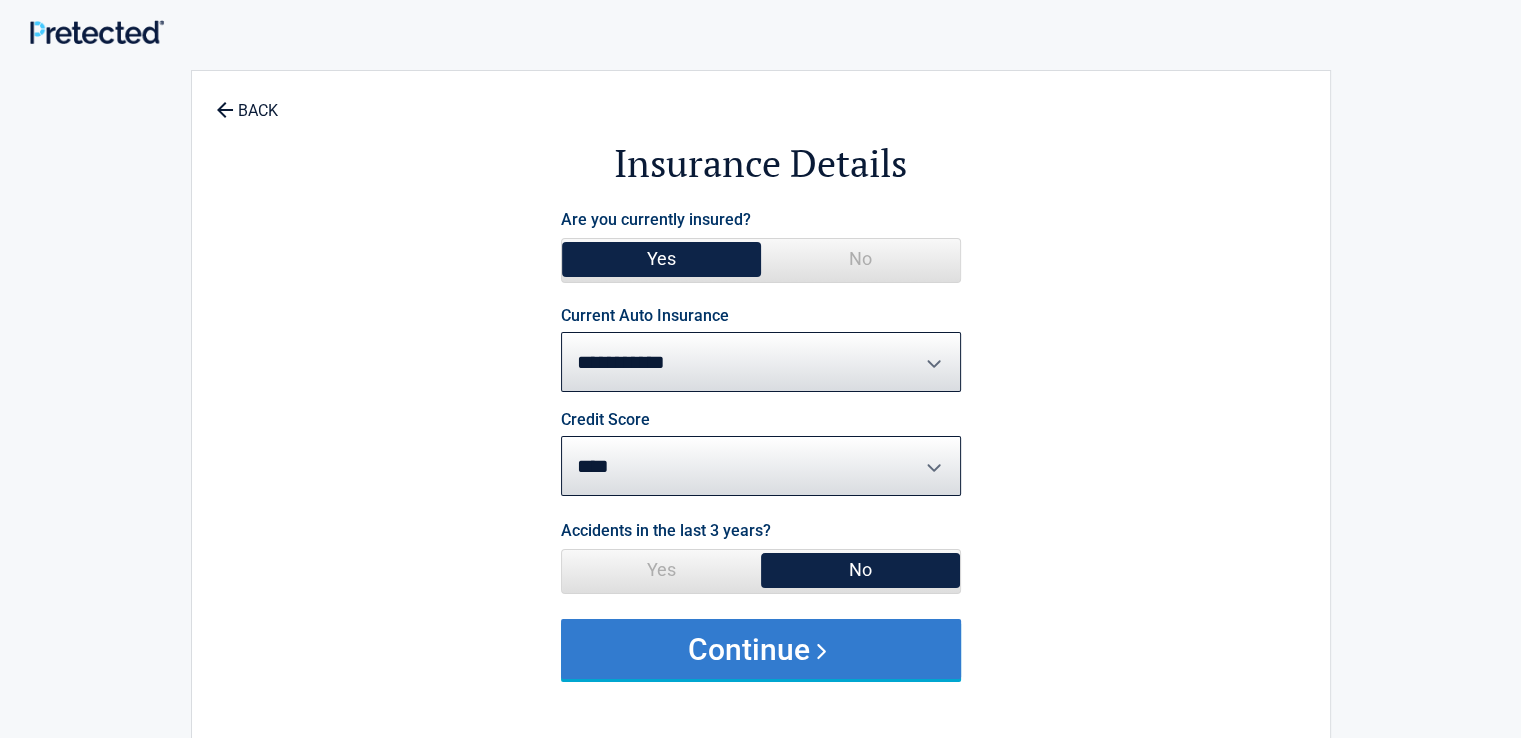 click on "Continue" at bounding box center [761, 649] 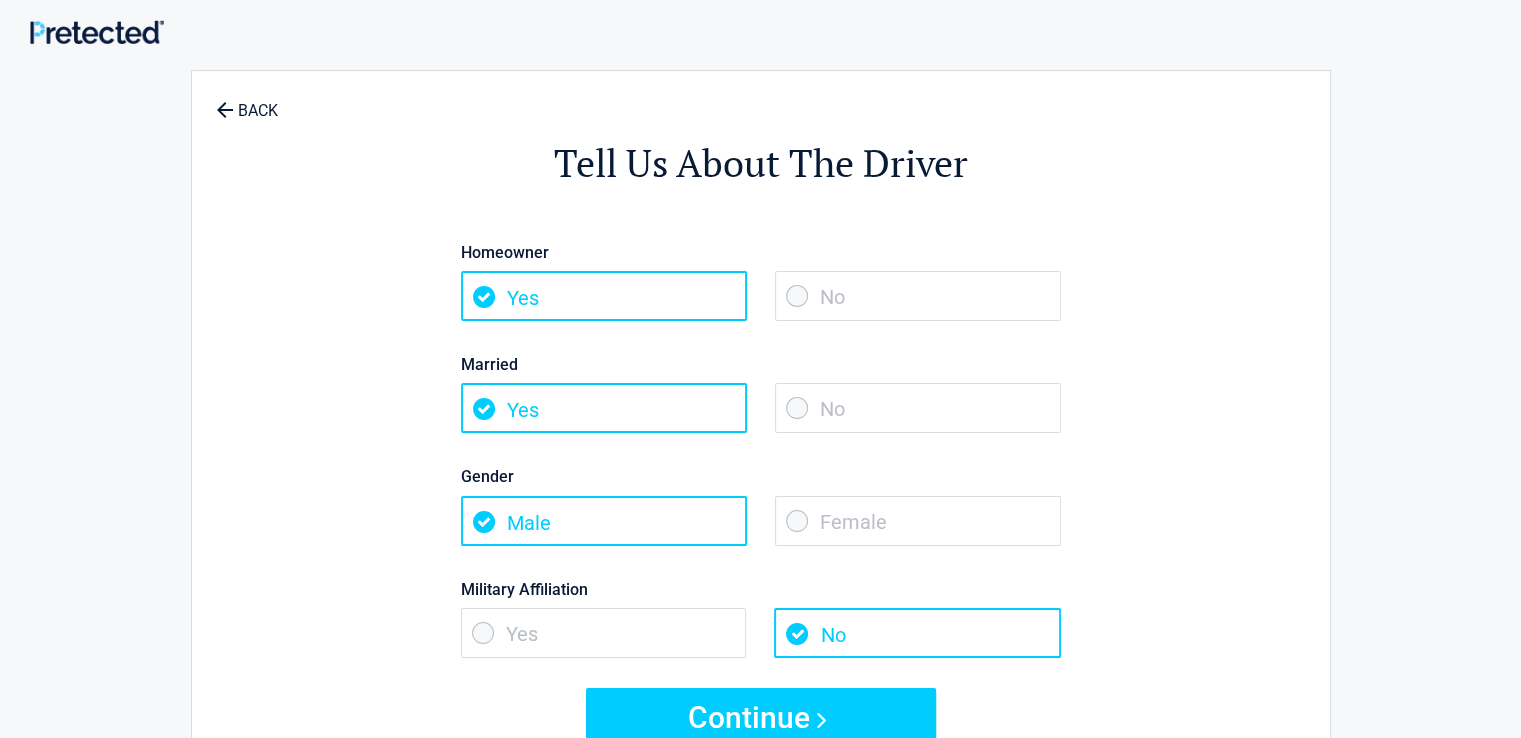 click on "No" at bounding box center (918, 408) 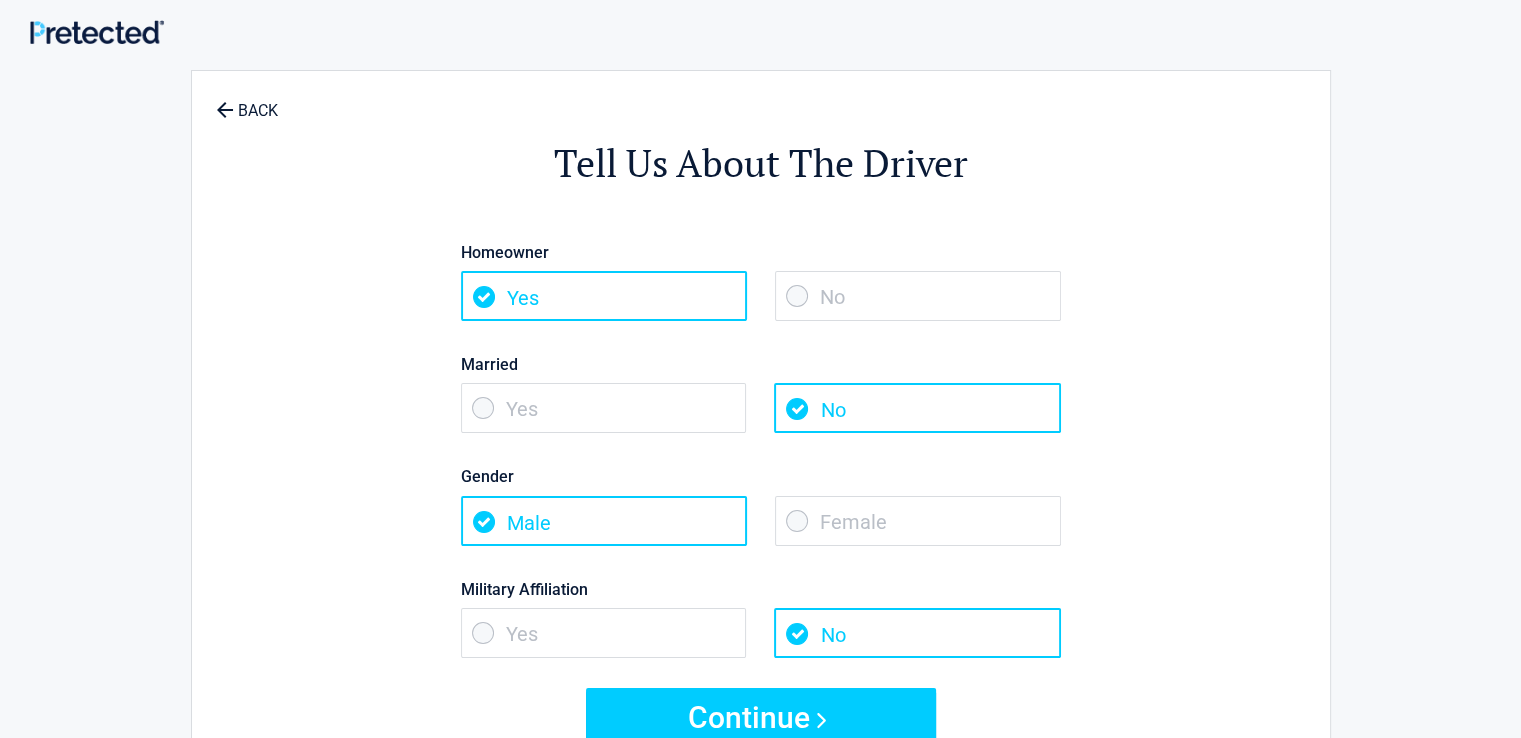 click on "Female" at bounding box center [918, 521] 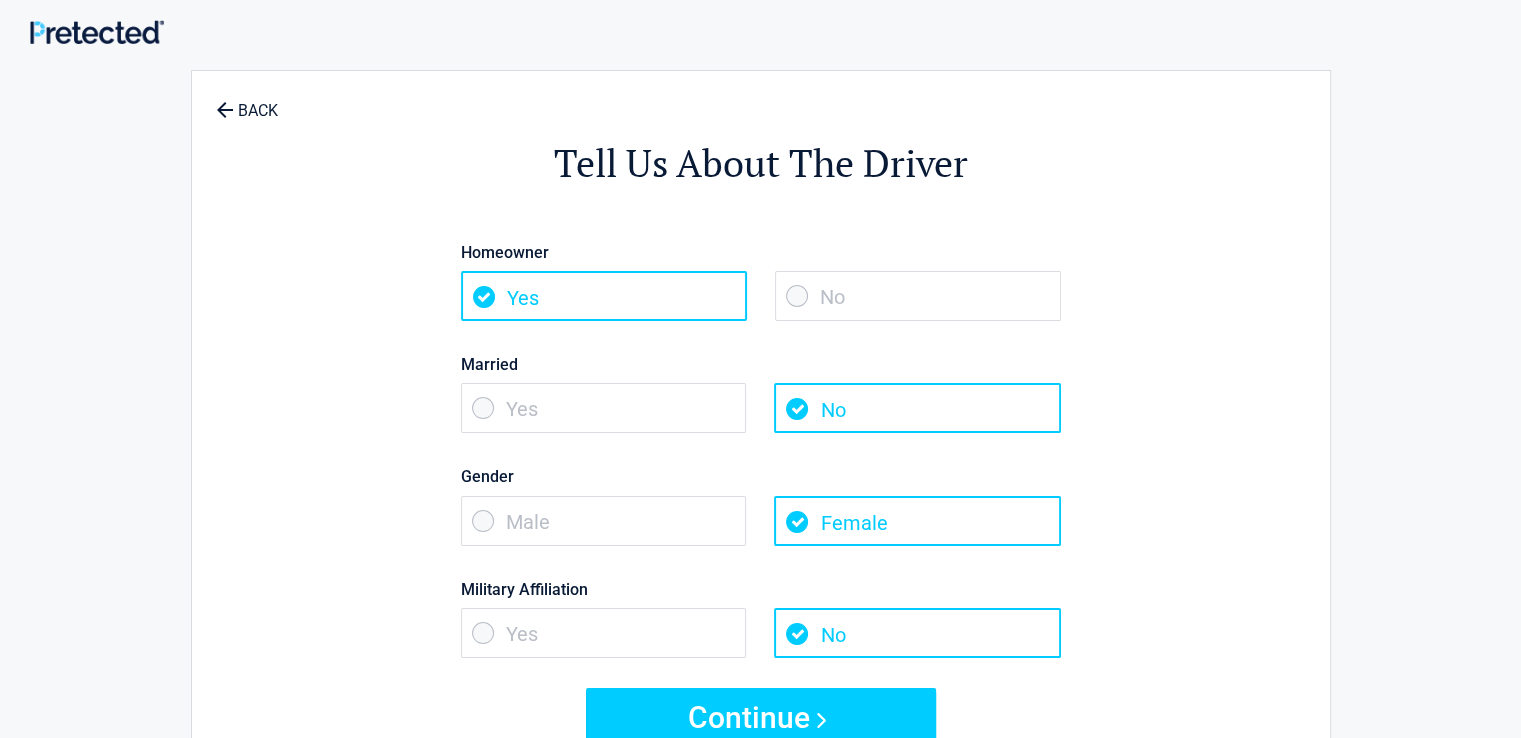 click on "No" at bounding box center [917, 633] 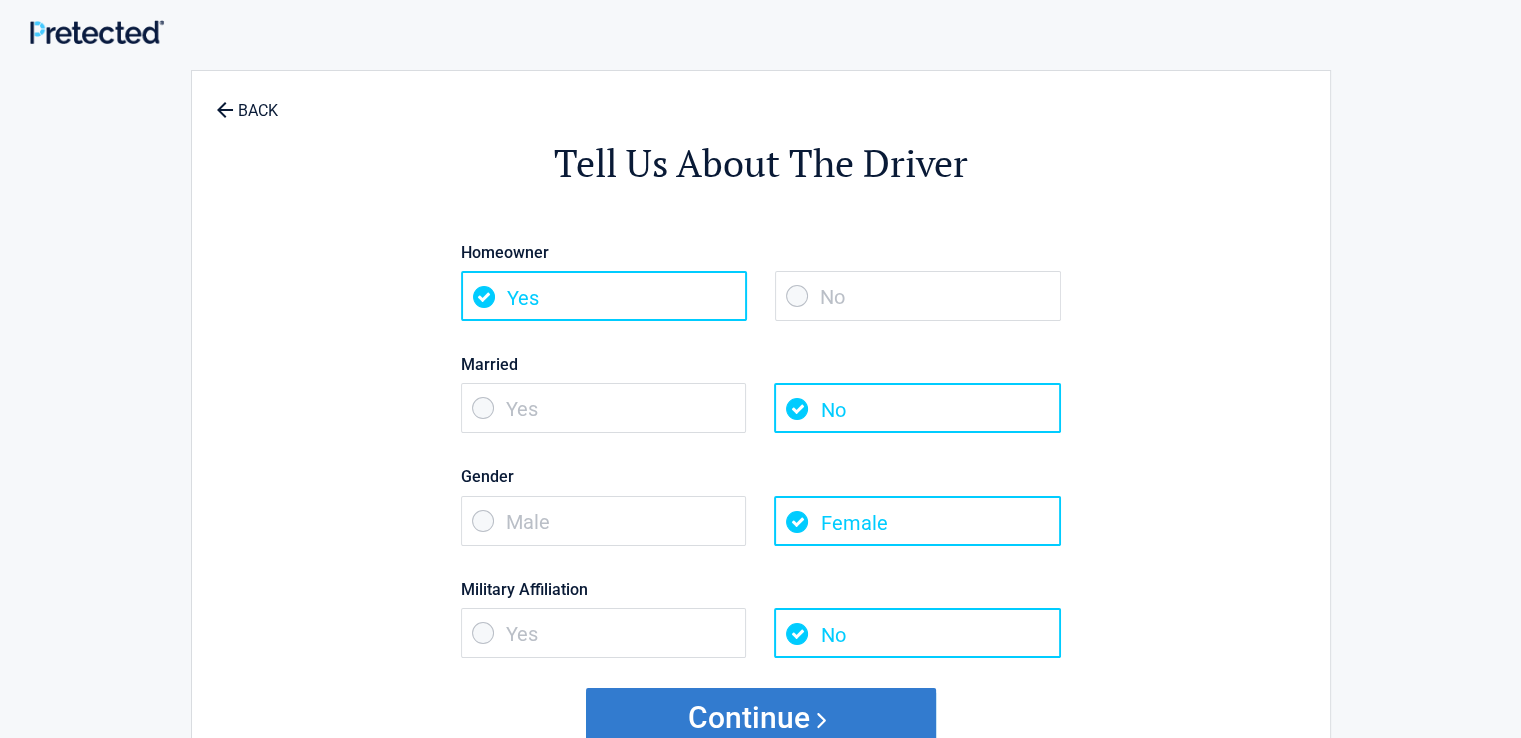 click on "Continue" at bounding box center (761, 718) 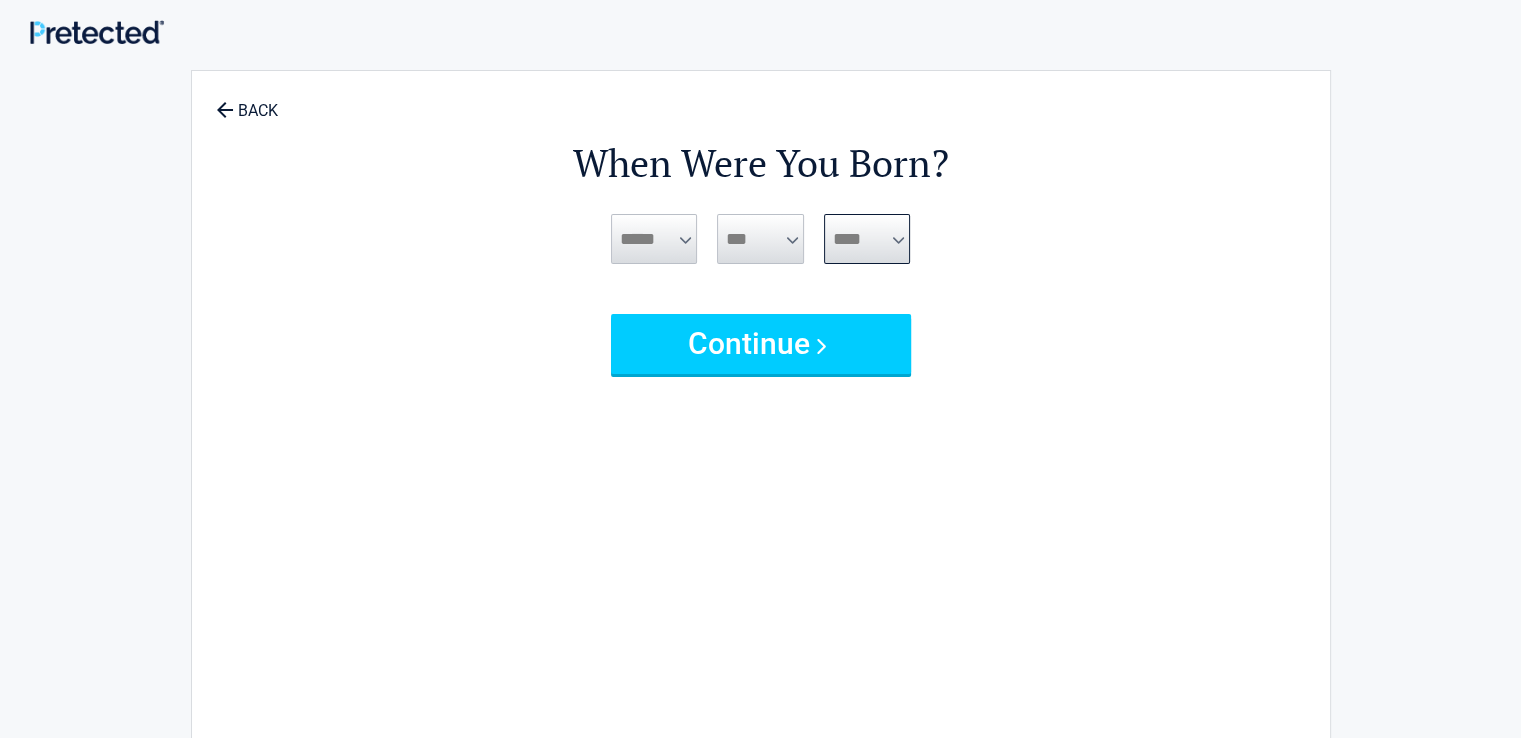 click on "****
****
****
****
****
****
****
****
****
****
****
****
****
****
****
****
****
****
****
****
****
****
****
****
****
****
****
****
****
****
****
****
****
****
****
****
****
****
****
****
****
****
****
****
****
****
****
****
****
****
****
****
****
****
****
****
****
****
****
****
****
****
****
****" at bounding box center (867, 239) 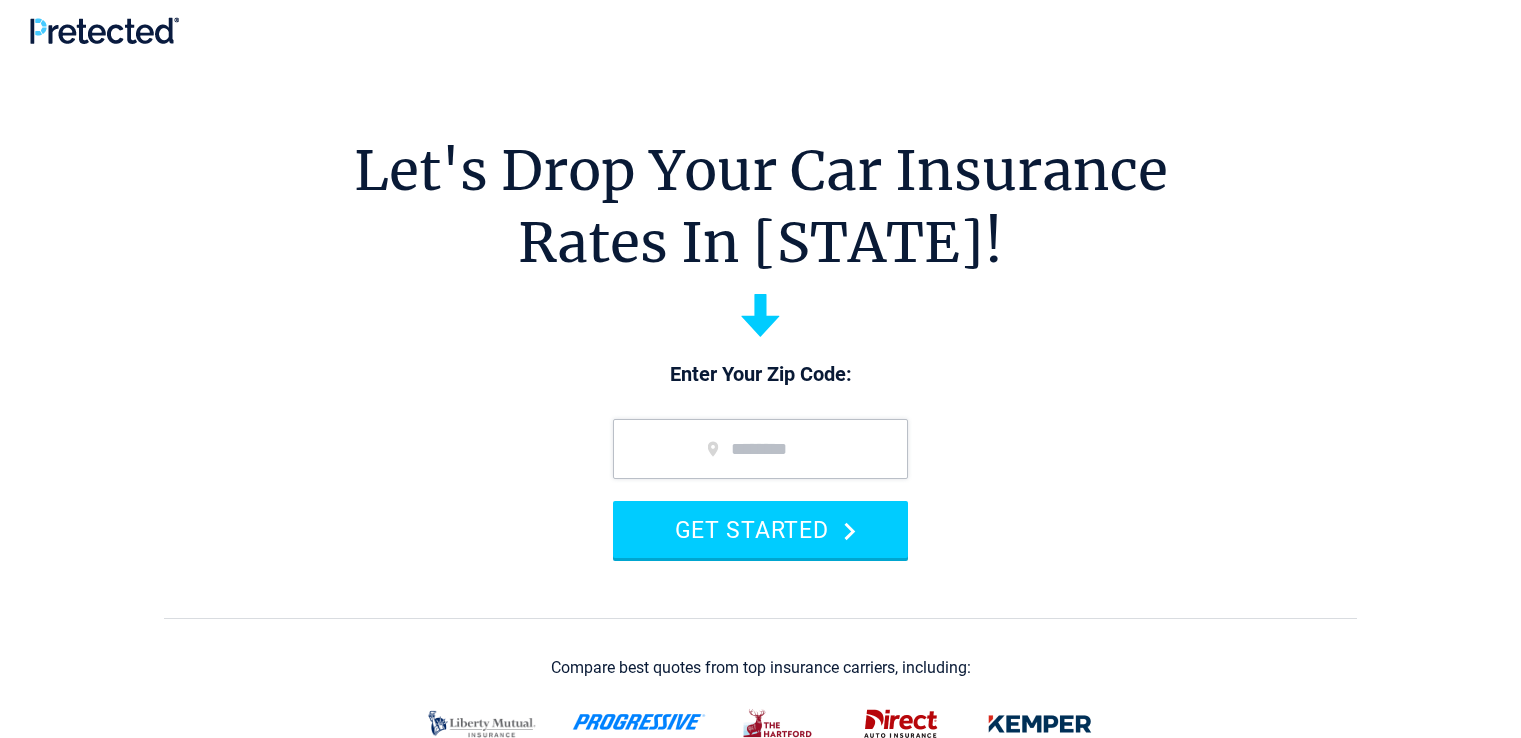 scroll, scrollTop: 0, scrollLeft: 0, axis: both 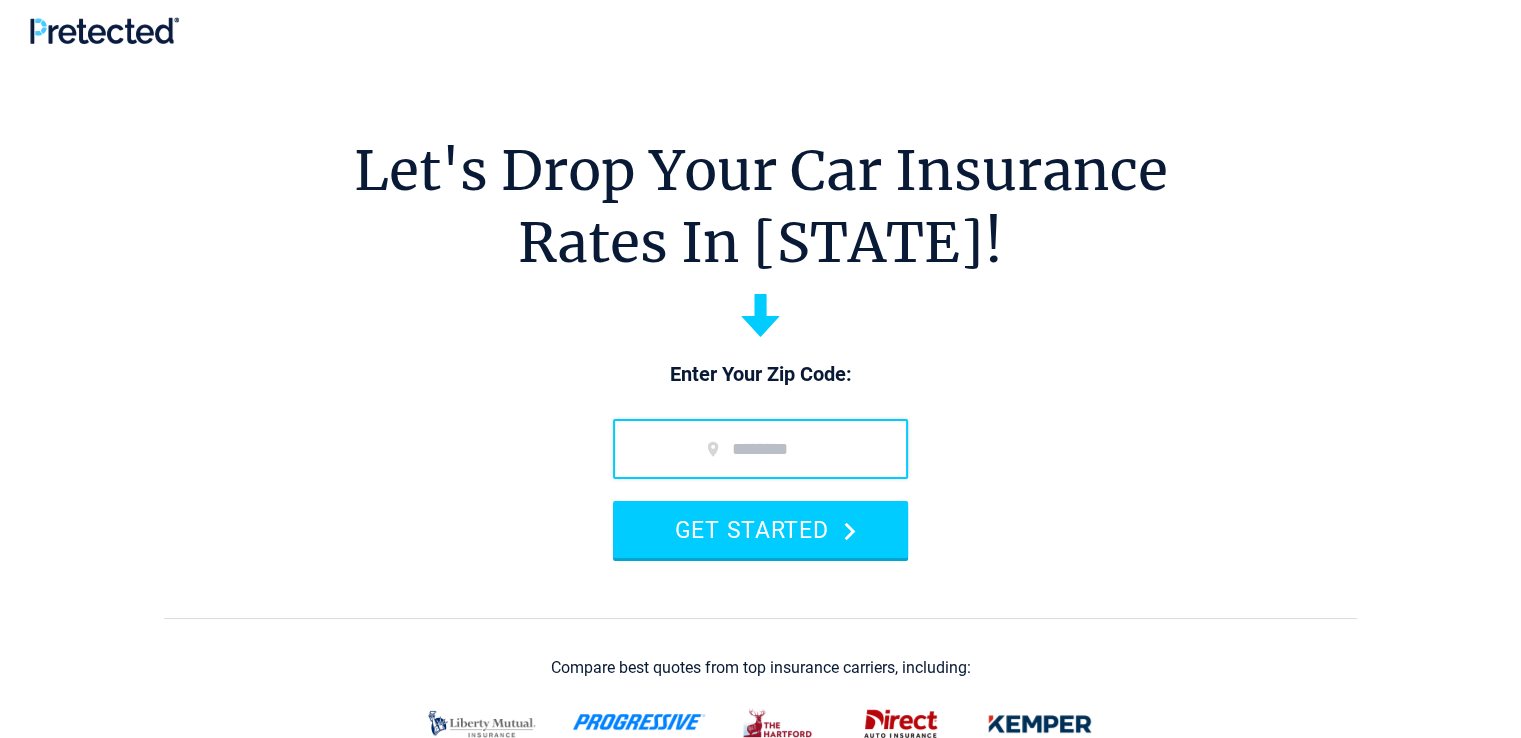 click at bounding box center [760, 449] 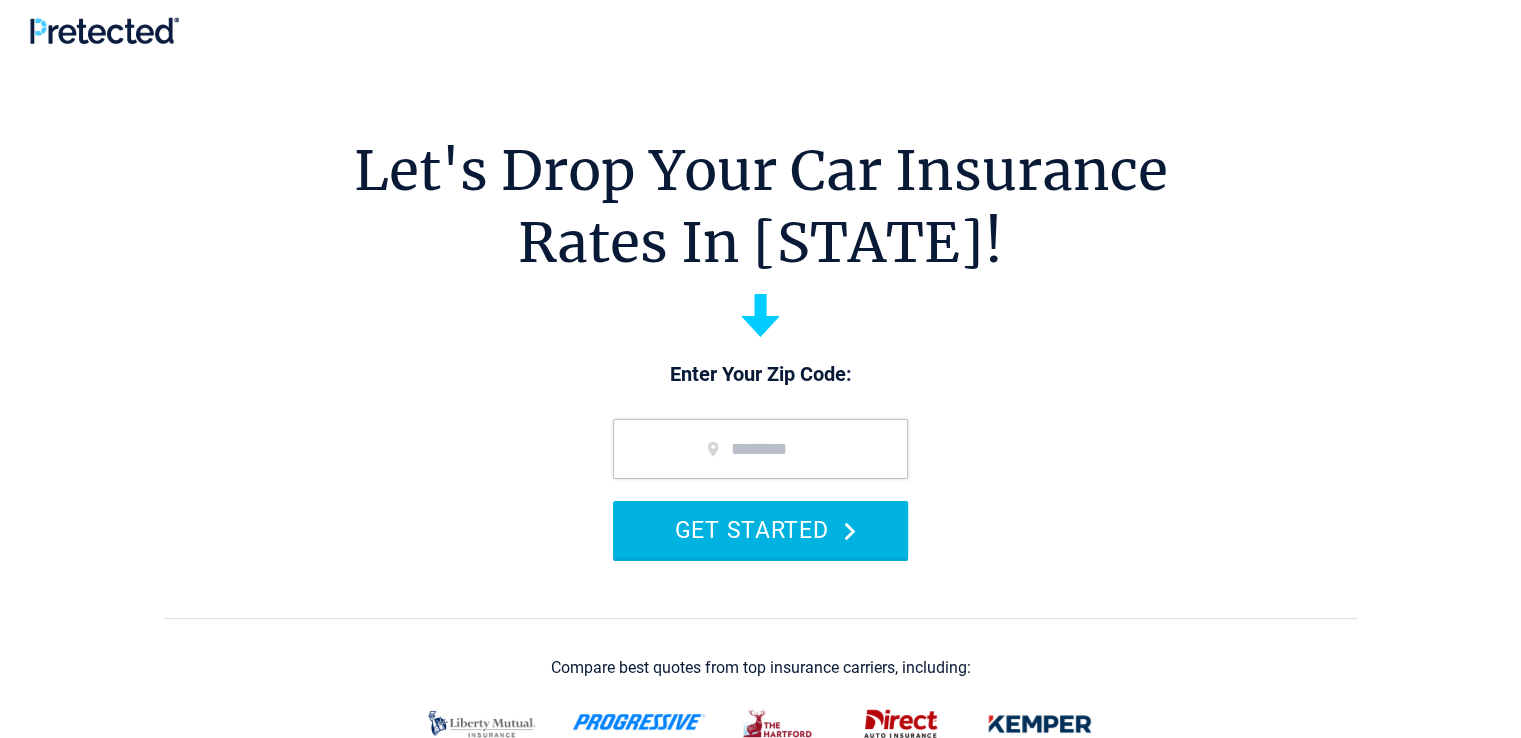 type on "*****" 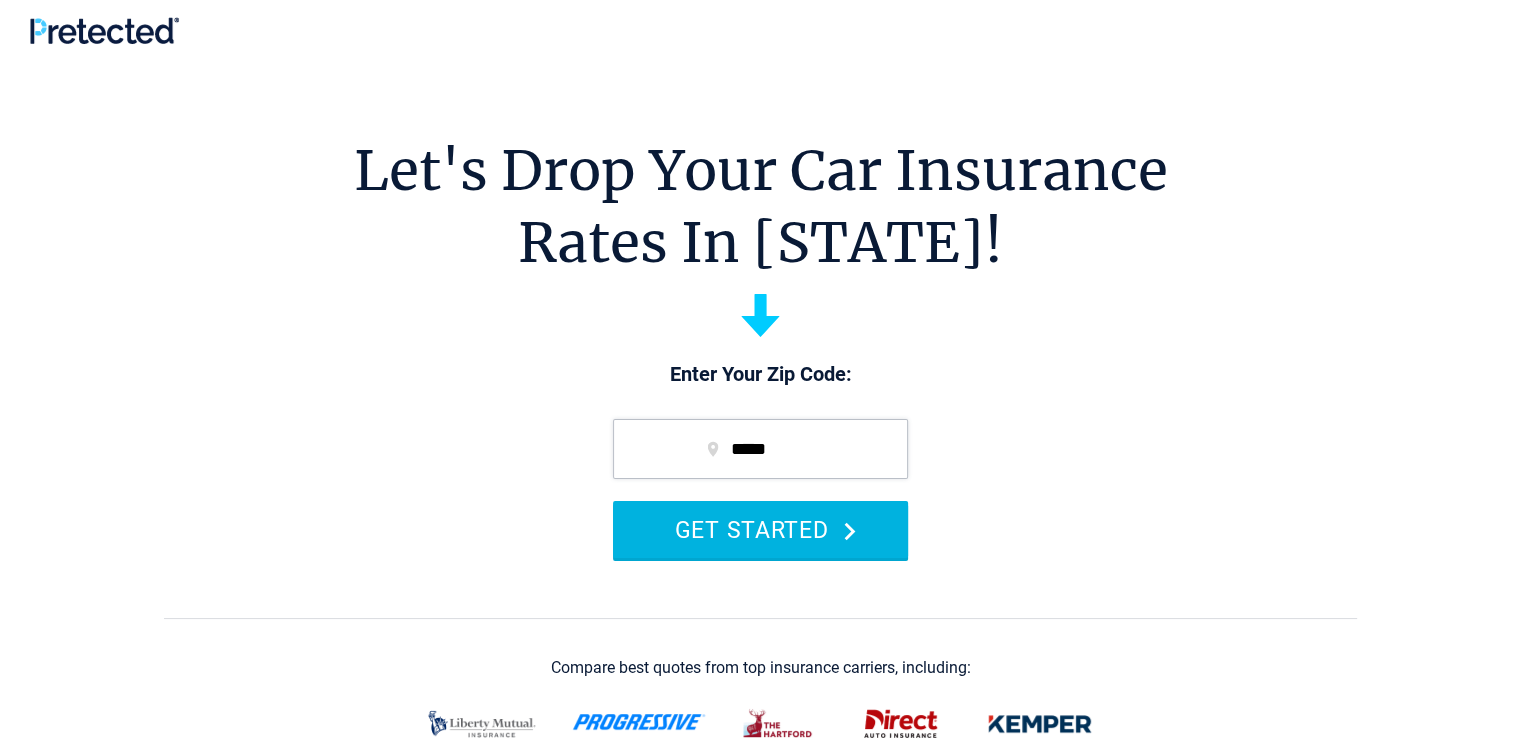 click on "GET STARTED" at bounding box center [760, 529] 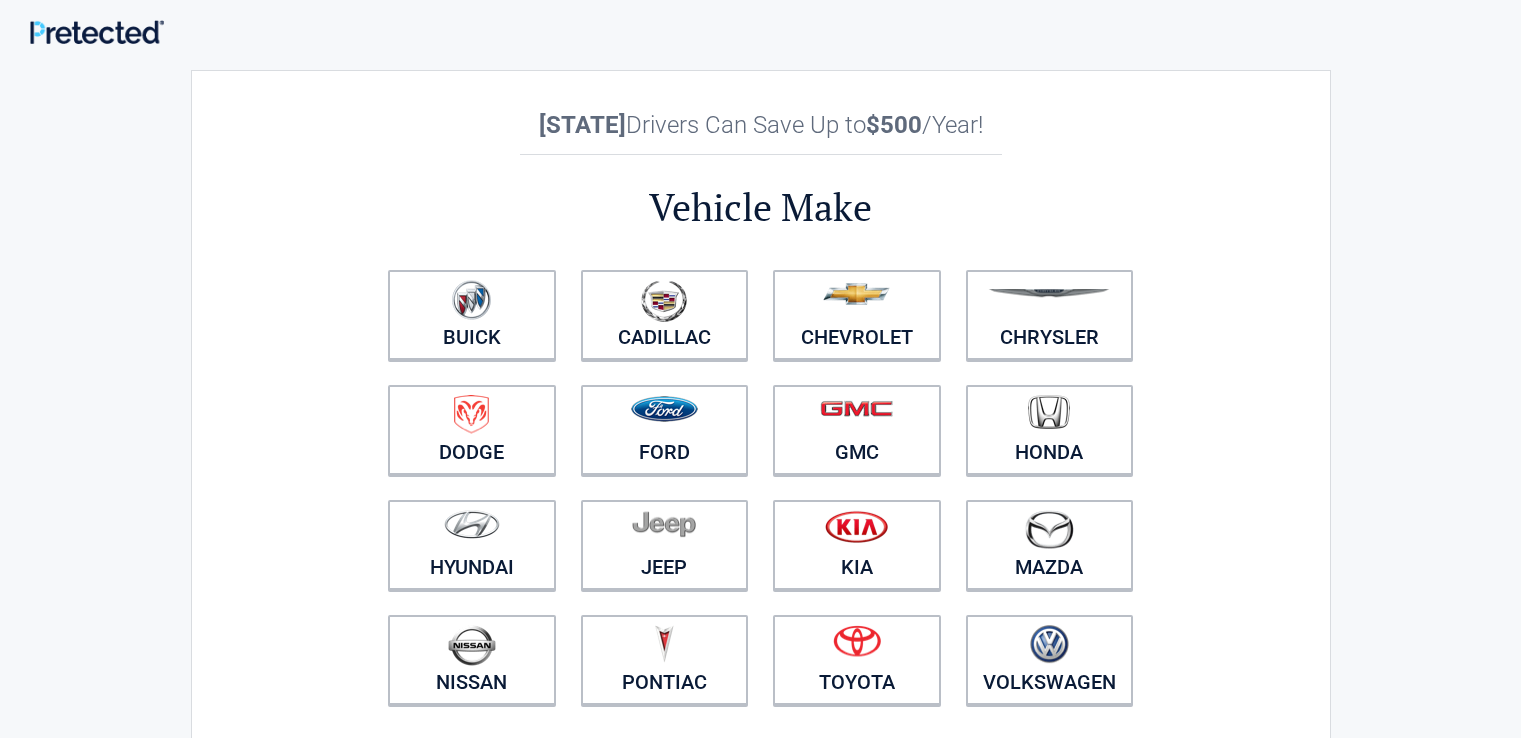 scroll, scrollTop: 0, scrollLeft: 0, axis: both 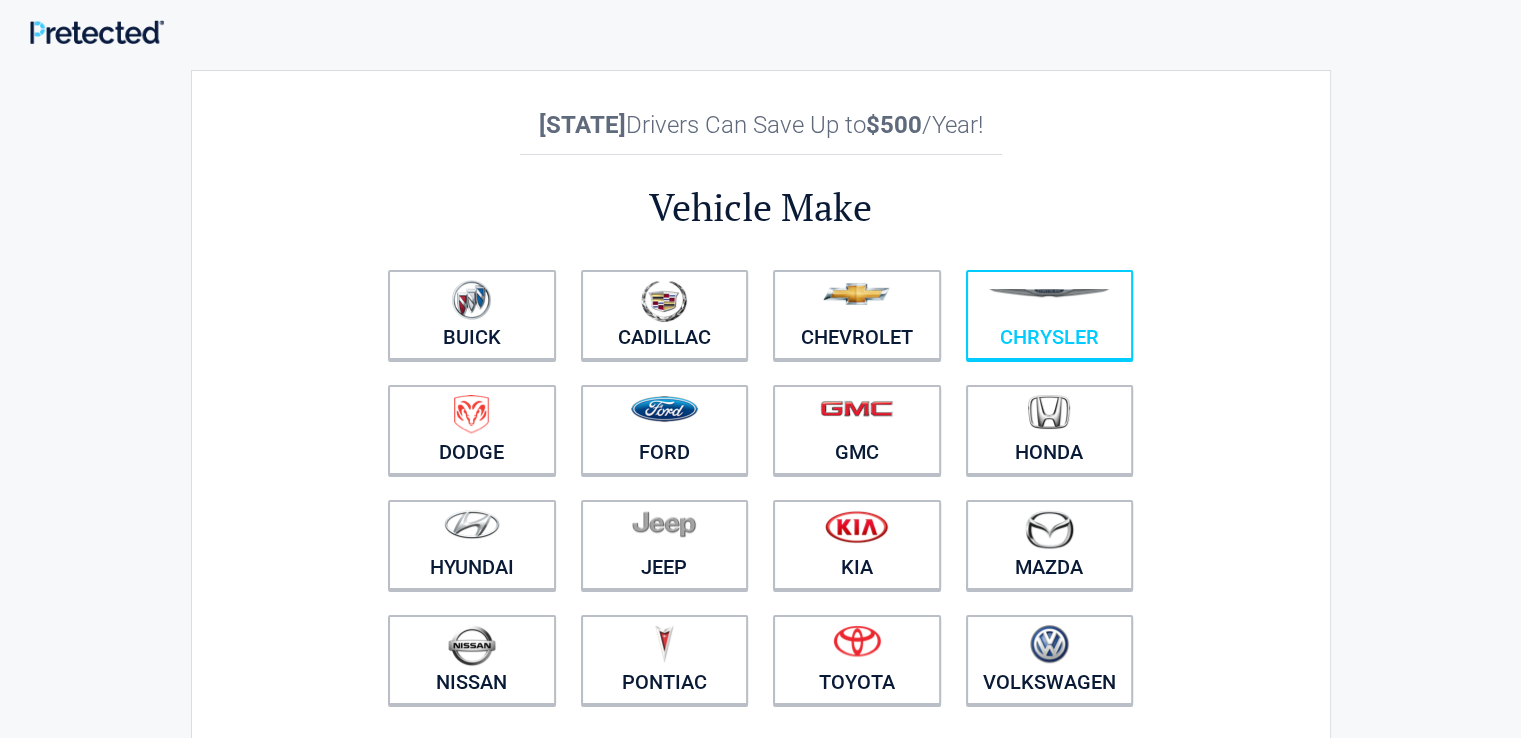 click on "Chrysler" at bounding box center (1050, 315) 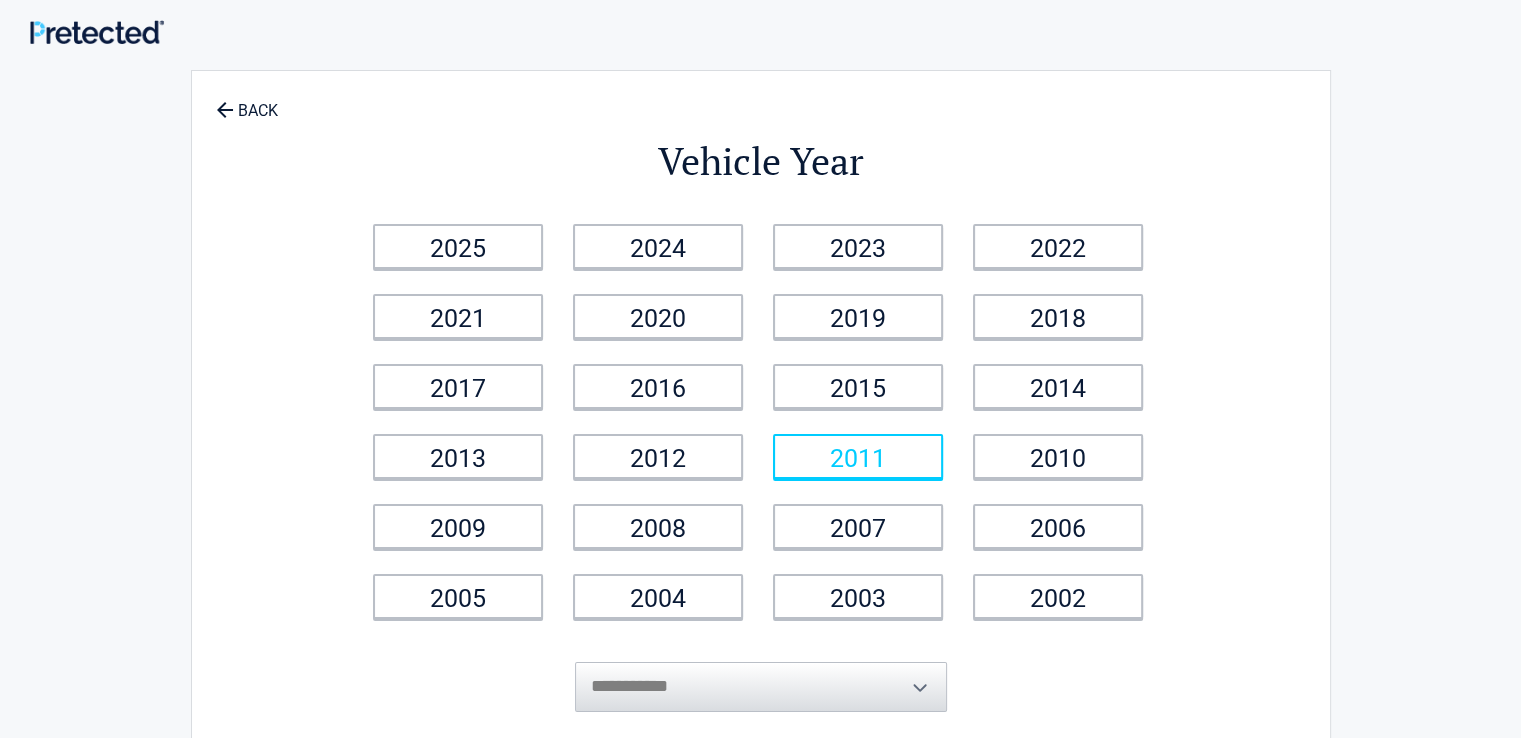 click on "2011" at bounding box center [858, 456] 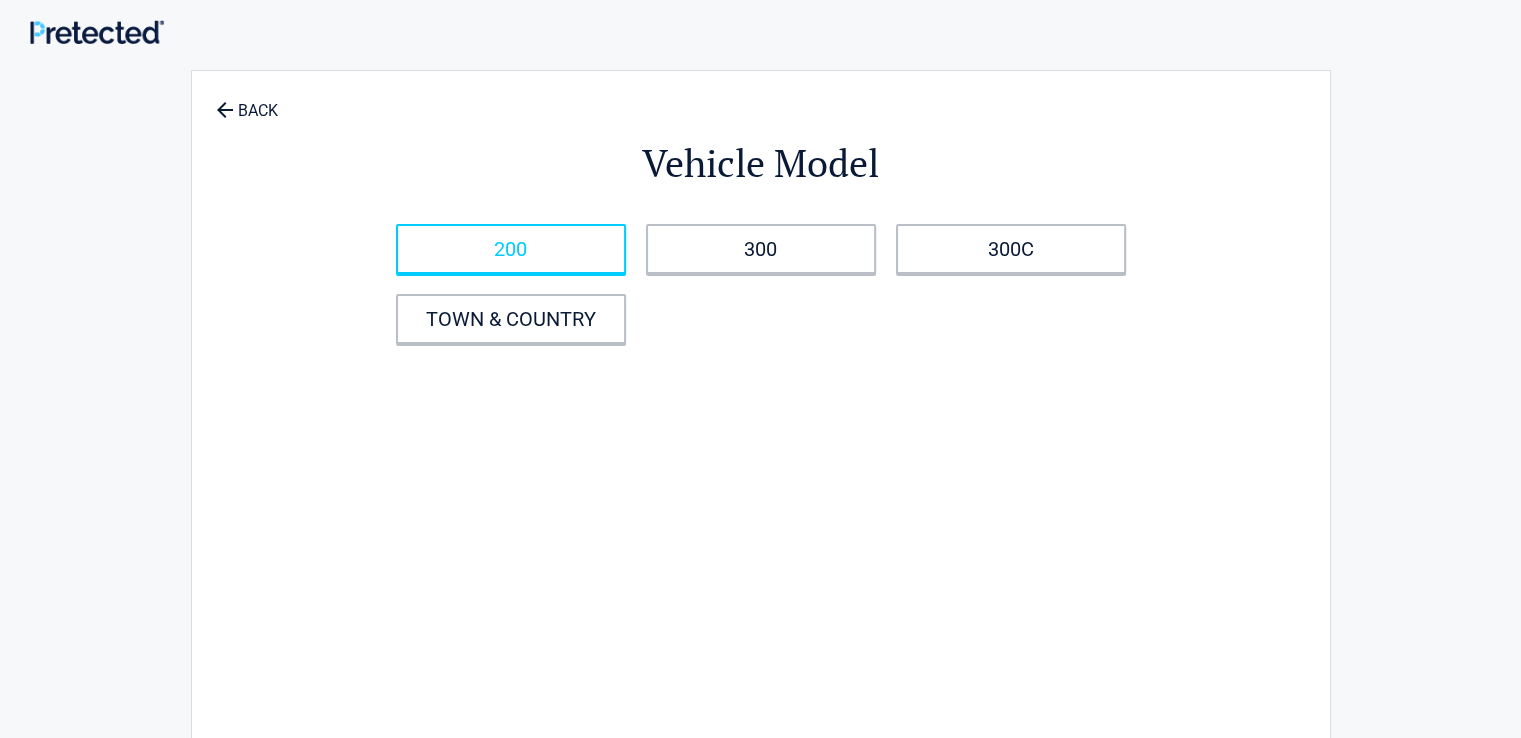 click on "200" at bounding box center (511, 249) 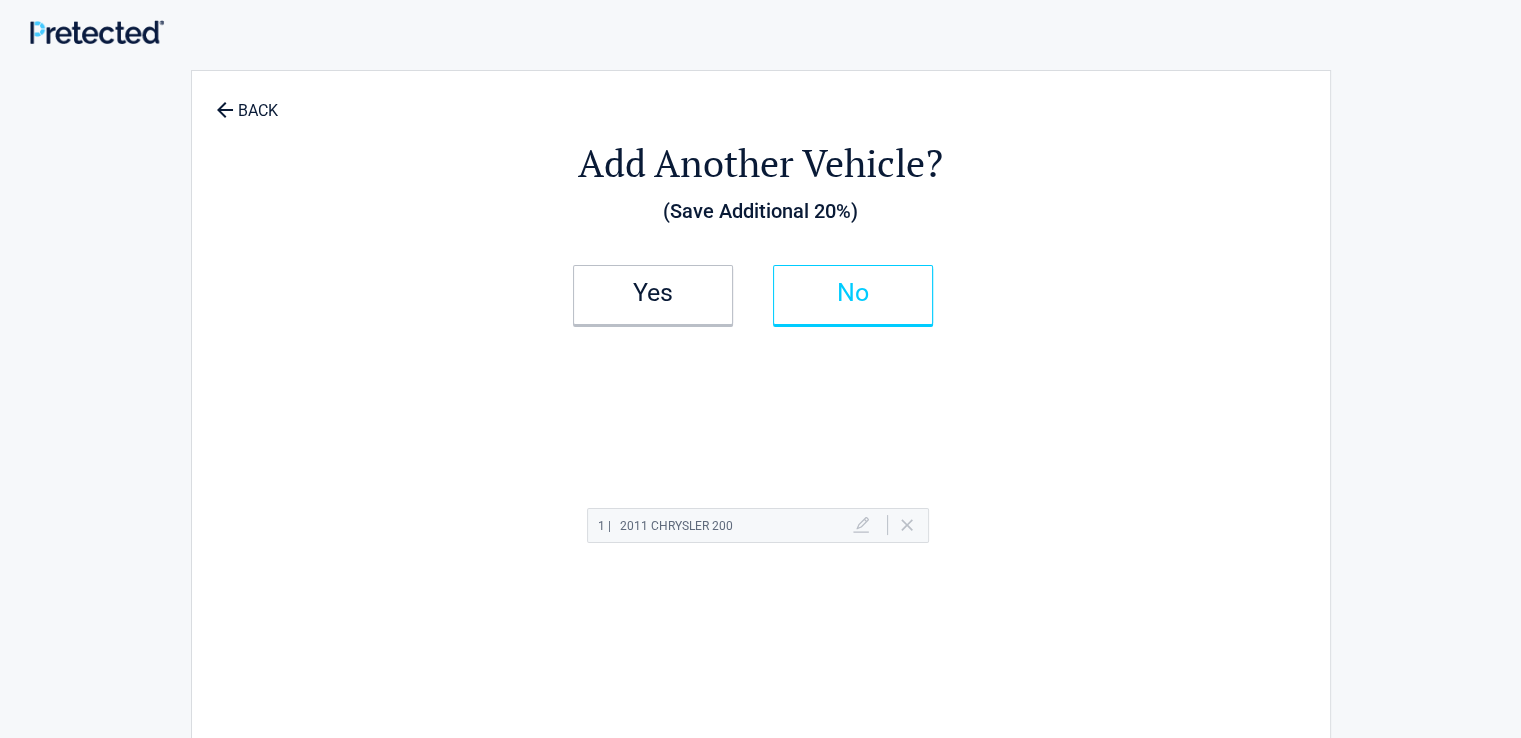 click on "No" at bounding box center [853, 293] 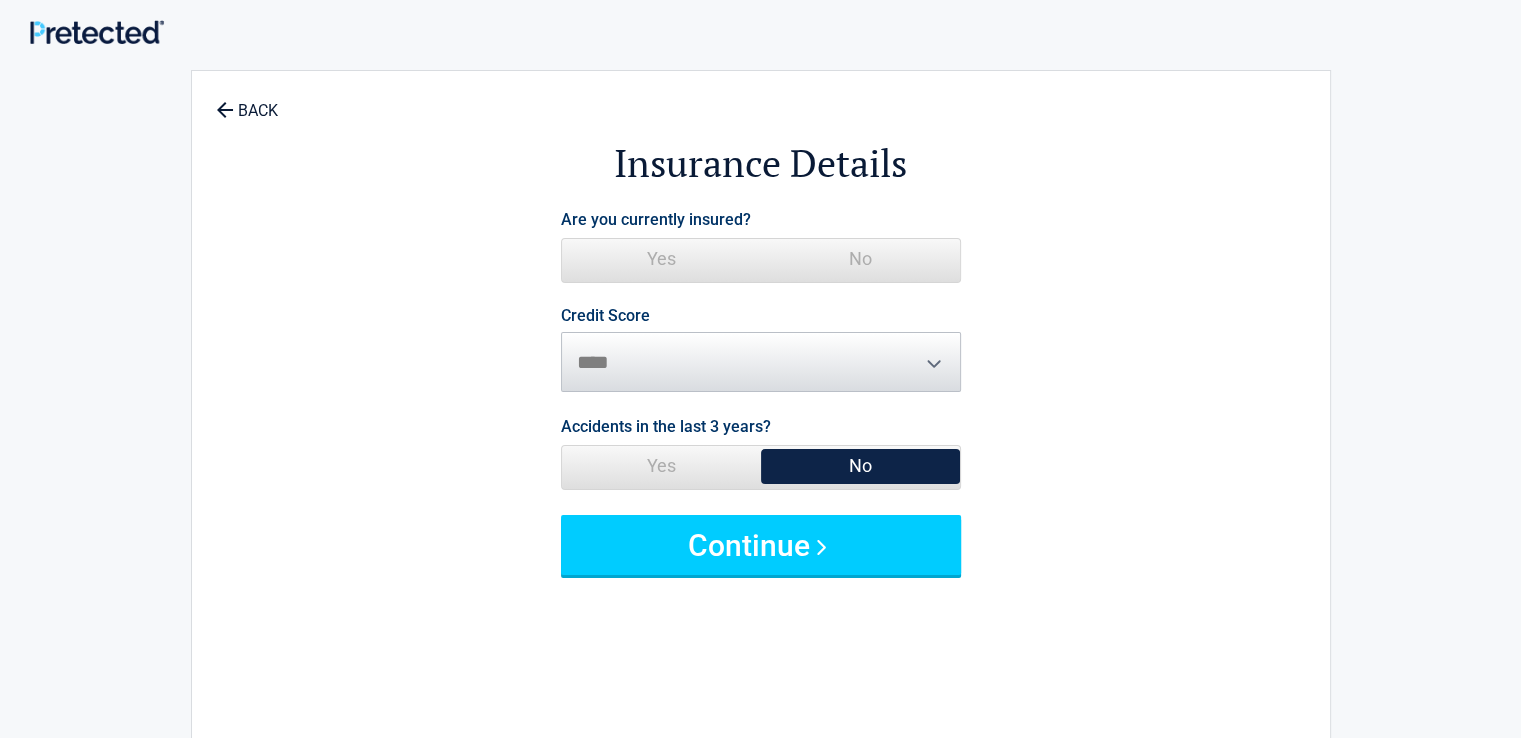 click on "Yes" at bounding box center [661, 259] 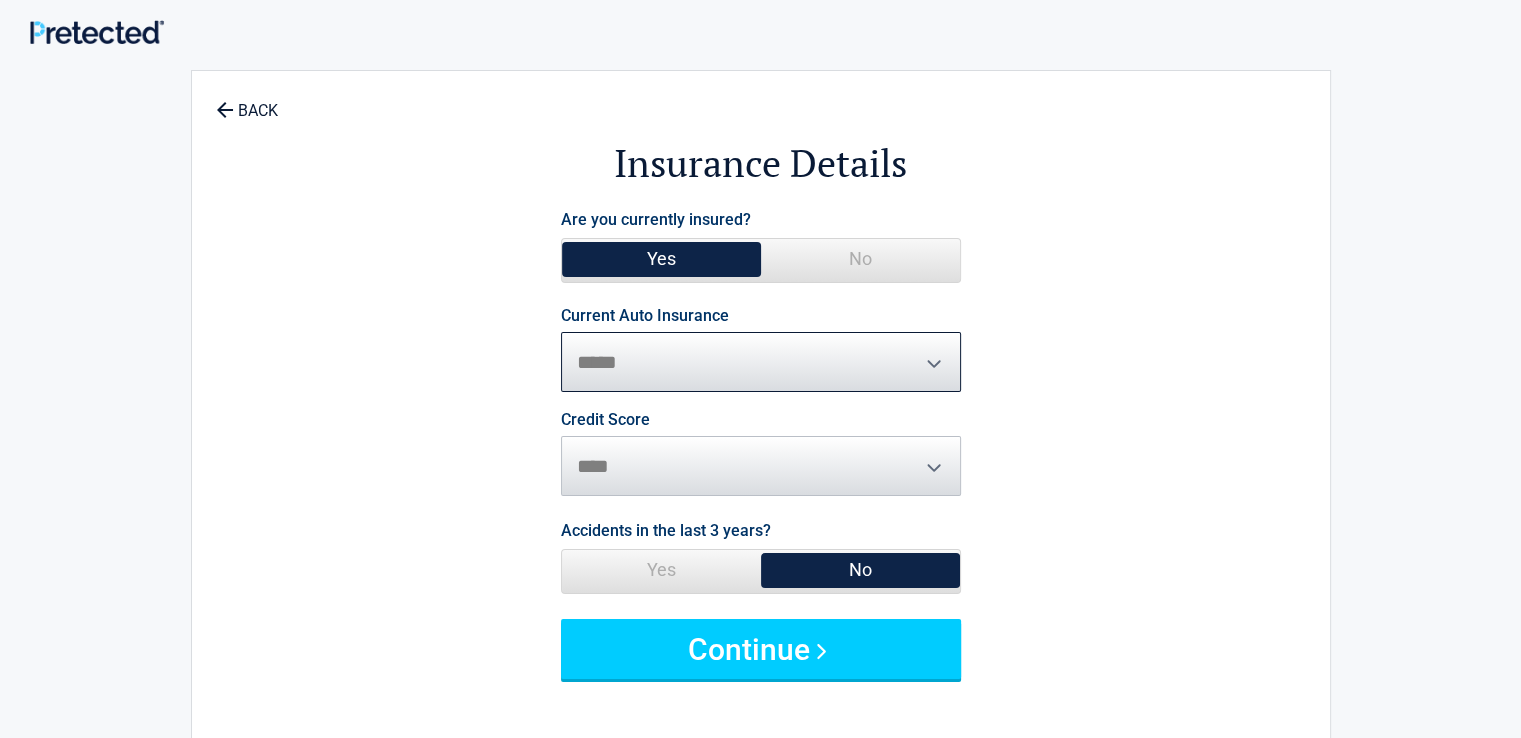 click on "**********" at bounding box center (761, 362) 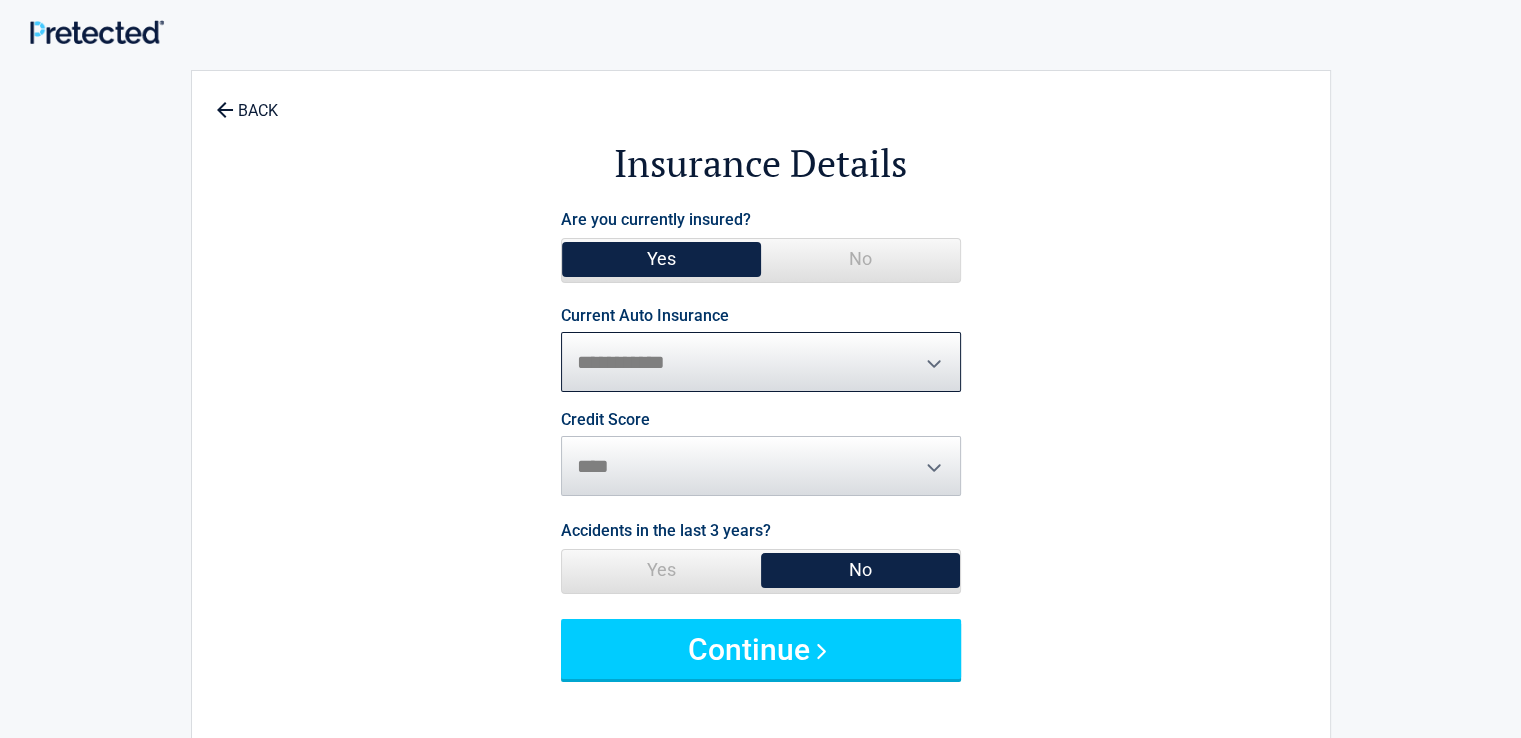 click on "**********" at bounding box center [761, 362] 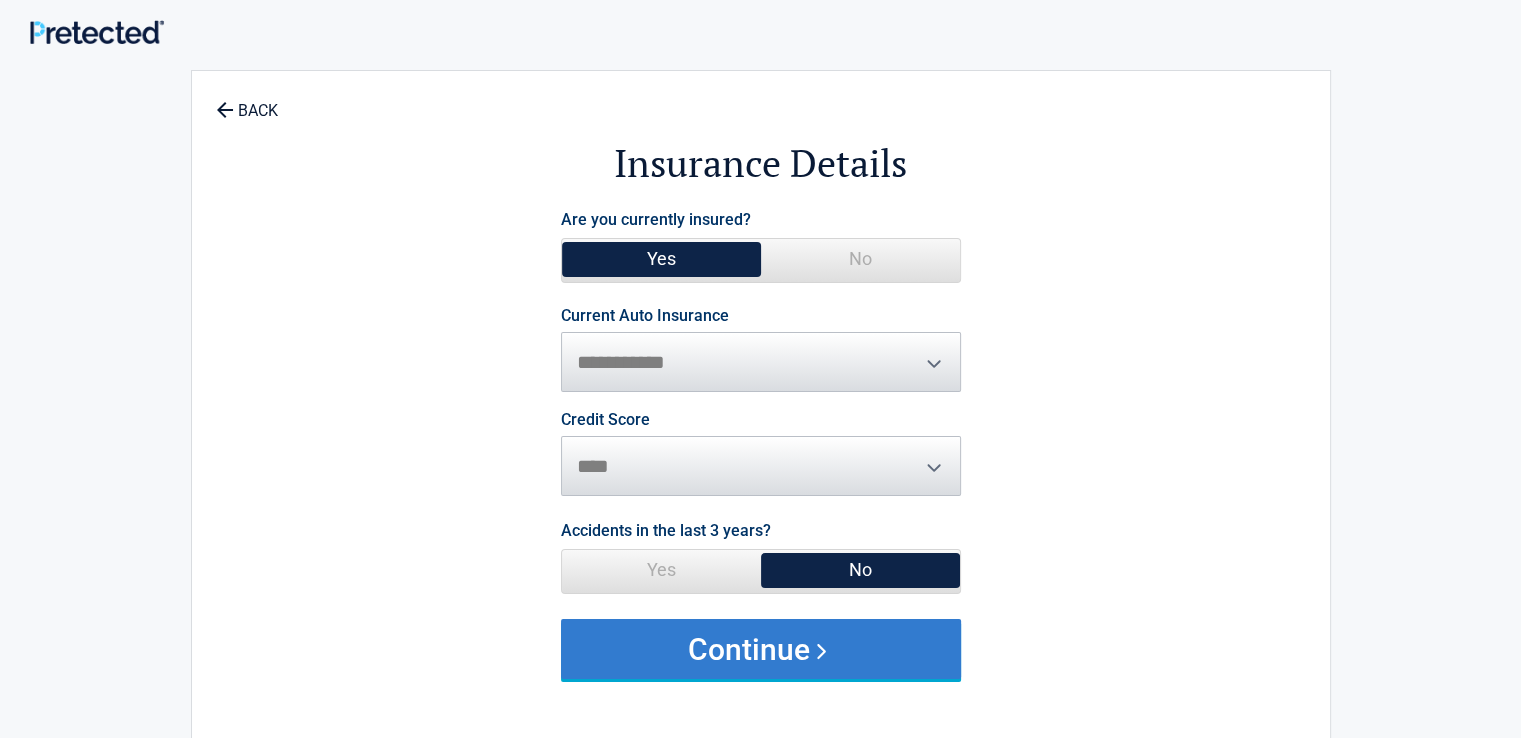 click on "Continue" at bounding box center (761, 649) 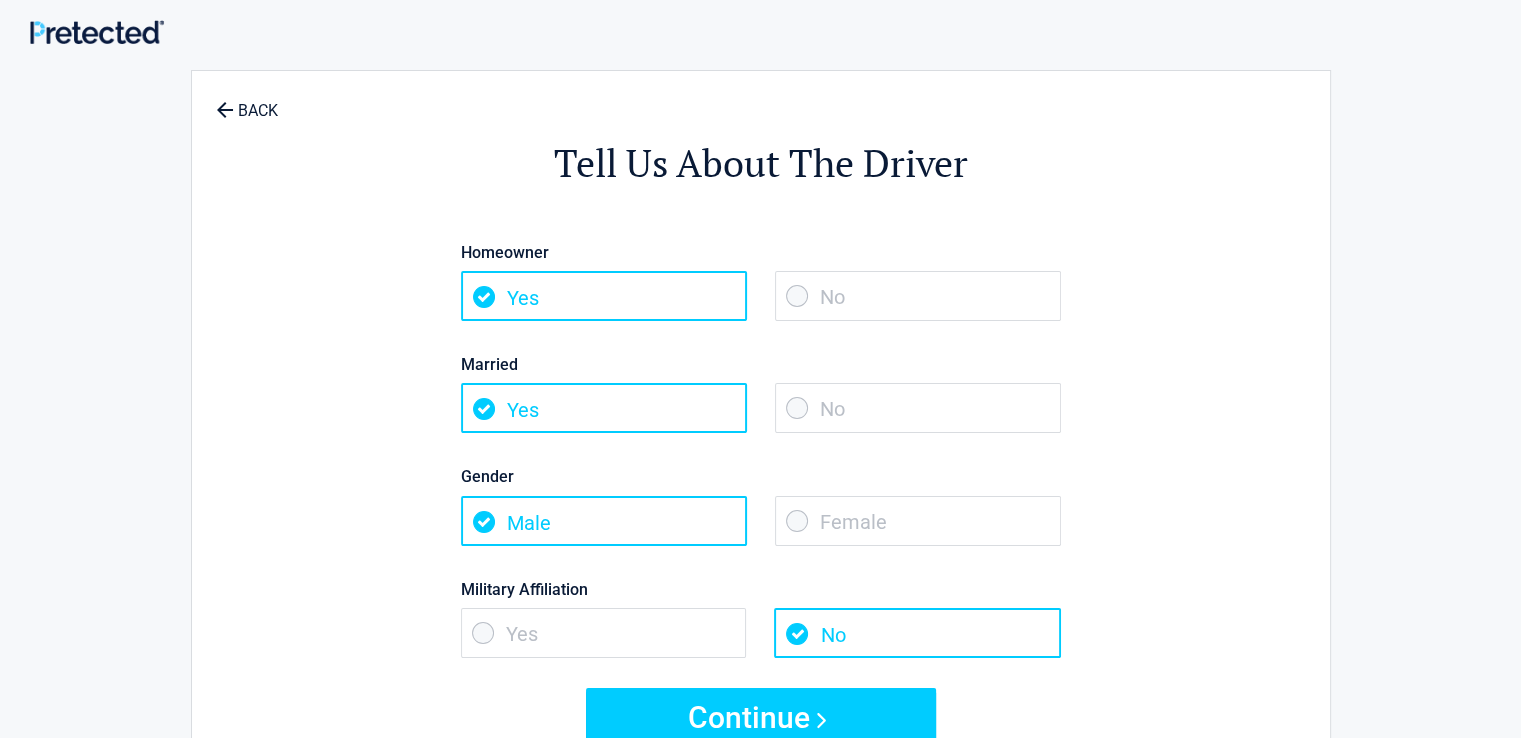 click on "No" at bounding box center (918, 408) 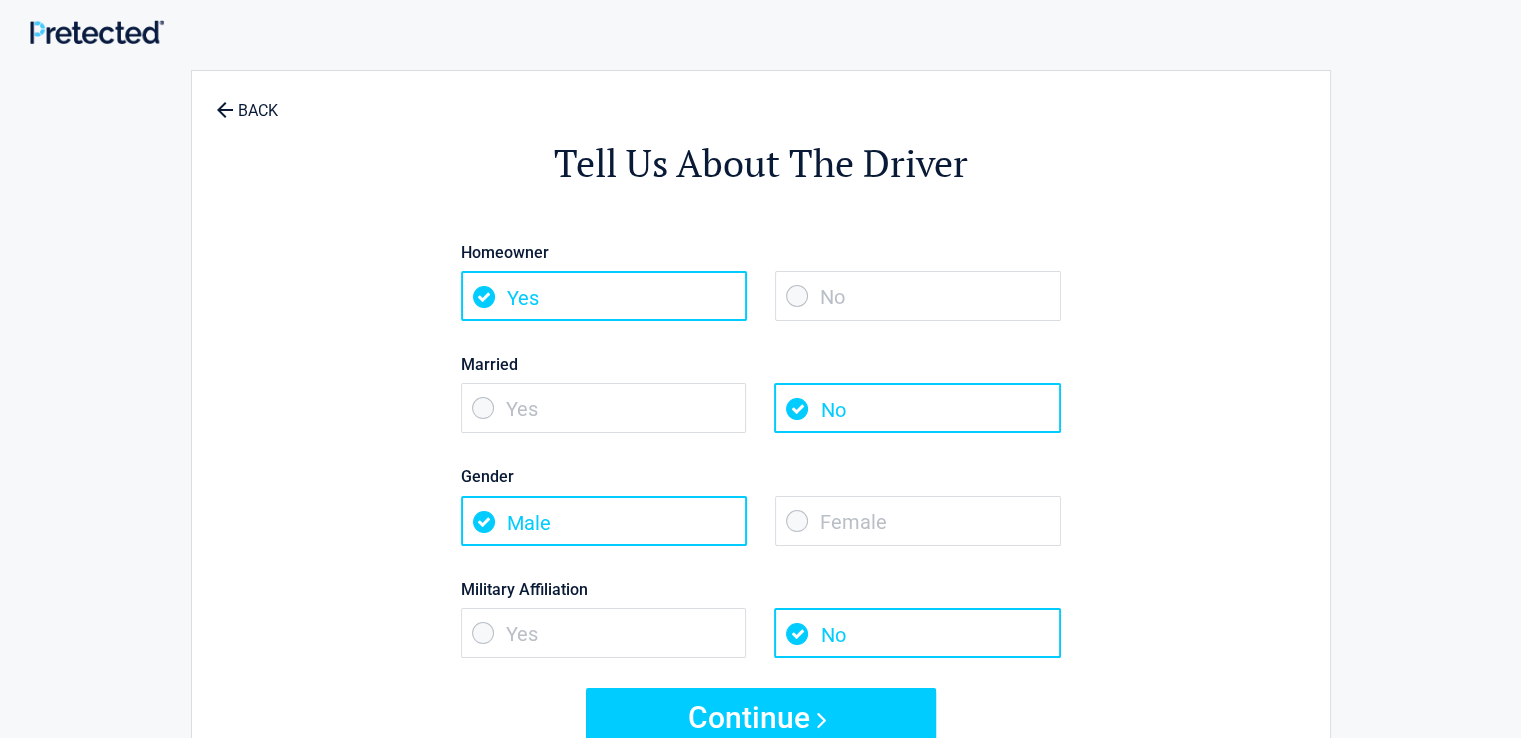 click on "Female" at bounding box center (918, 521) 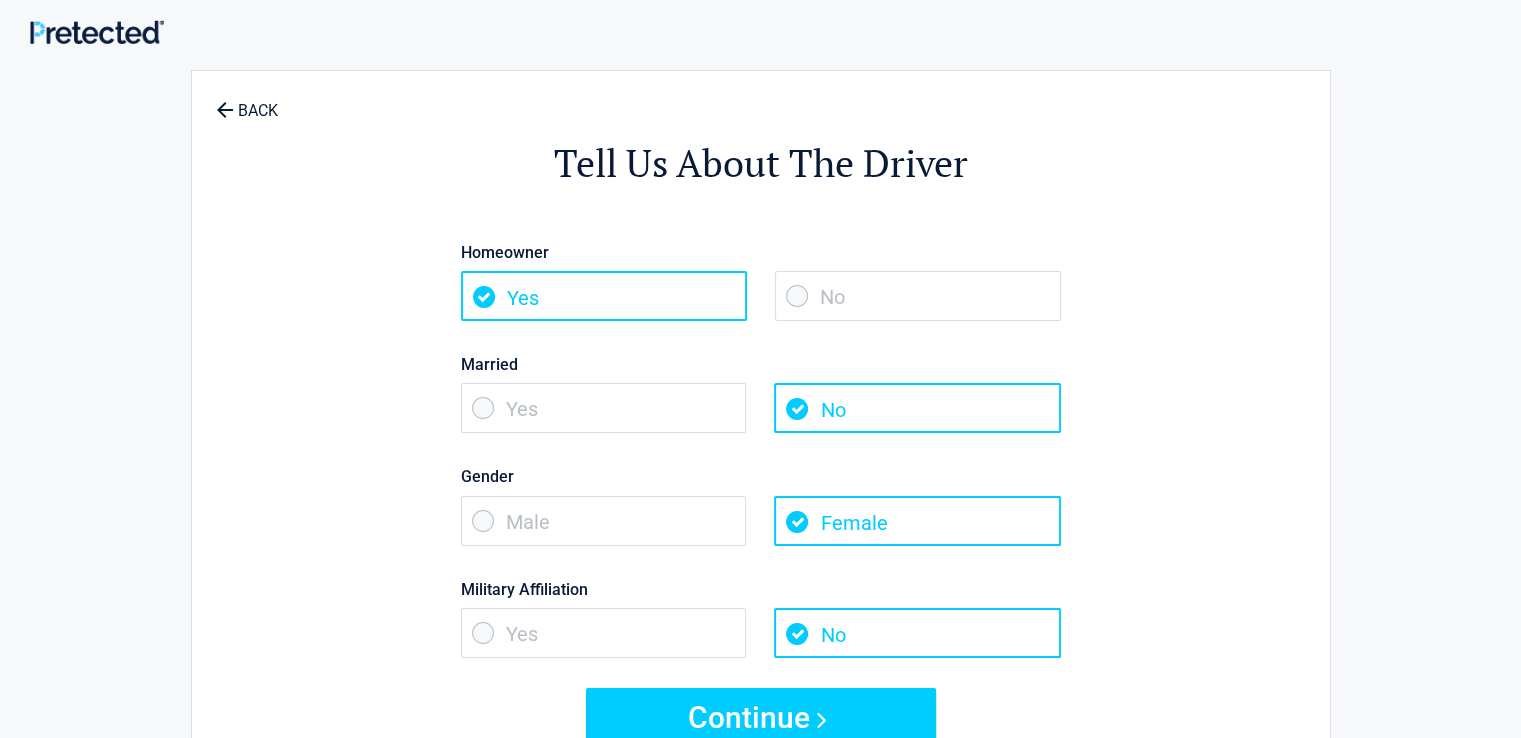 click on "No" at bounding box center [917, 633] 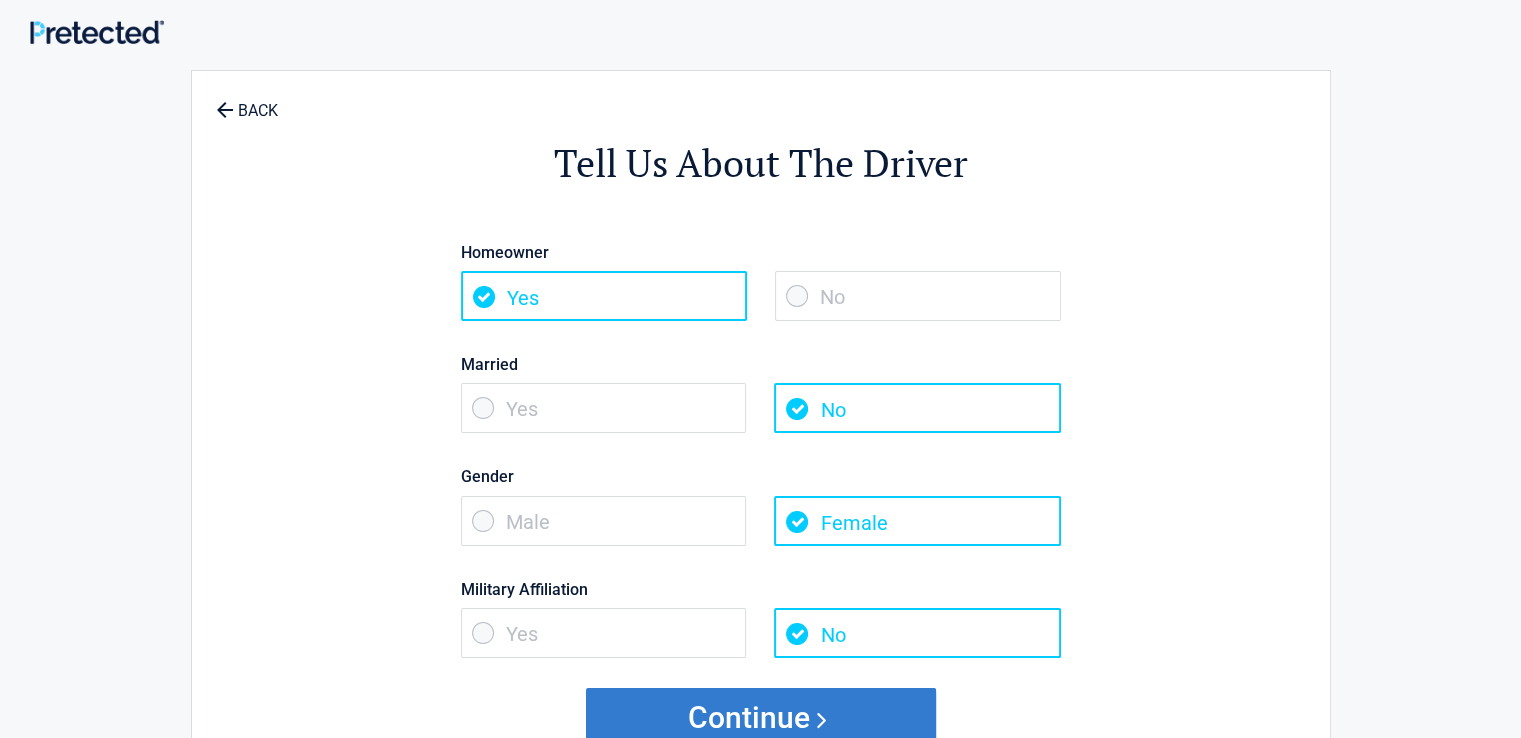click on "Continue" at bounding box center (761, 718) 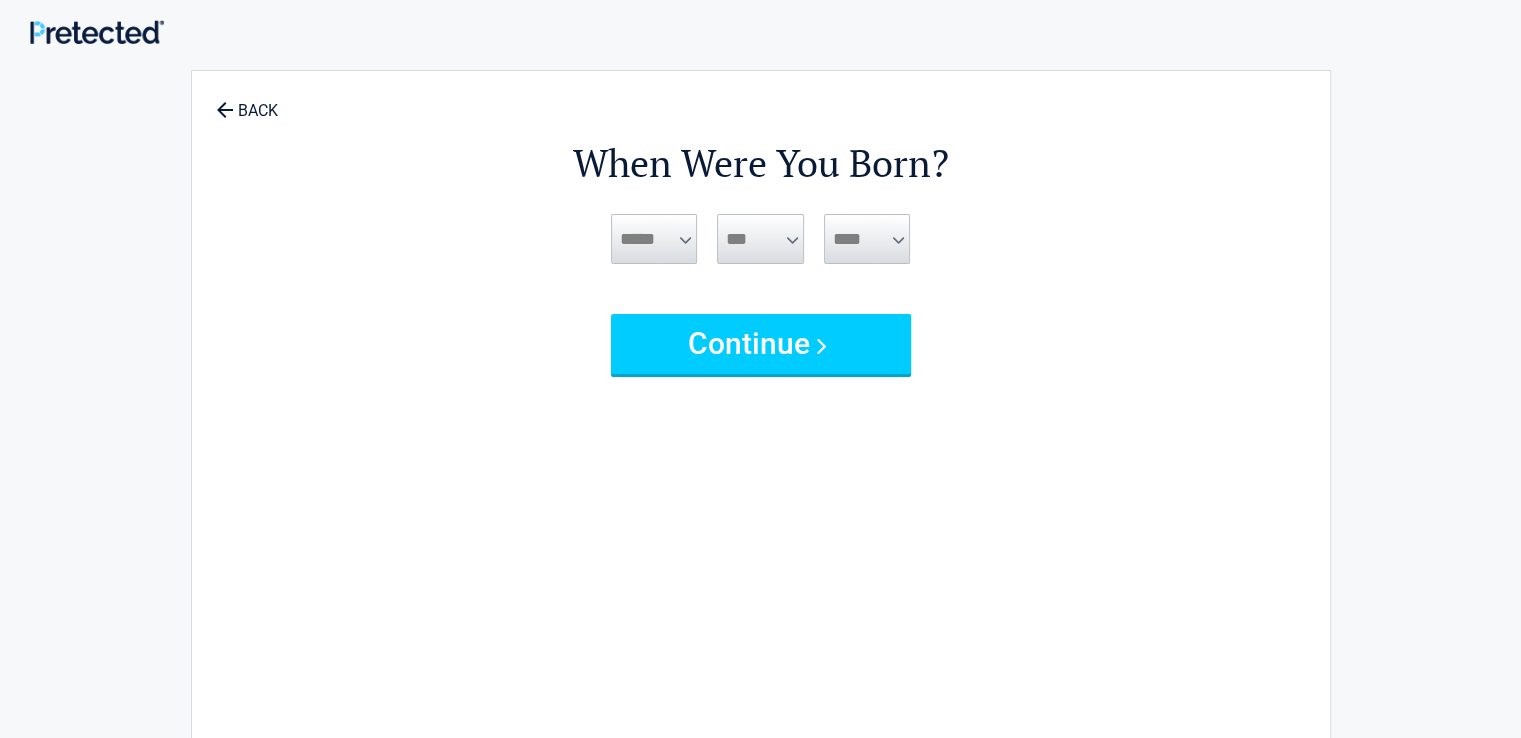 click on "*****
***
***
***
***
***
***
***
***
***
***
***
***" at bounding box center [654, 239] 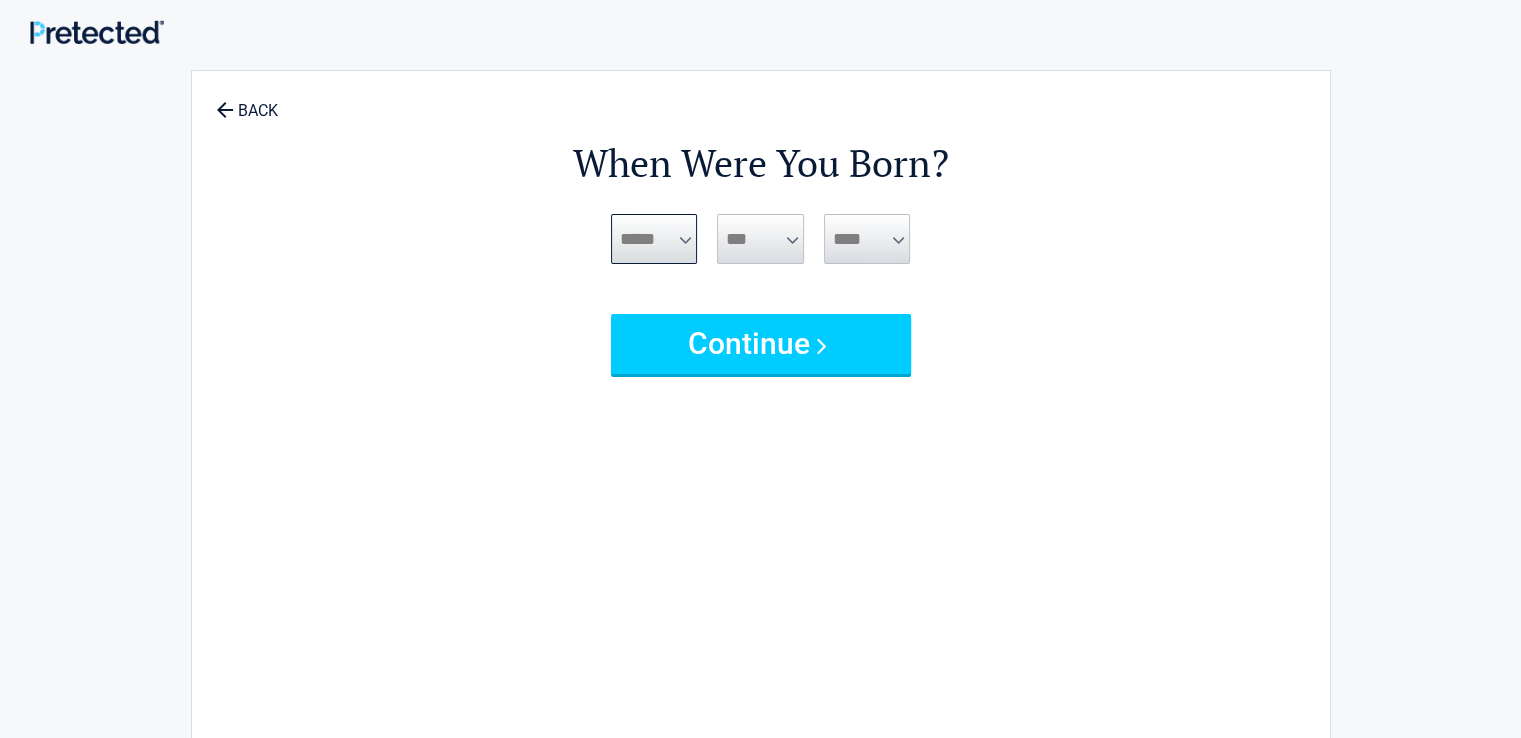 click on "*****
***
***
***
***
***
***
***
***
***
***
***
***" at bounding box center (654, 239) 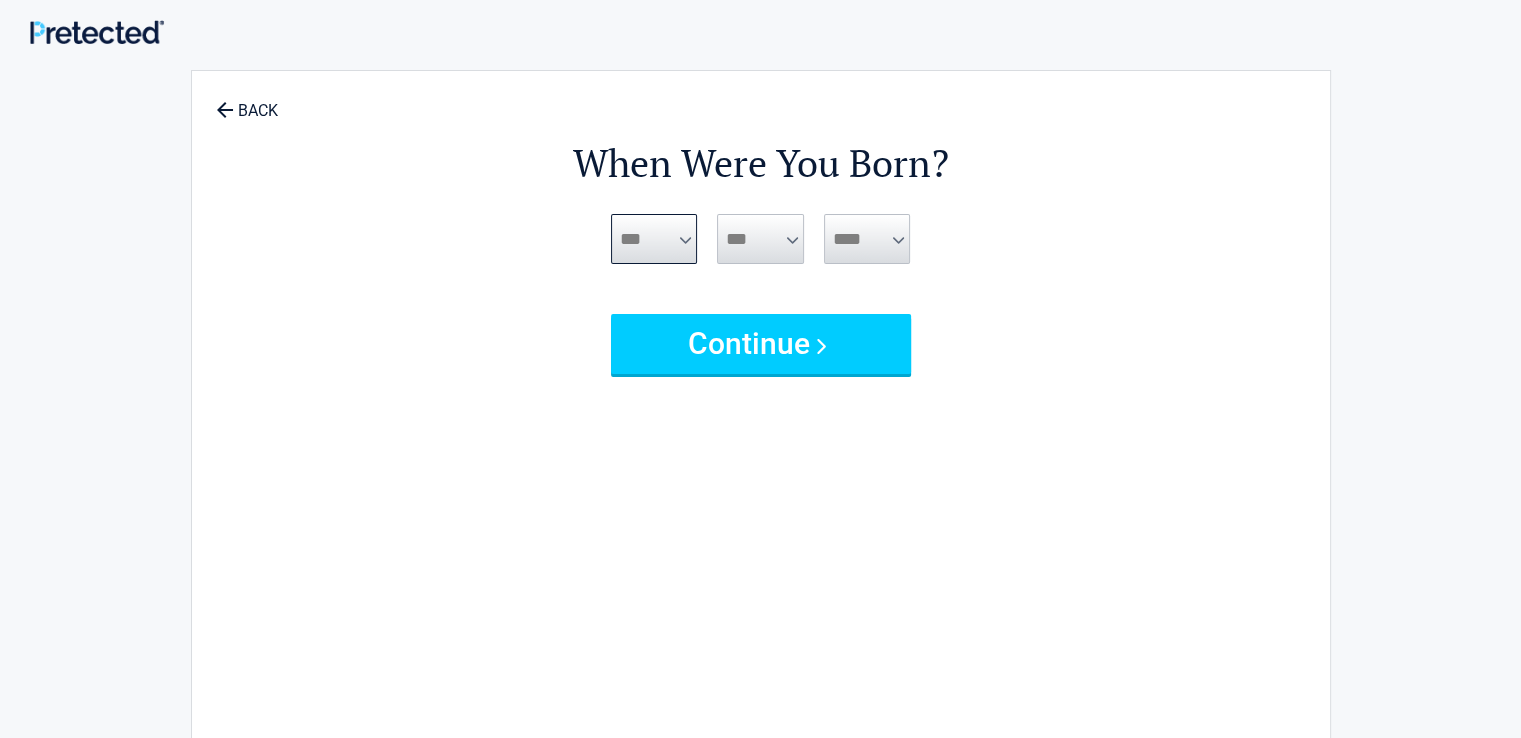 click on "*****
***
***
***
***
***
***
***
***
***
***
***
***" at bounding box center (654, 239) 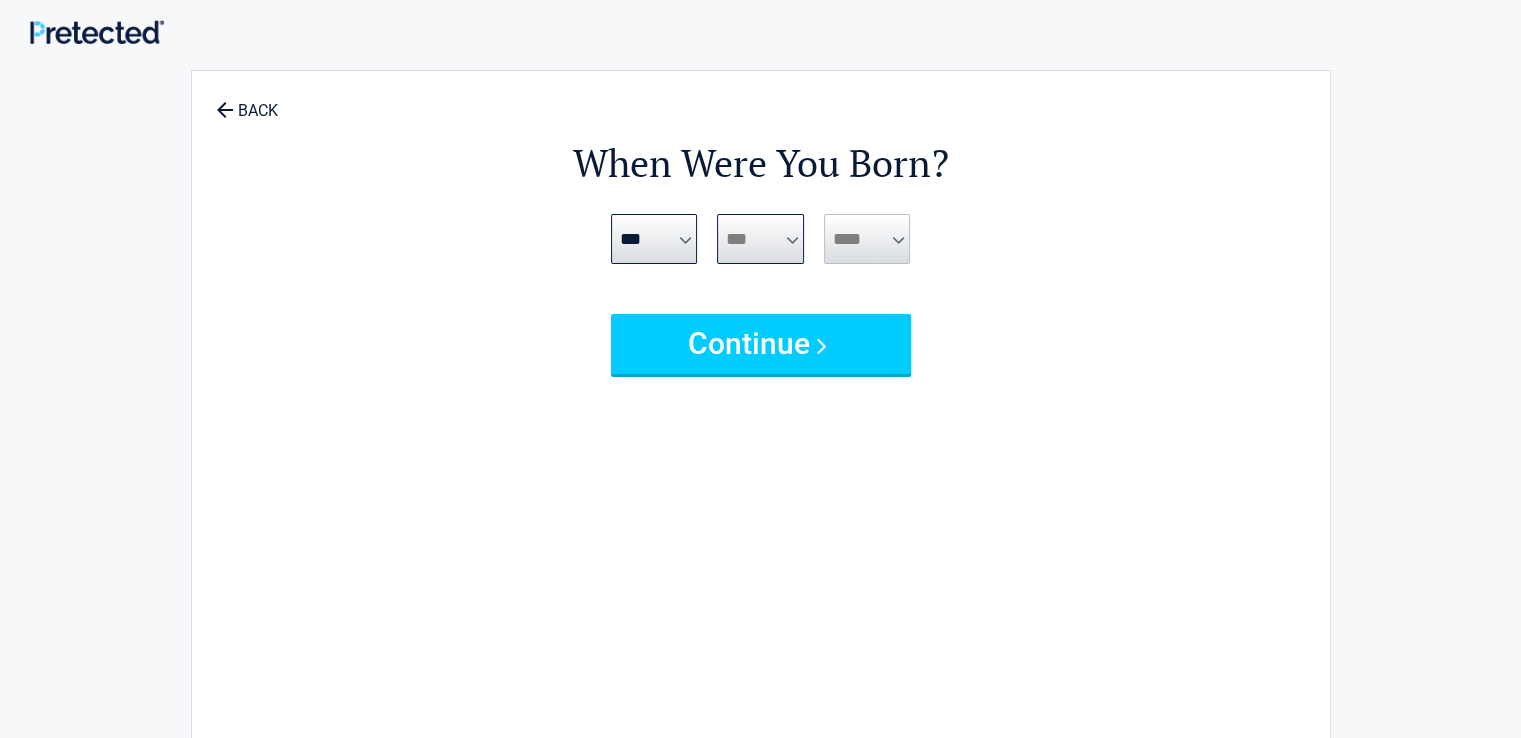 click on "*** * * * * * * * * * ** ** ** ** ** ** ** ** ** ** ** ** ** ** ** ** ** ** ** ** **" at bounding box center [760, 239] 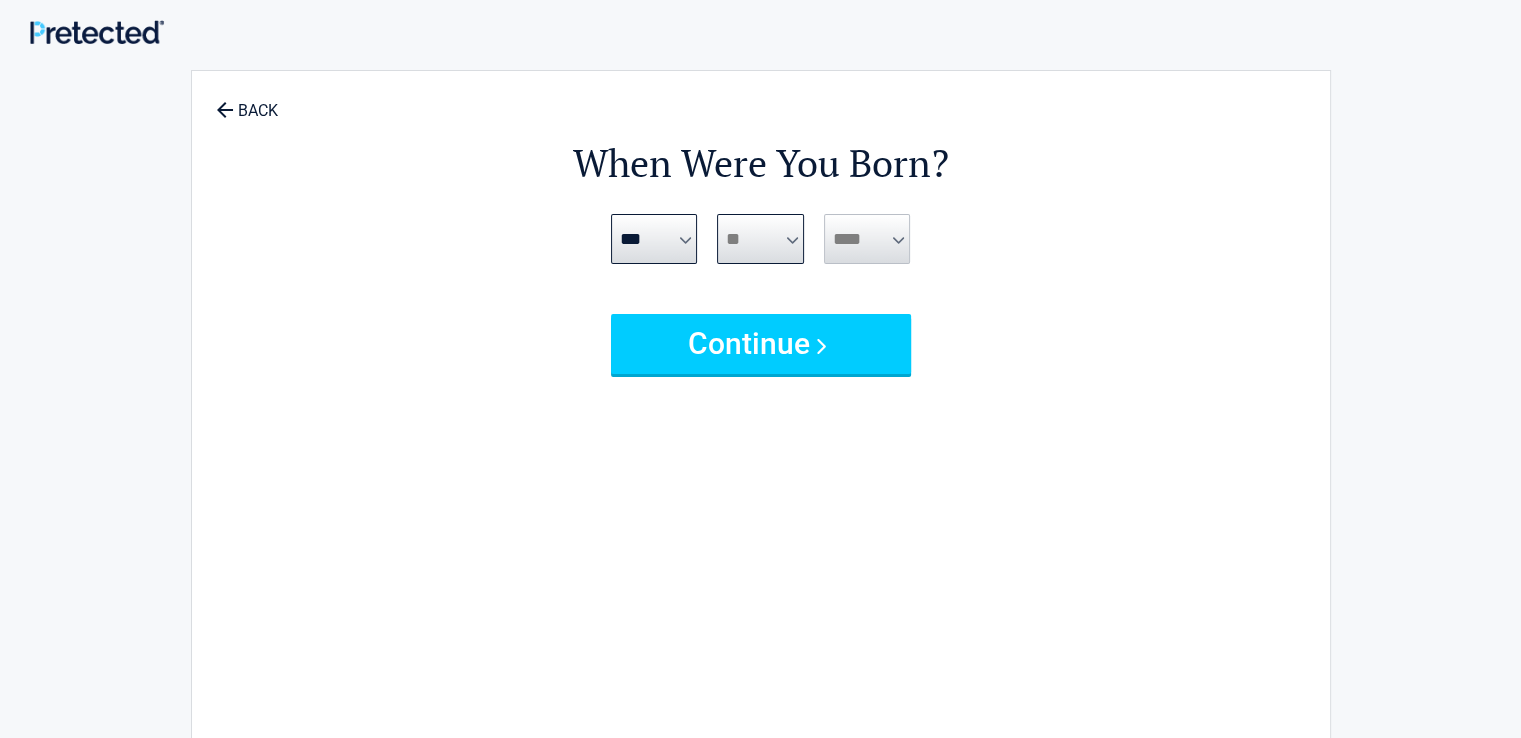 click on "*** * * * * * * * * * ** ** ** ** ** ** ** ** ** ** ** ** ** ** ** ** ** ** ** ** **" at bounding box center (760, 239) 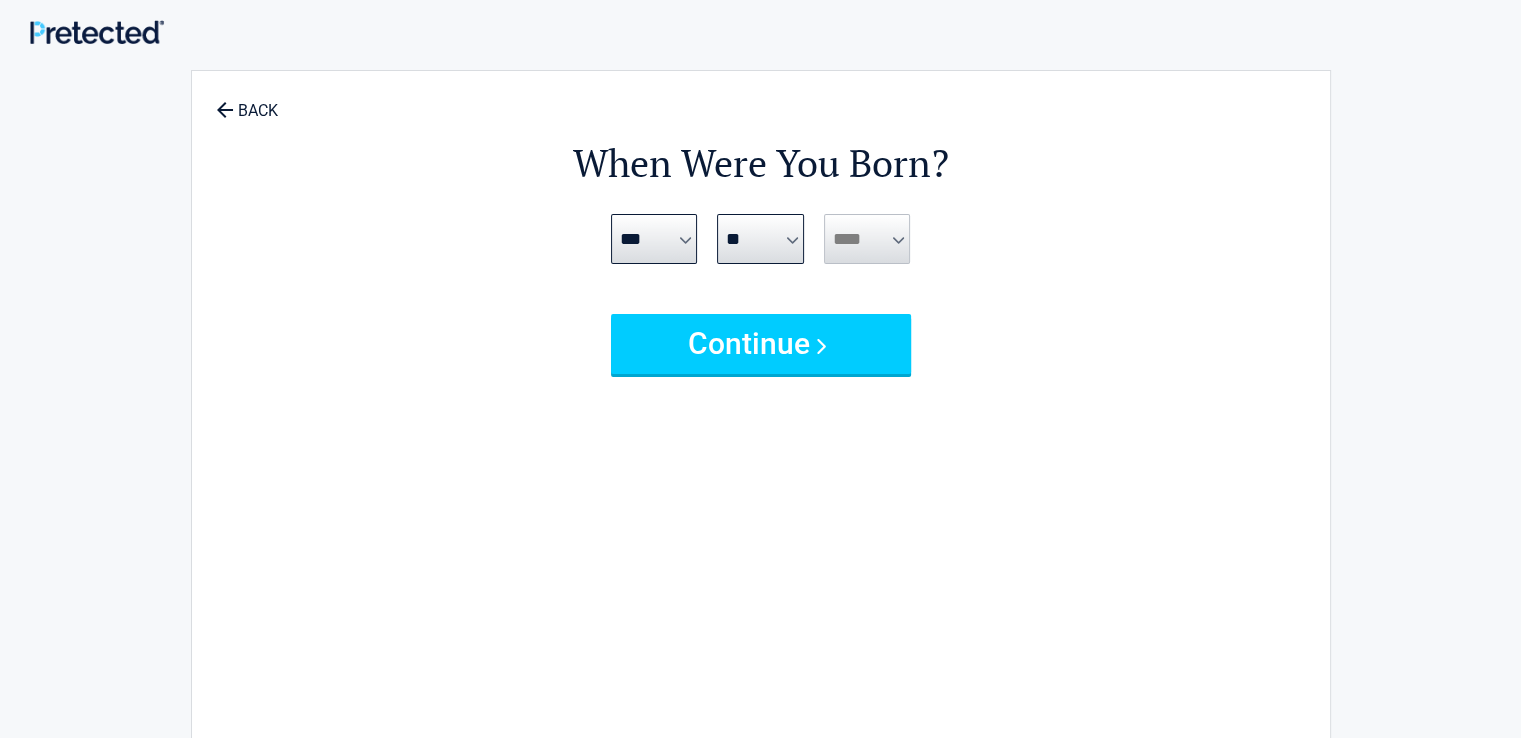 click on "****
****
****
****
****
****
****
****
****
****
****
****
****
****
****
****
****
****
****
****
****
****
****
****
****
****
****
****
****
****
****
****
****
****
****
****
****
****
****
****
****
****
****
****
****
****
****
****
****
****
****
****
****
****
****
****
****
****
****
****
****
****
**** ****" at bounding box center (867, 239) 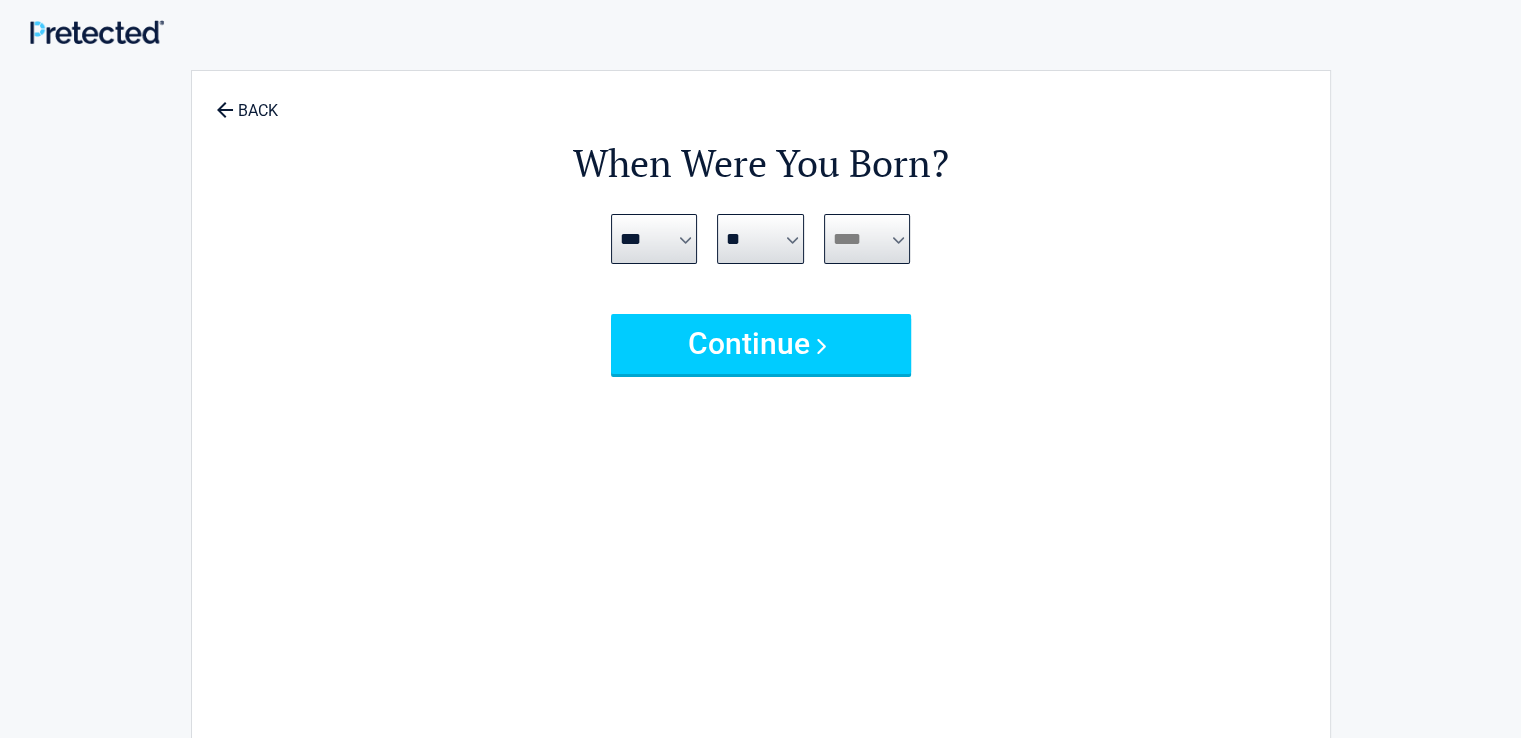 click on "****
****
****
****
****
****
****
****
****
****
****
****
****
****
****
****
****
****
****
****
****
****
****
****
****
****
****
****
****
****
****
****
****
****
****
****
****
****
****
****
****
****
****
****
****
****
****
****
****
****
****
****
****
****
****
****
****
****
****
****
****
****
****
****" at bounding box center (867, 239) 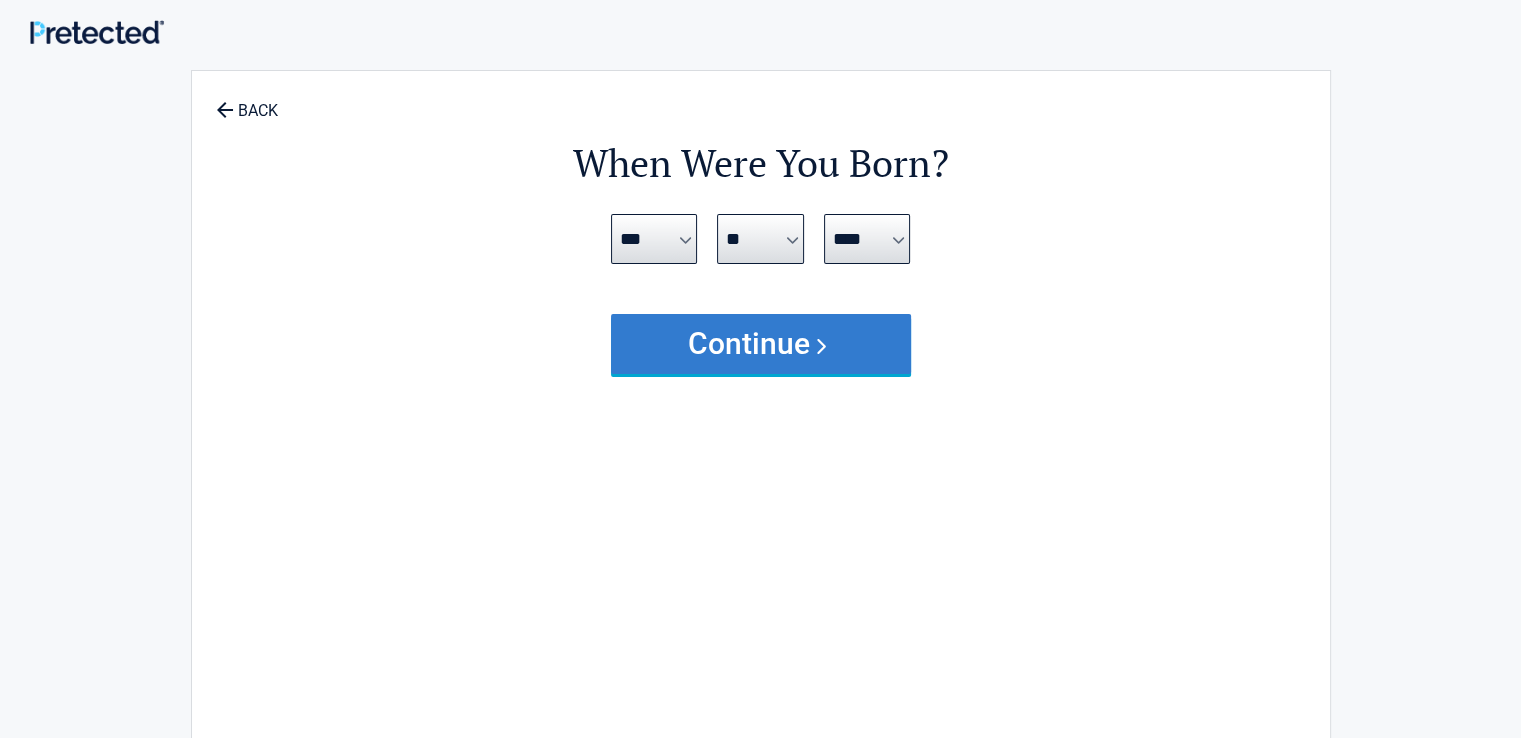 click on "Continue" at bounding box center (761, 344) 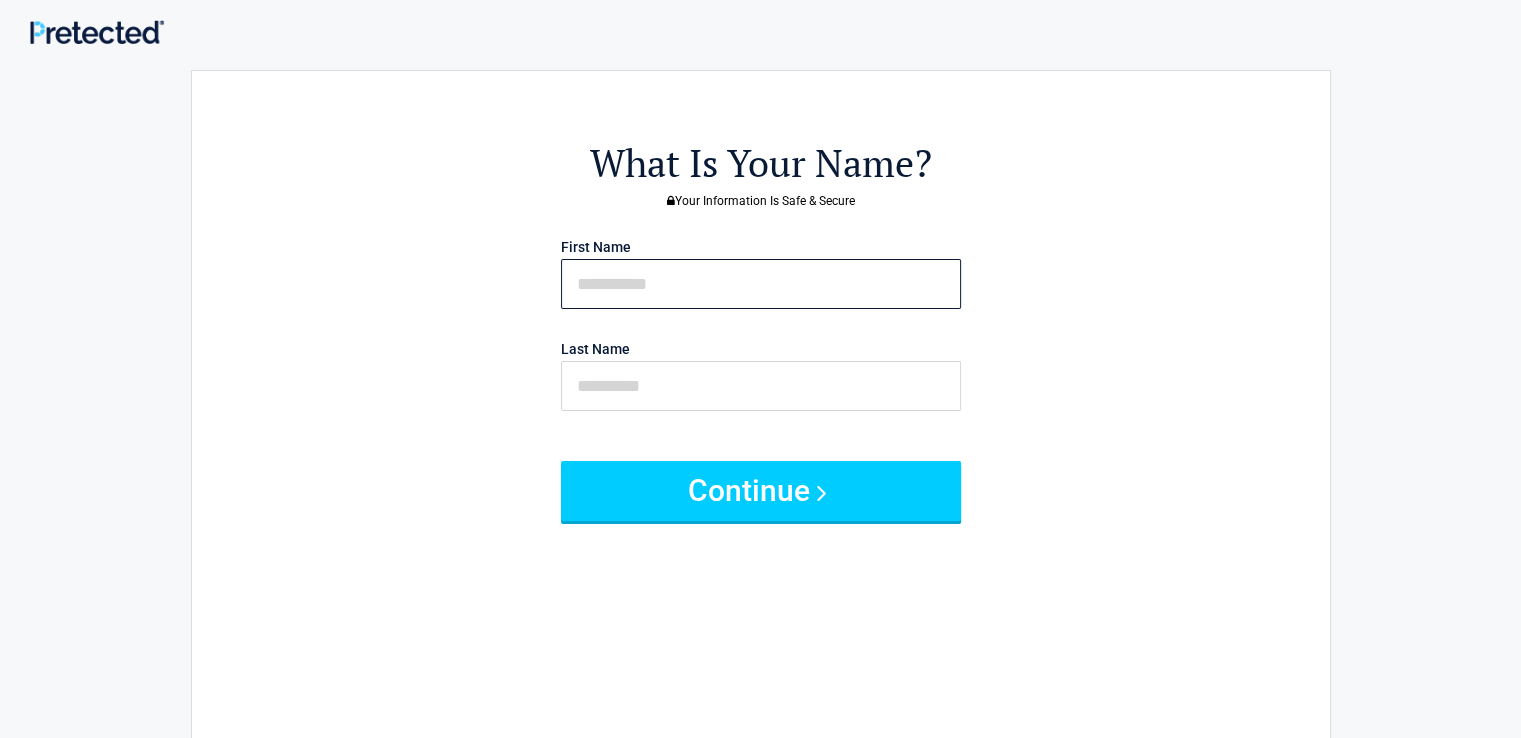 click at bounding box center (761, 284) 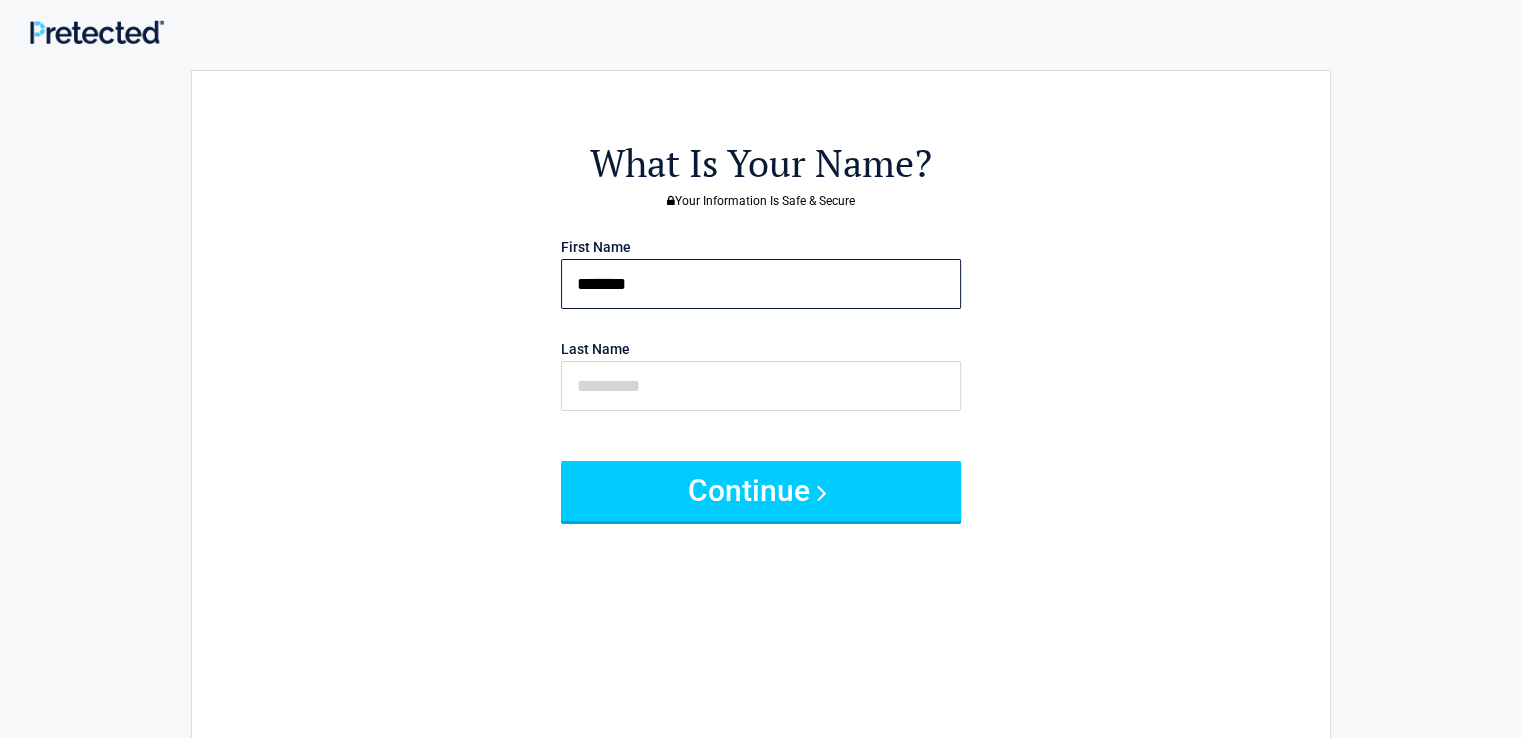 type on "*******" 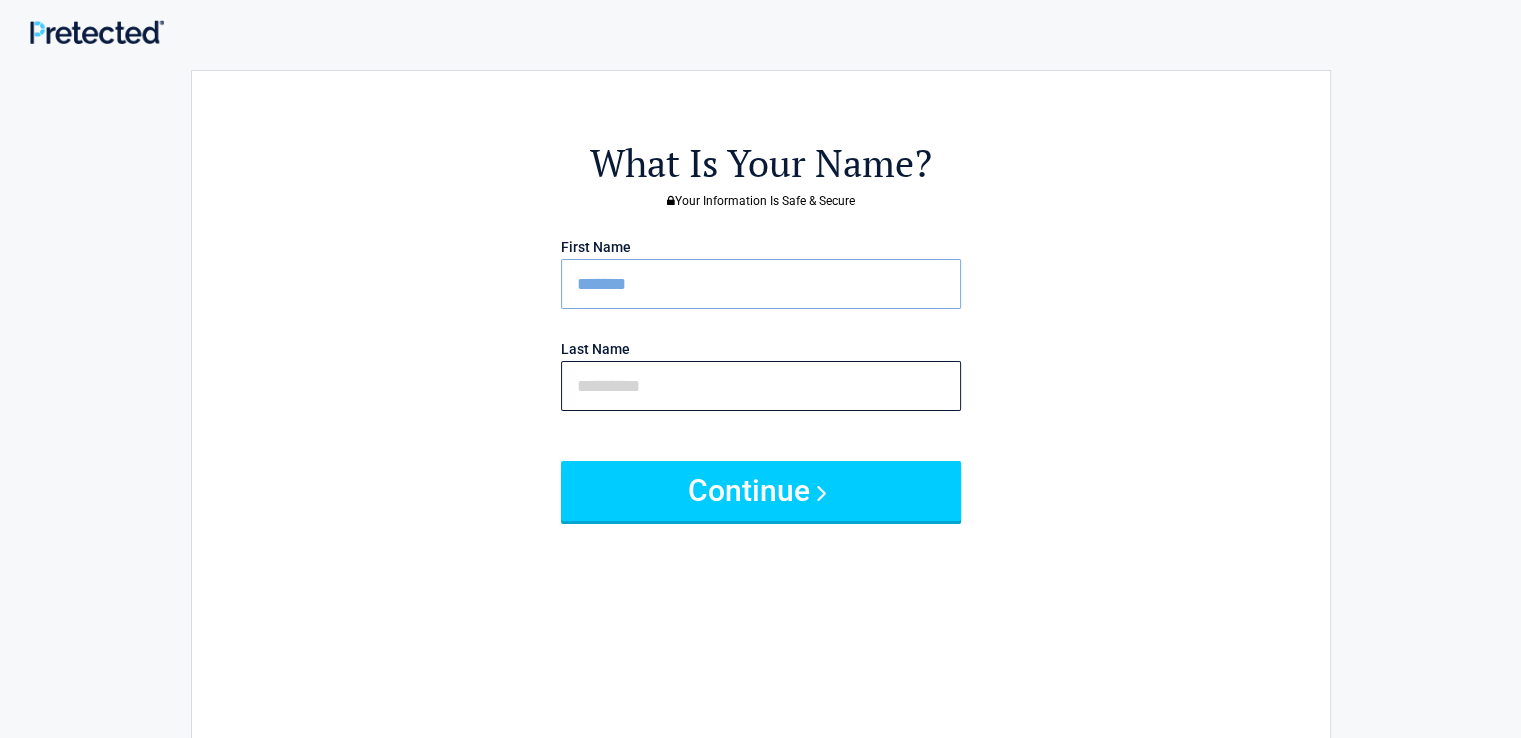click at bounding box center (761, 386) 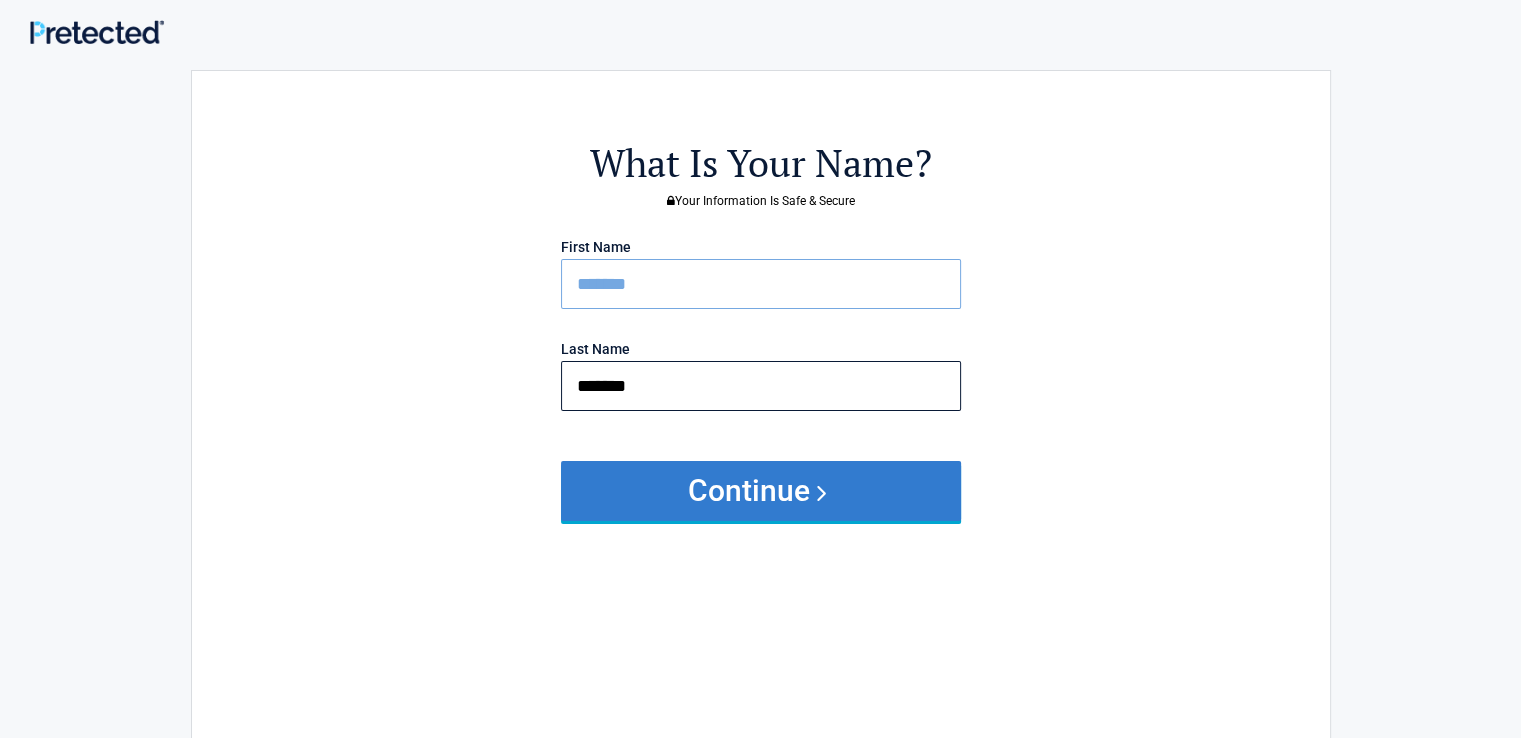 type on "*******" 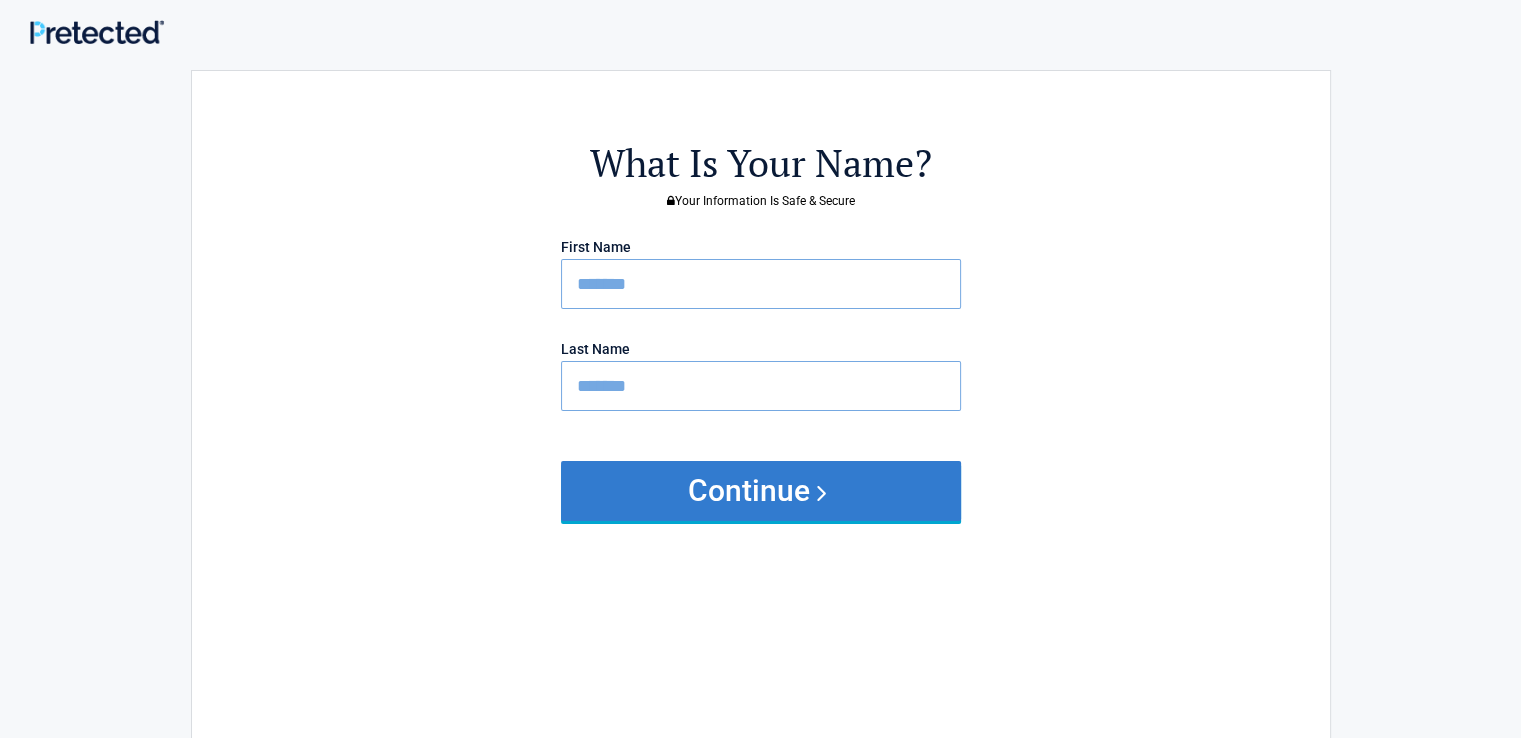click on "Continue" at bounding box center [761, 491] 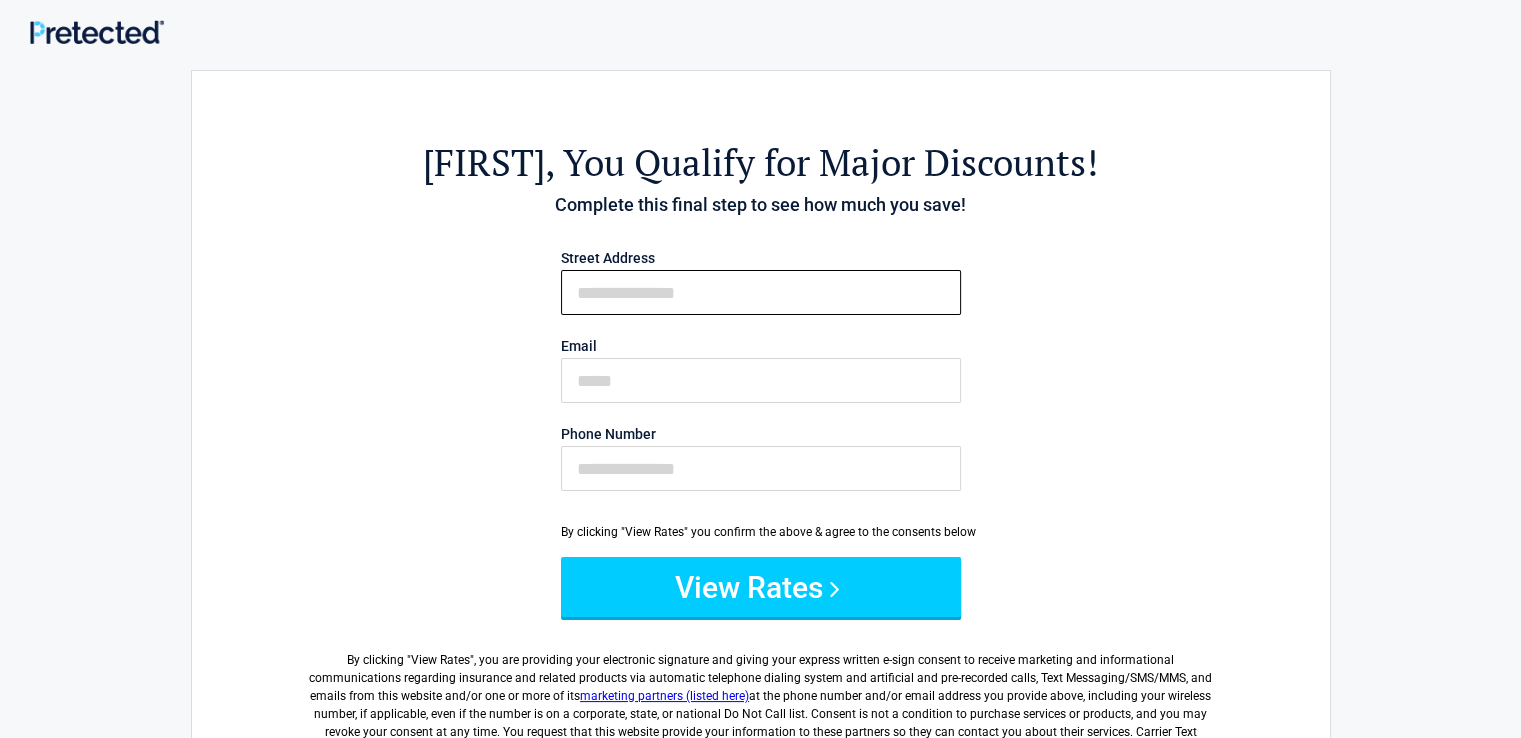 click on "First Name" at bounding box center (761, 292) 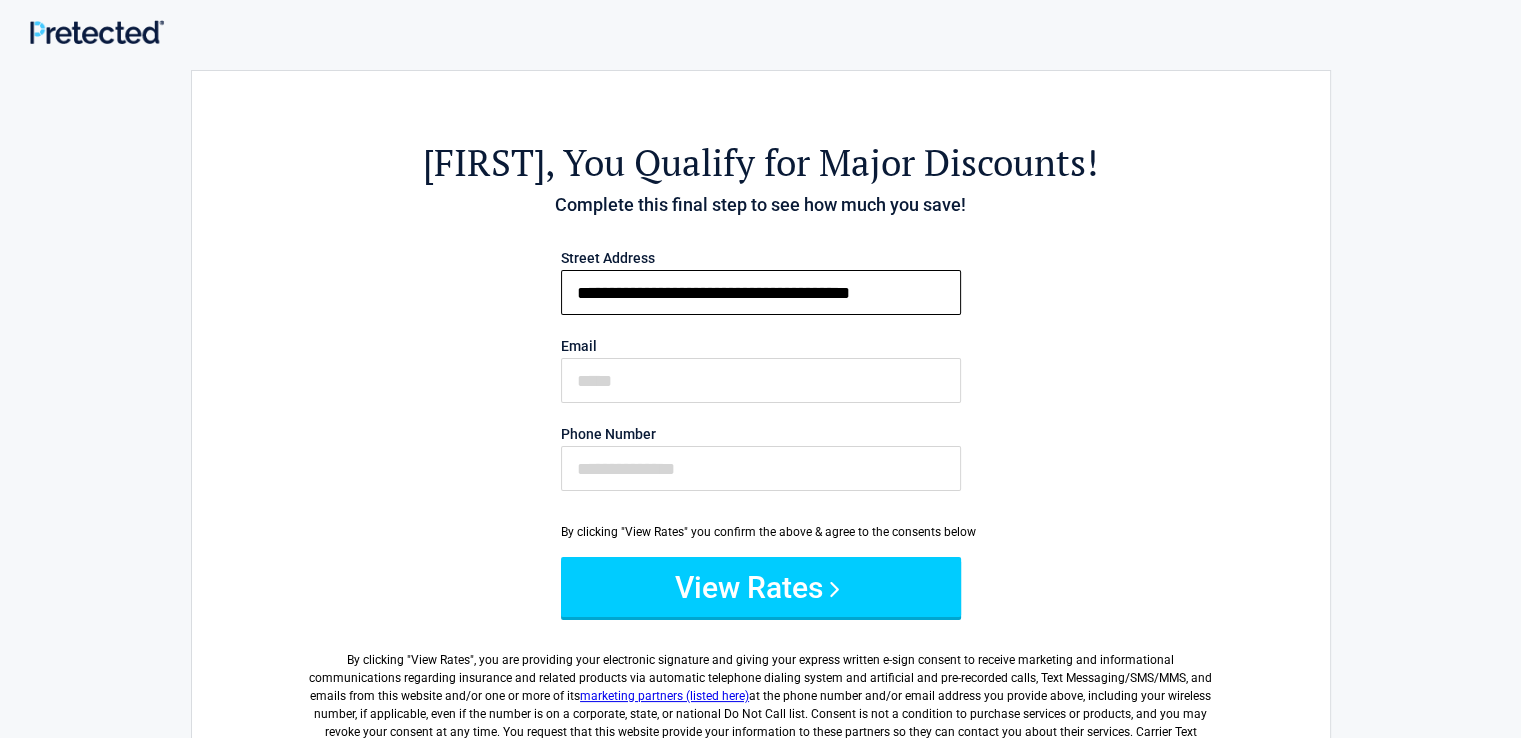 type on "**********" 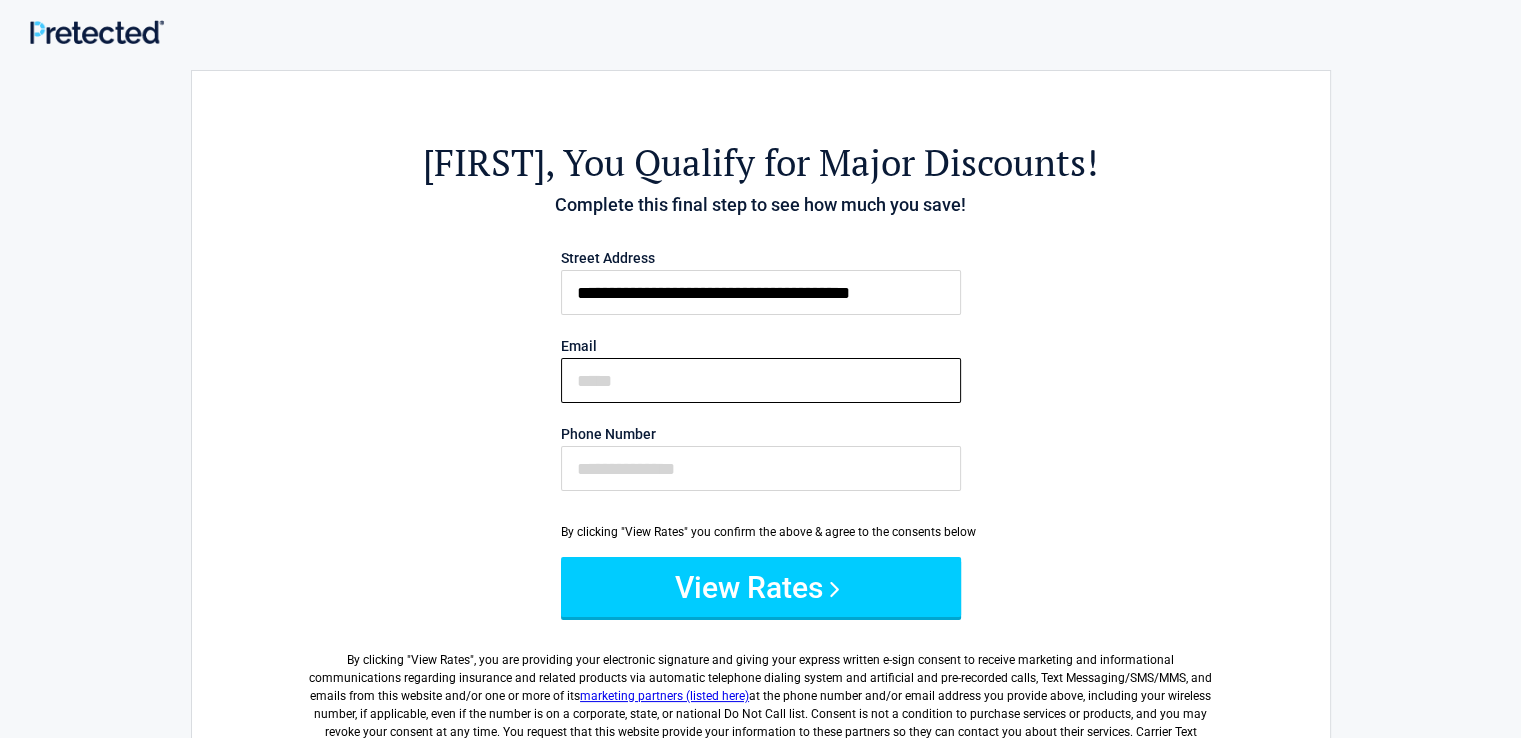 click on "Email" at bounding box center [761, 380] 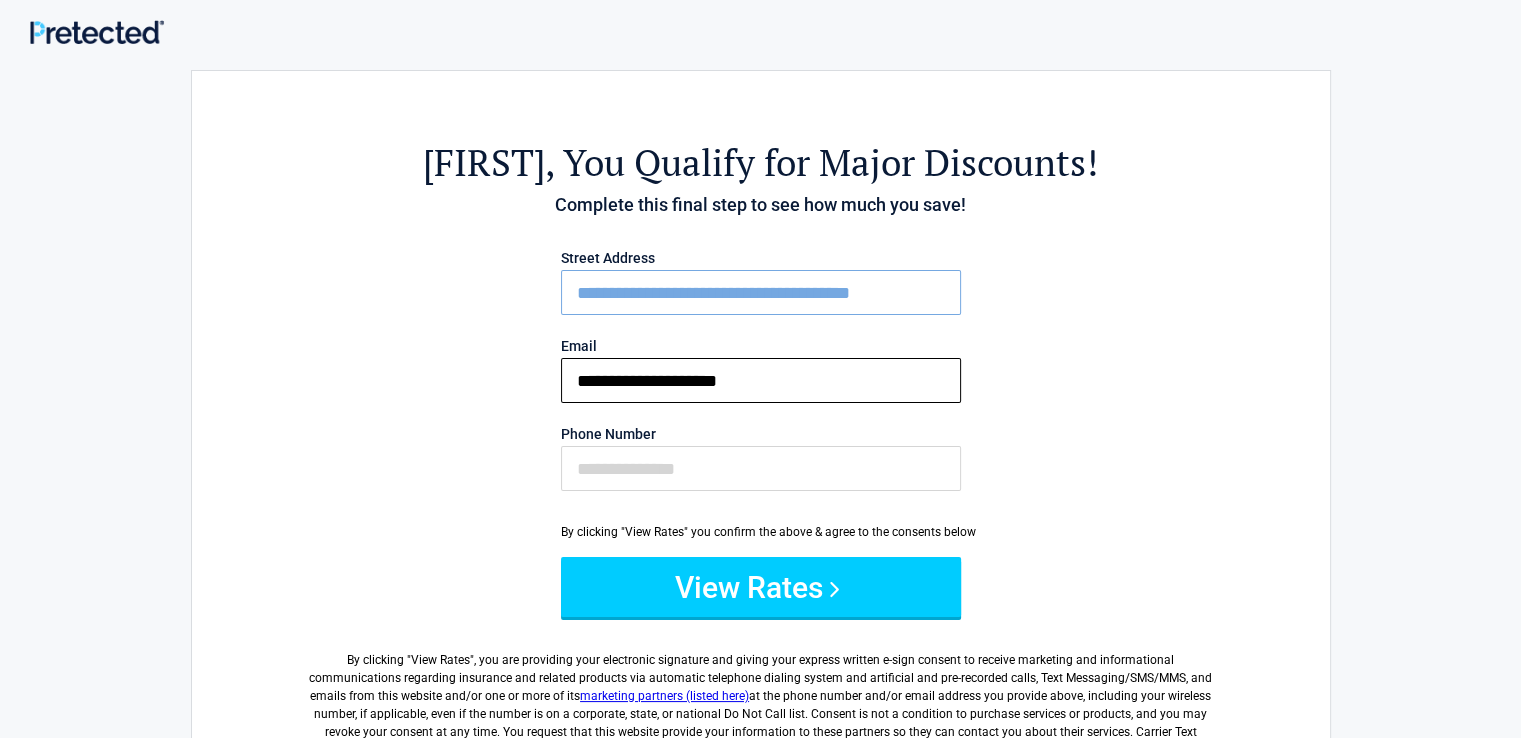 type on "**********" 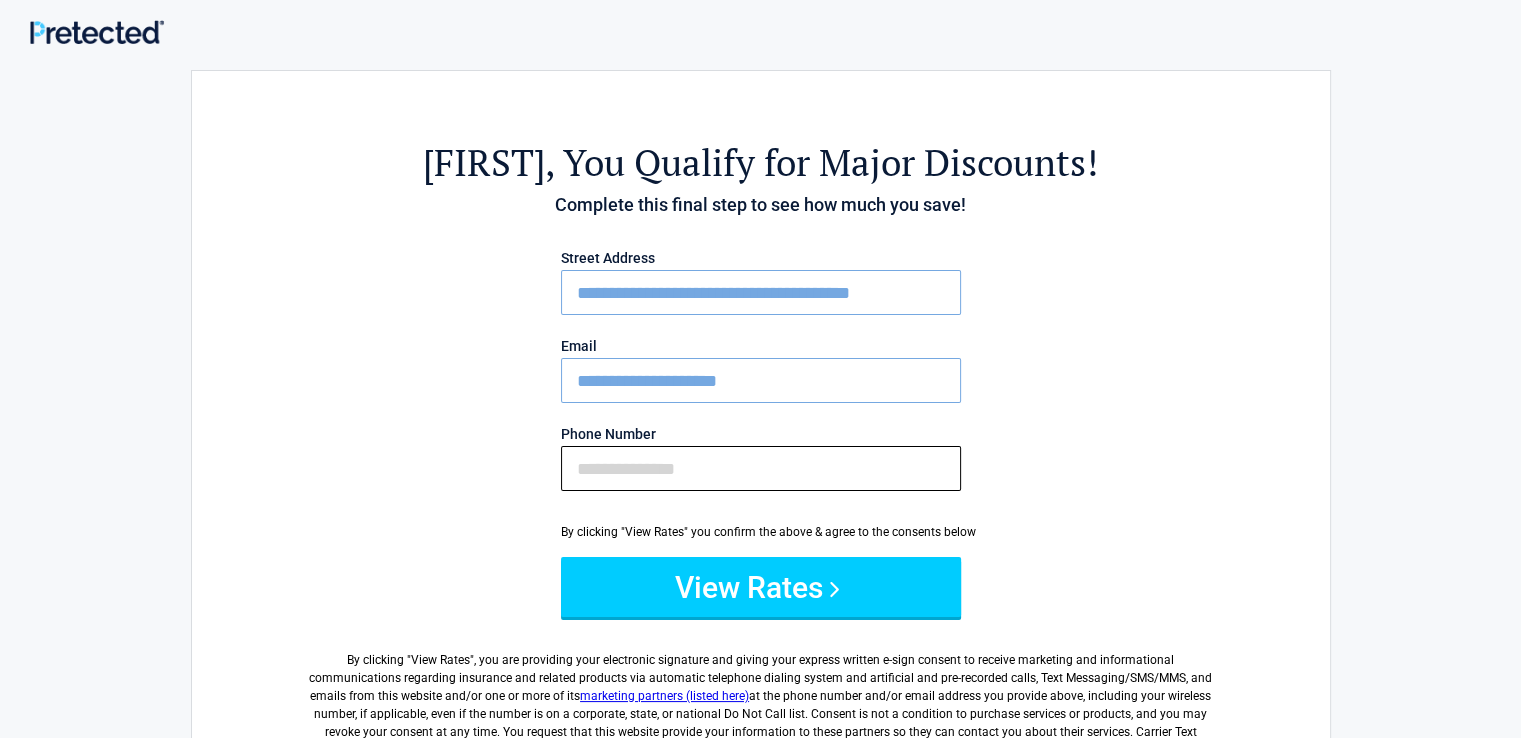click on "Phone Number" at bounding box center [761, 468] 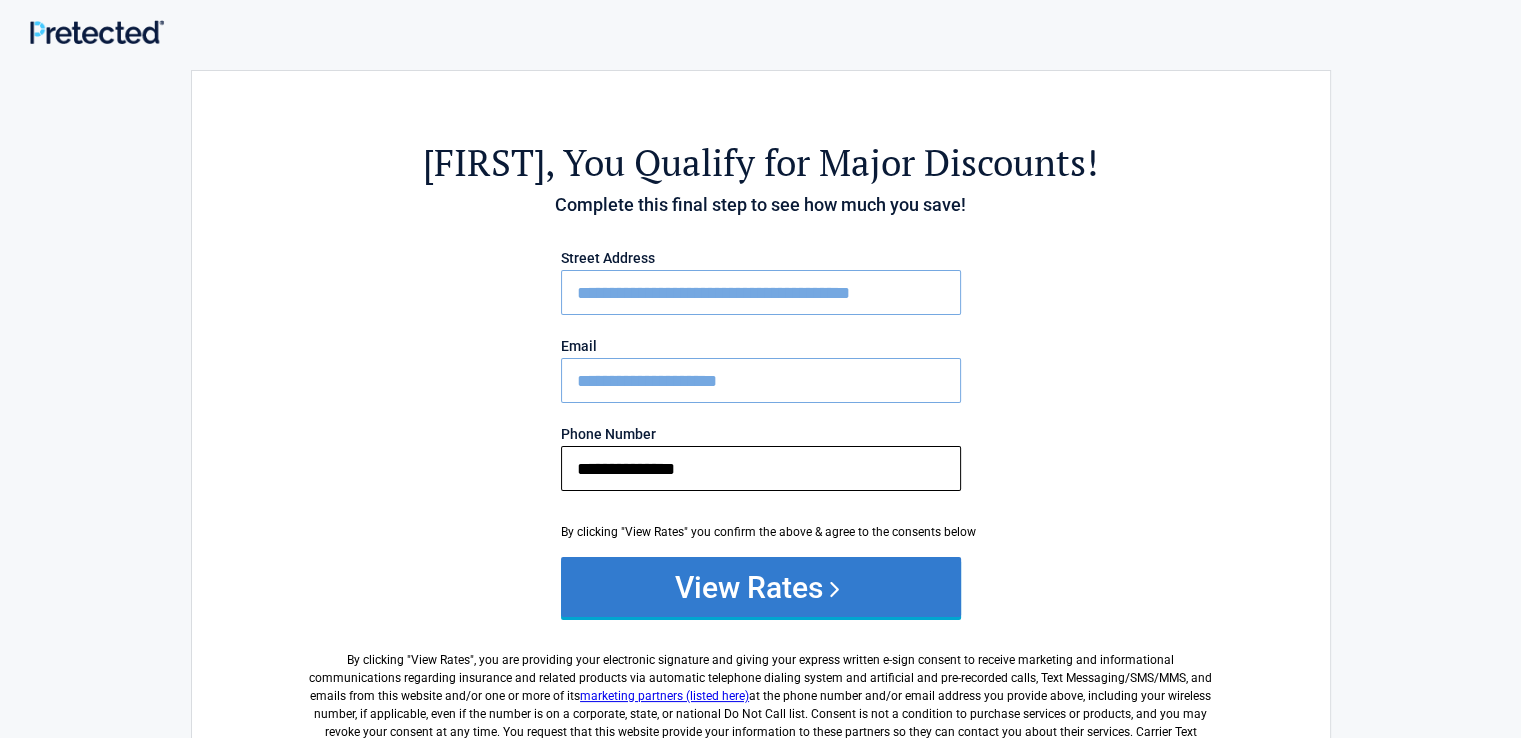 type on "**********" 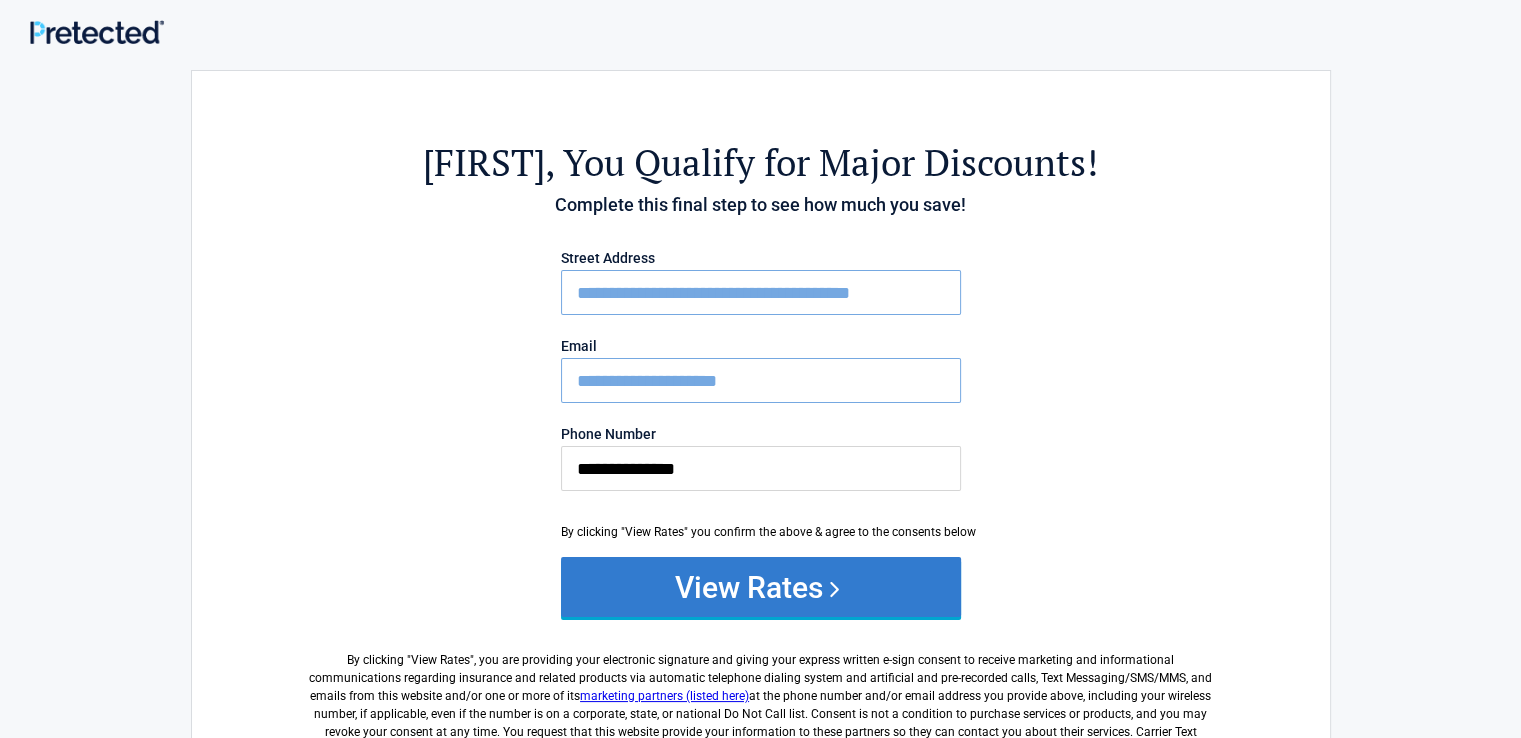 click on "View Rates" at bounding box center (761, 587) 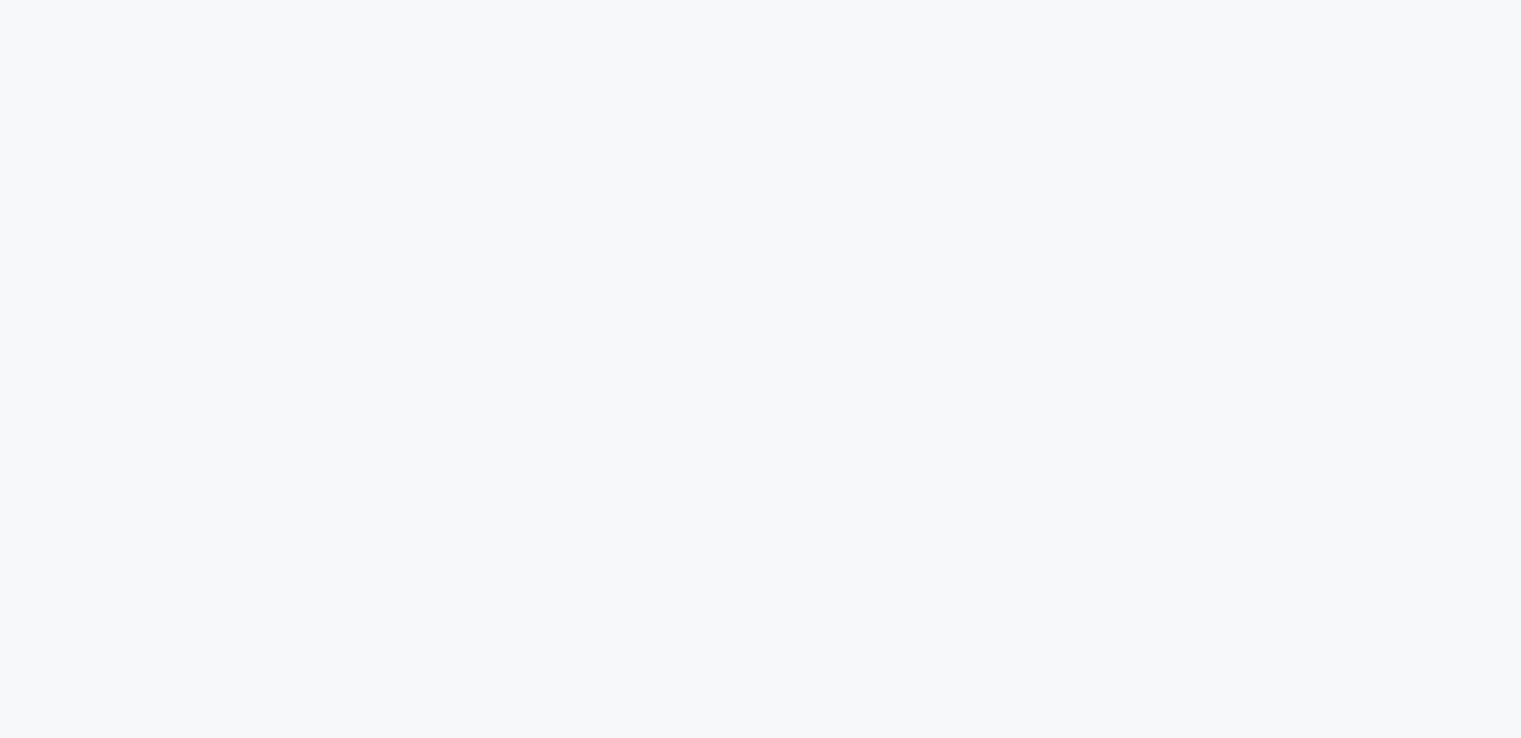 scroll, scrollTop: 0, scrollLeft: 0, axis: both 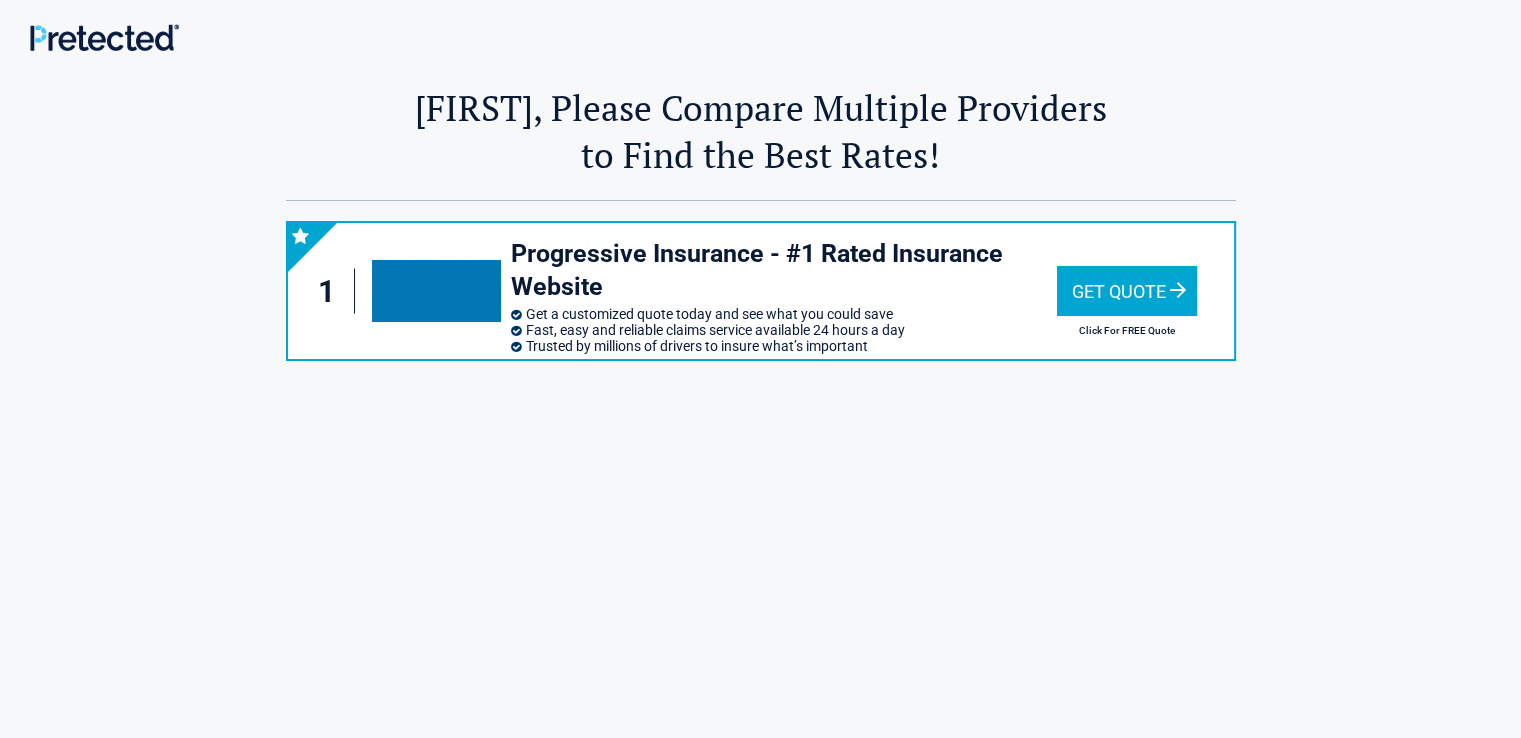 click on "1
Progressive Insurance - #1 Rated Insurance Website
Get a customized quote today and see what you could save
Fast, easy and reliable claims service available 24 hours a day
Trusted by millions of drivers to insure what’s important
Get Quote
Click For FREE Quote" at bounding box center [761, 291] 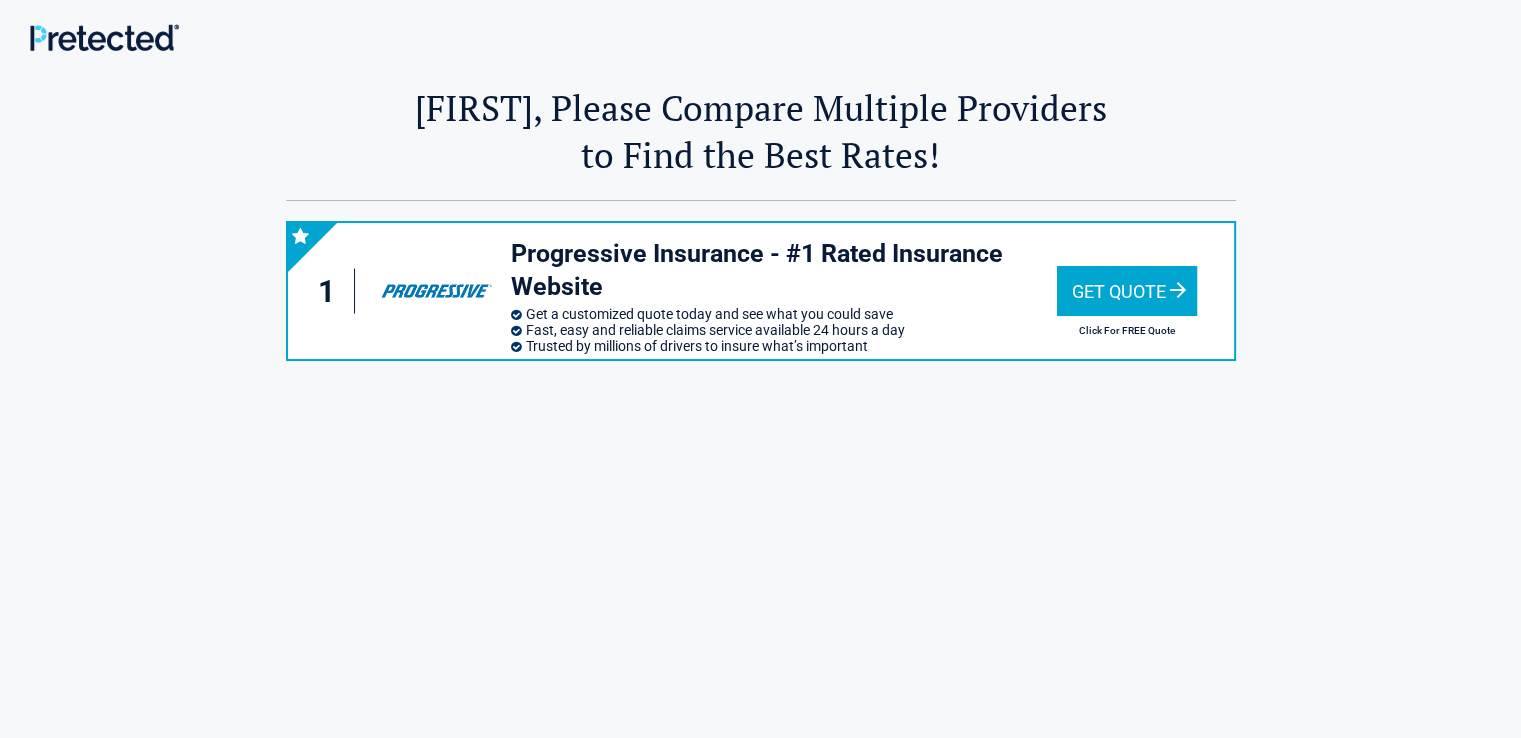 click on "Get Quote" at bounding box center (1127, 291) 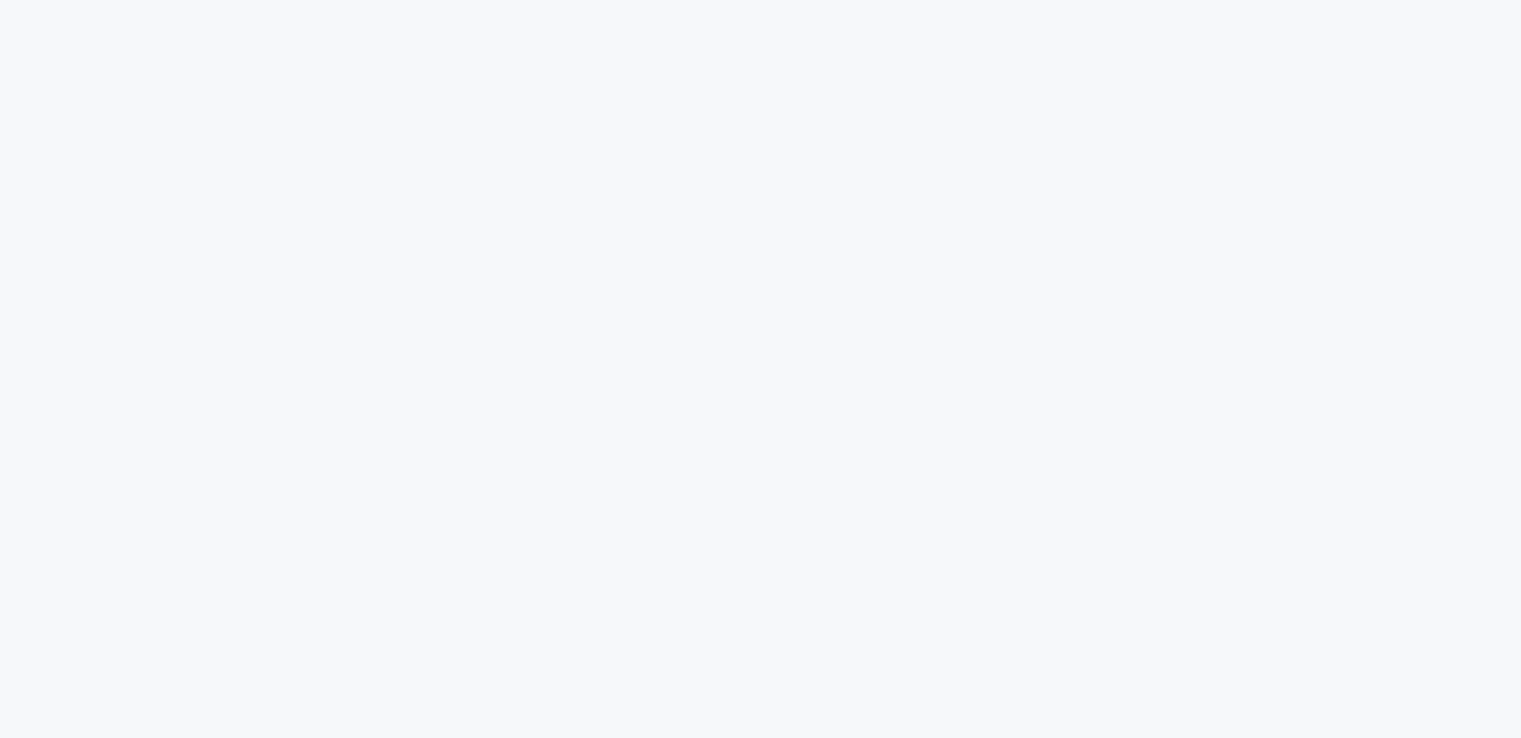 scroll, scrollTop: 0, scrollLeft: 0, axis: both 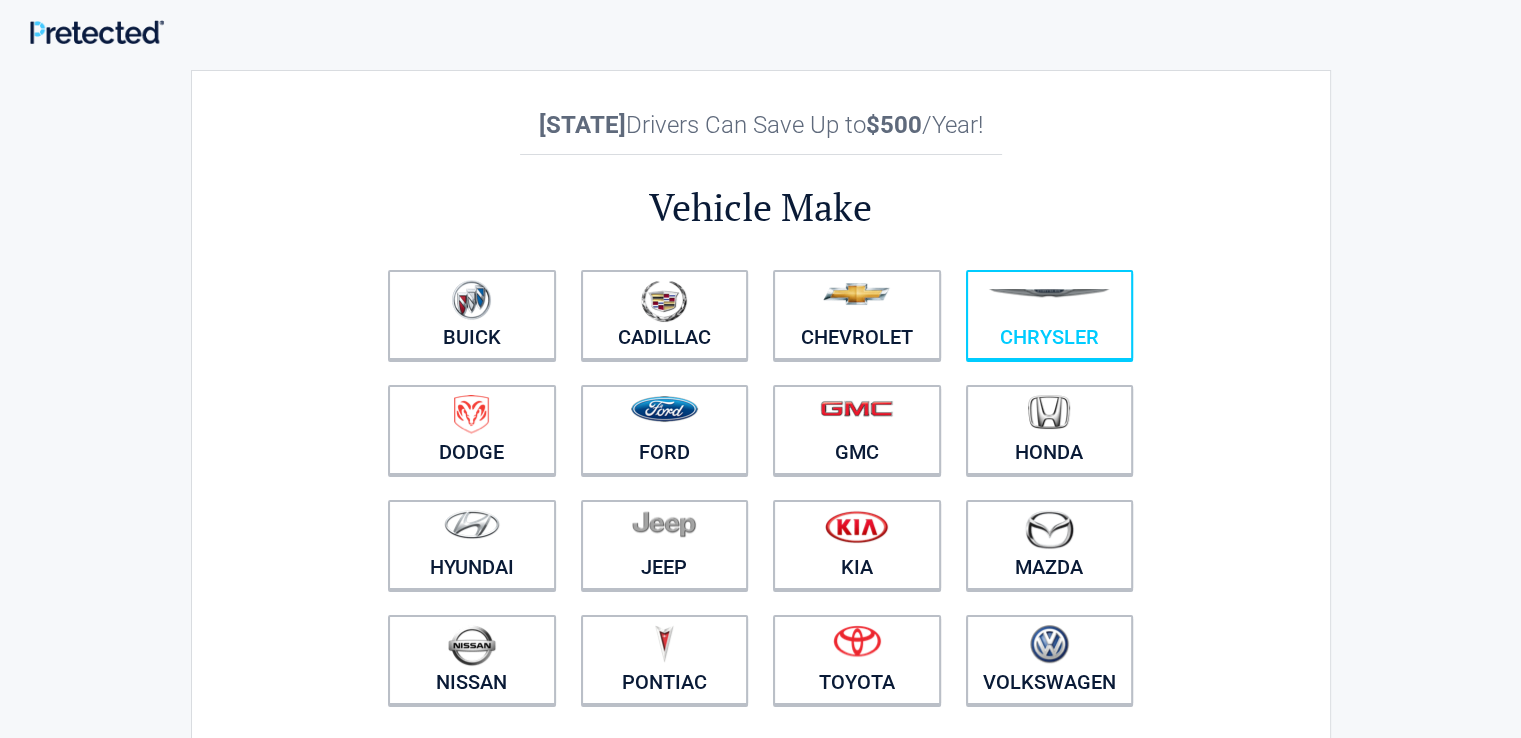 click at bounding box center (1050, 302) 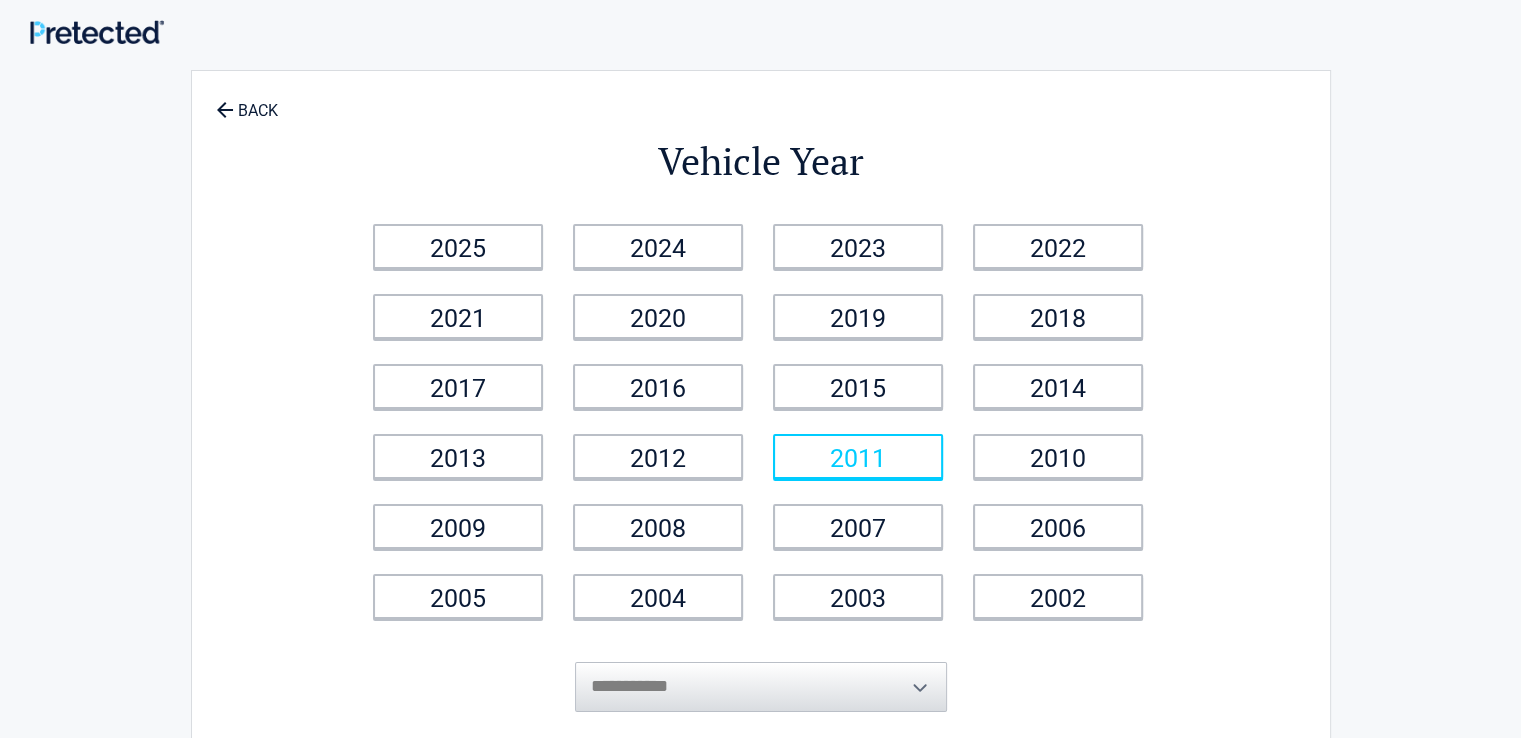 click on "2011" at bounding box center [858, 456] 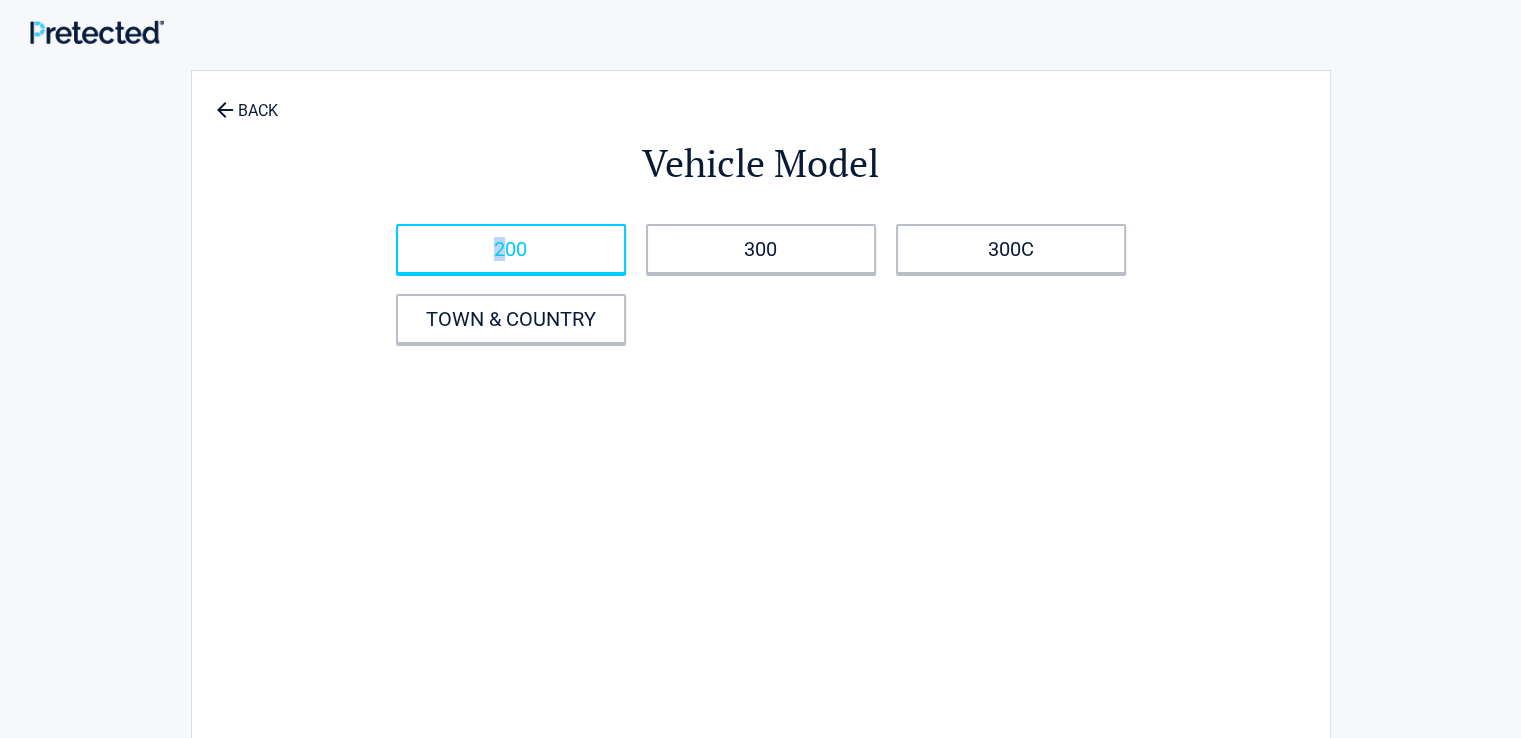 click on "200" at bounding box center (511, 249) 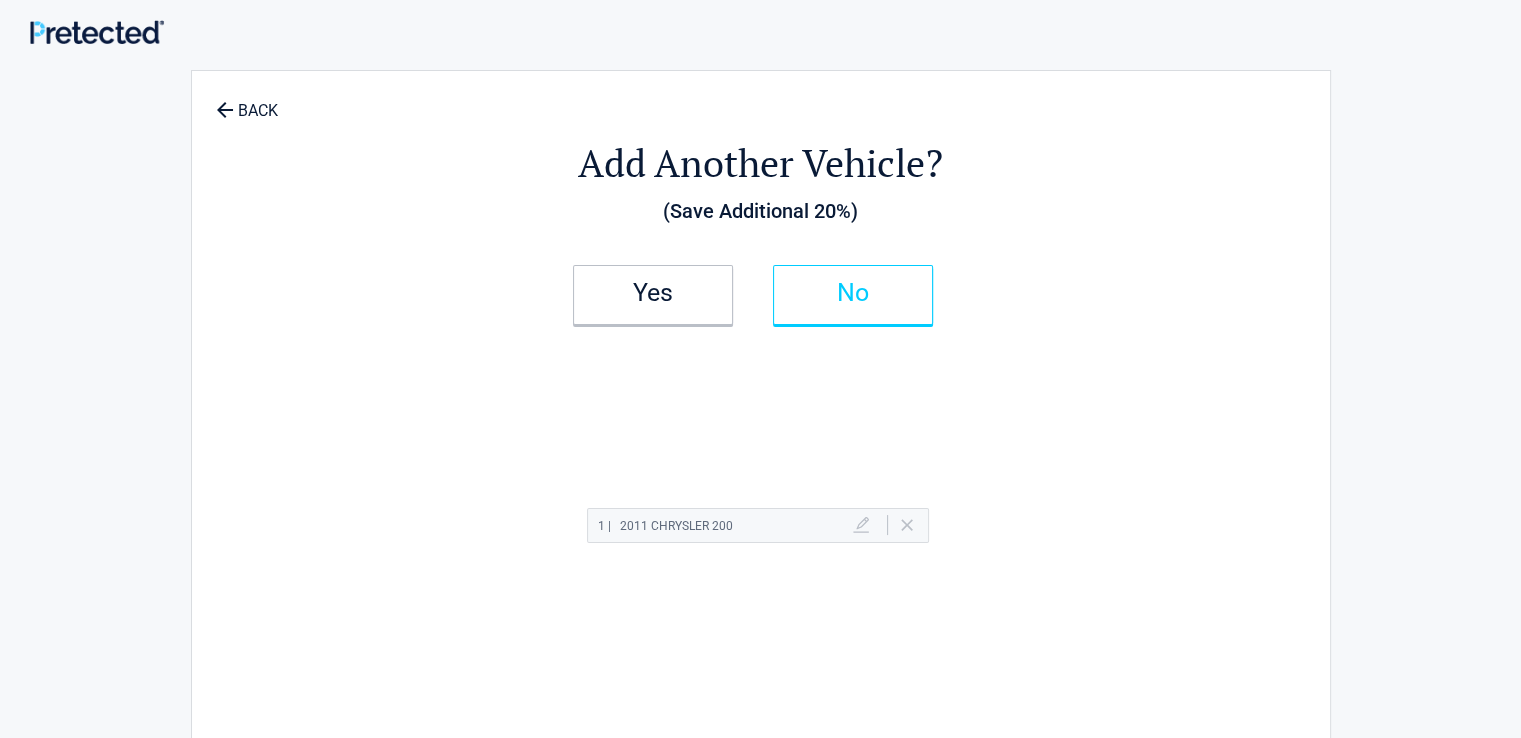click on "No" at bounding box center [853, 293] 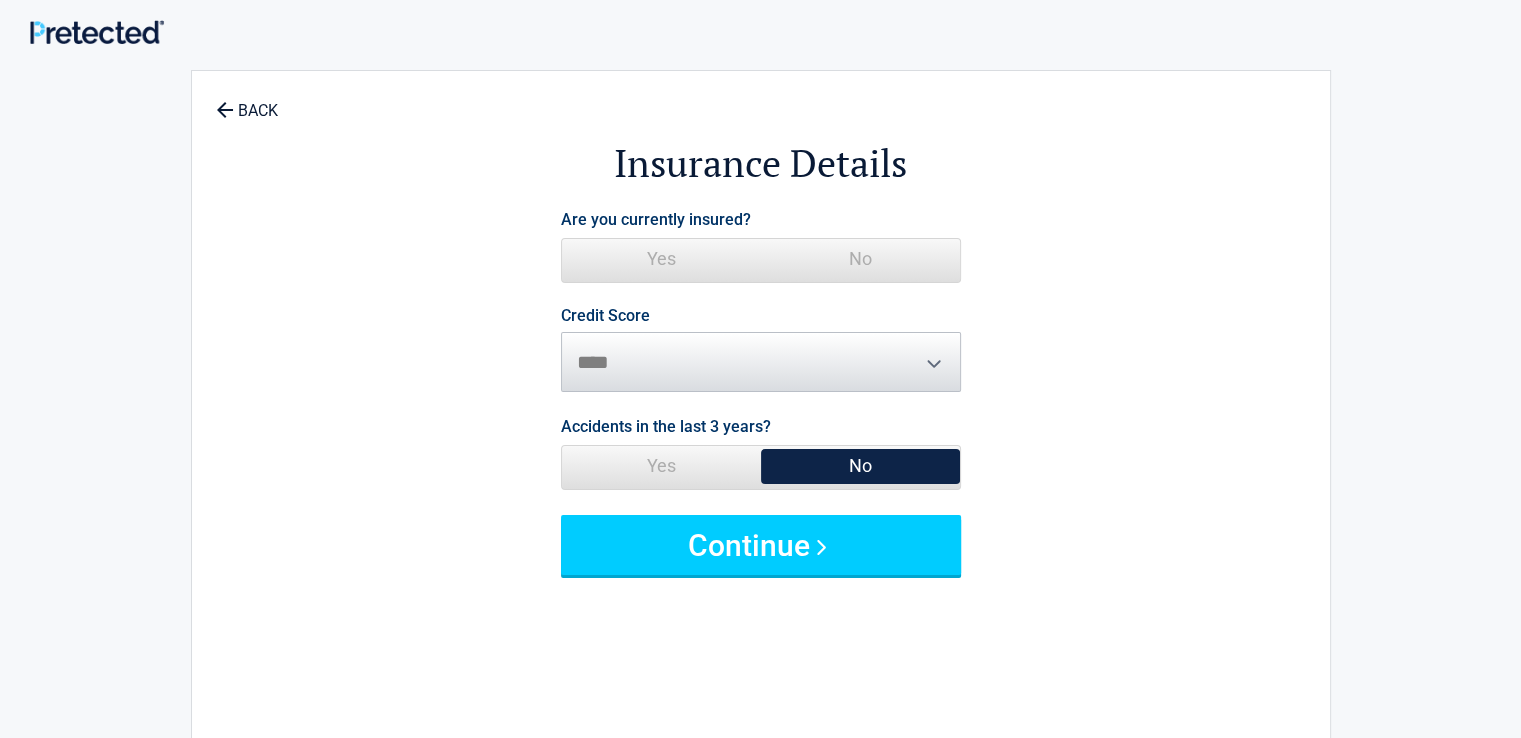 click on "Yes" at bounding box center (661, 259) 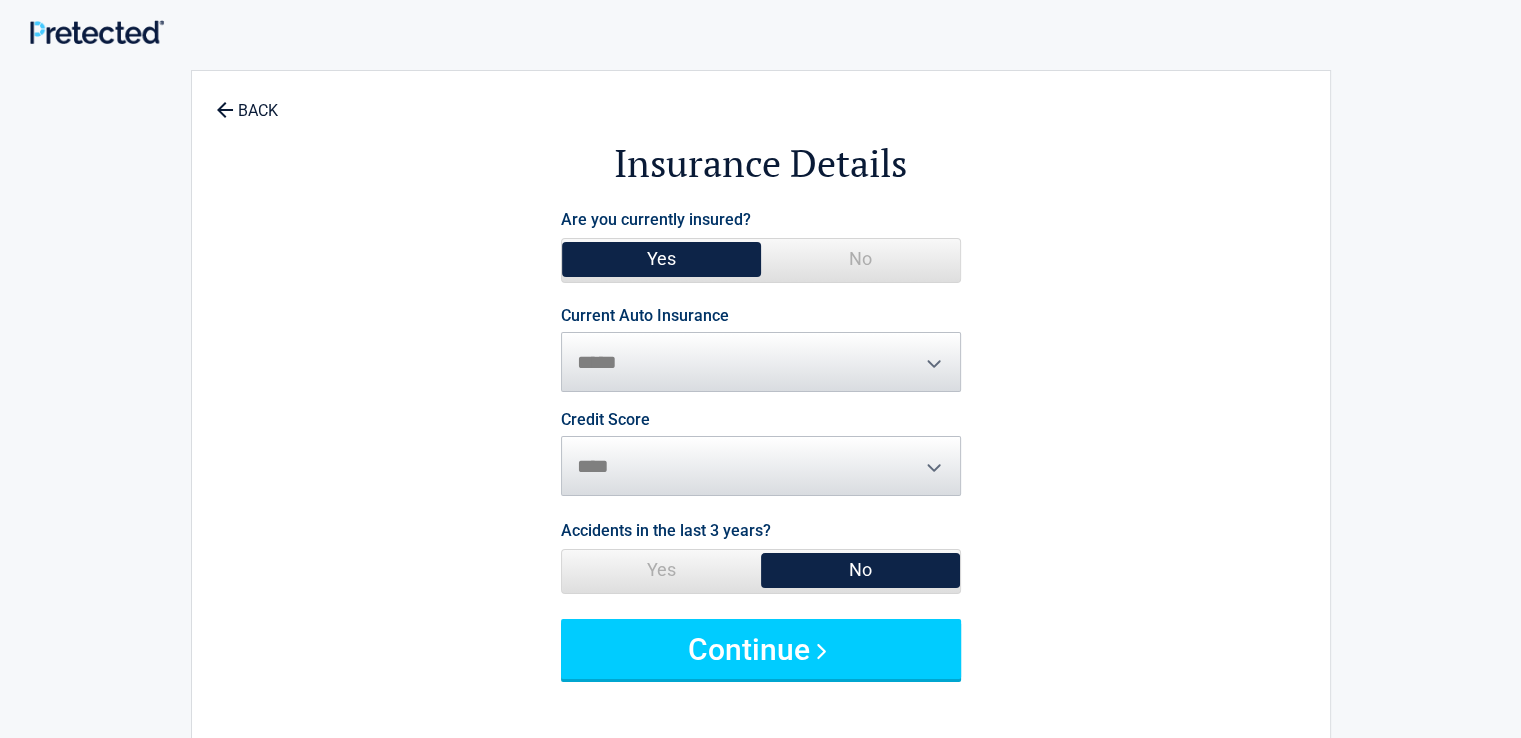 click on "**********" at bounding box center [761, 350] 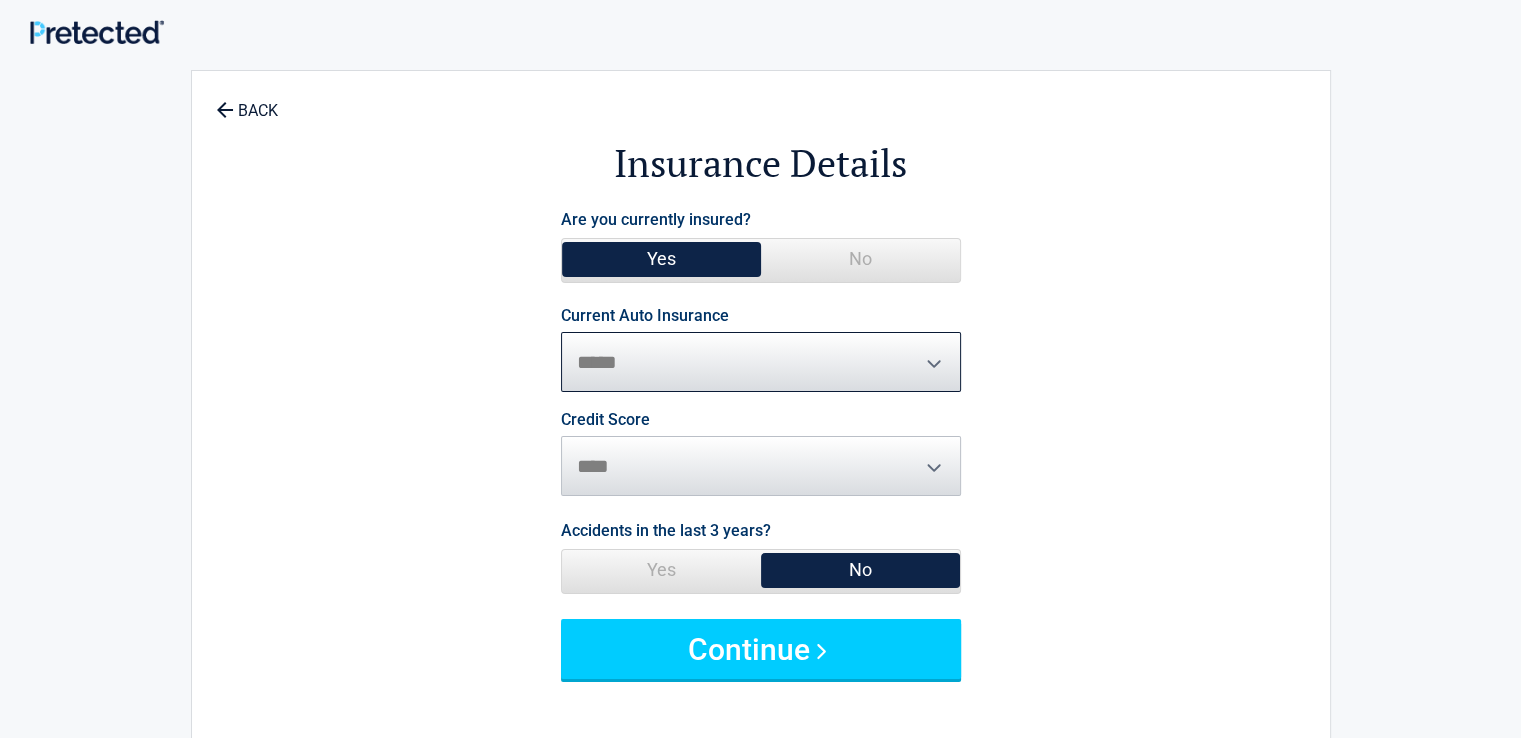click on "**********" at bounding box center (761, 362) 